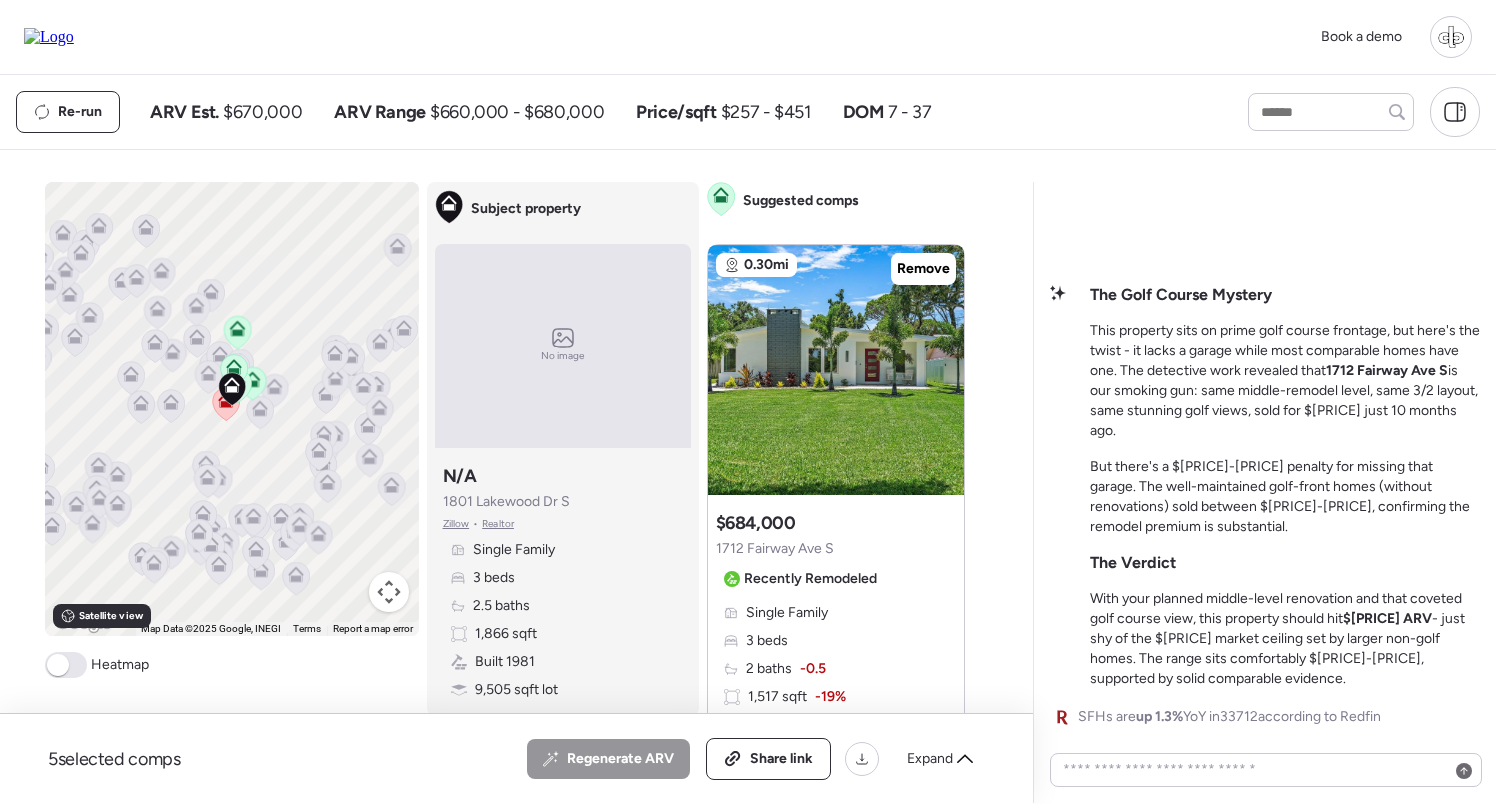 scroll, scrollTop: 0, scrollLeft: 0, axis: both 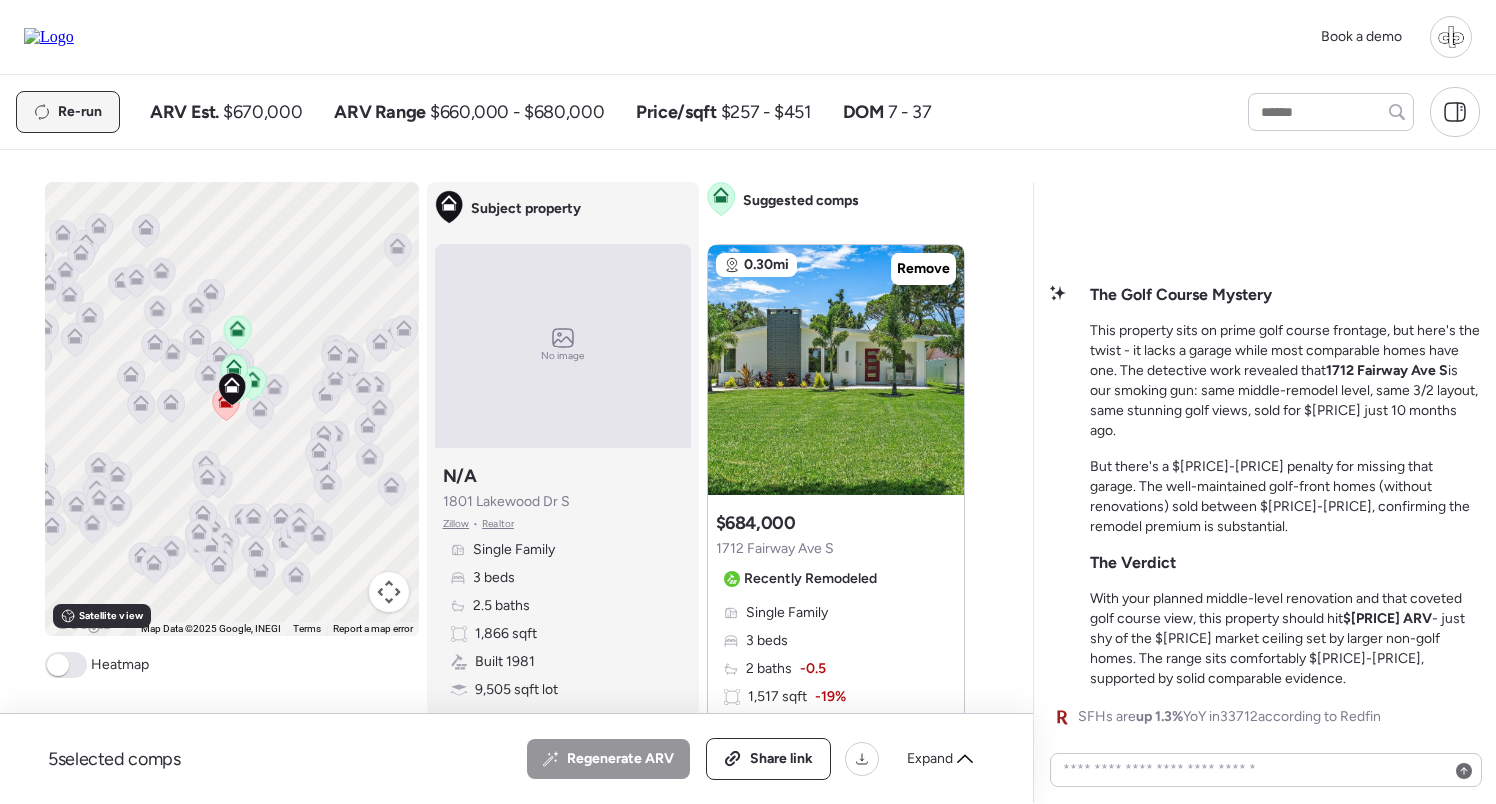 click on "Re-run" at bounding box center [68, 112] 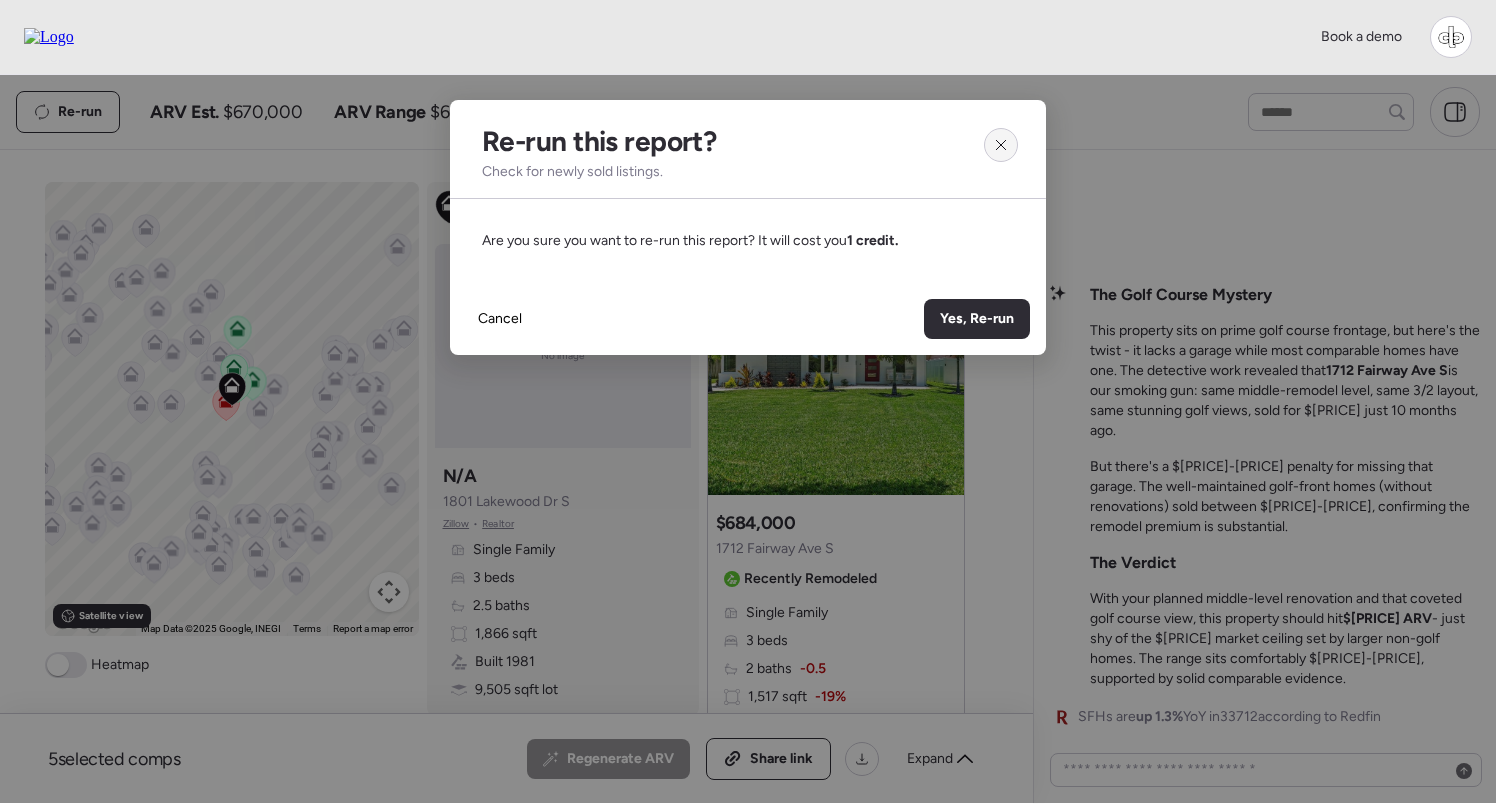 click 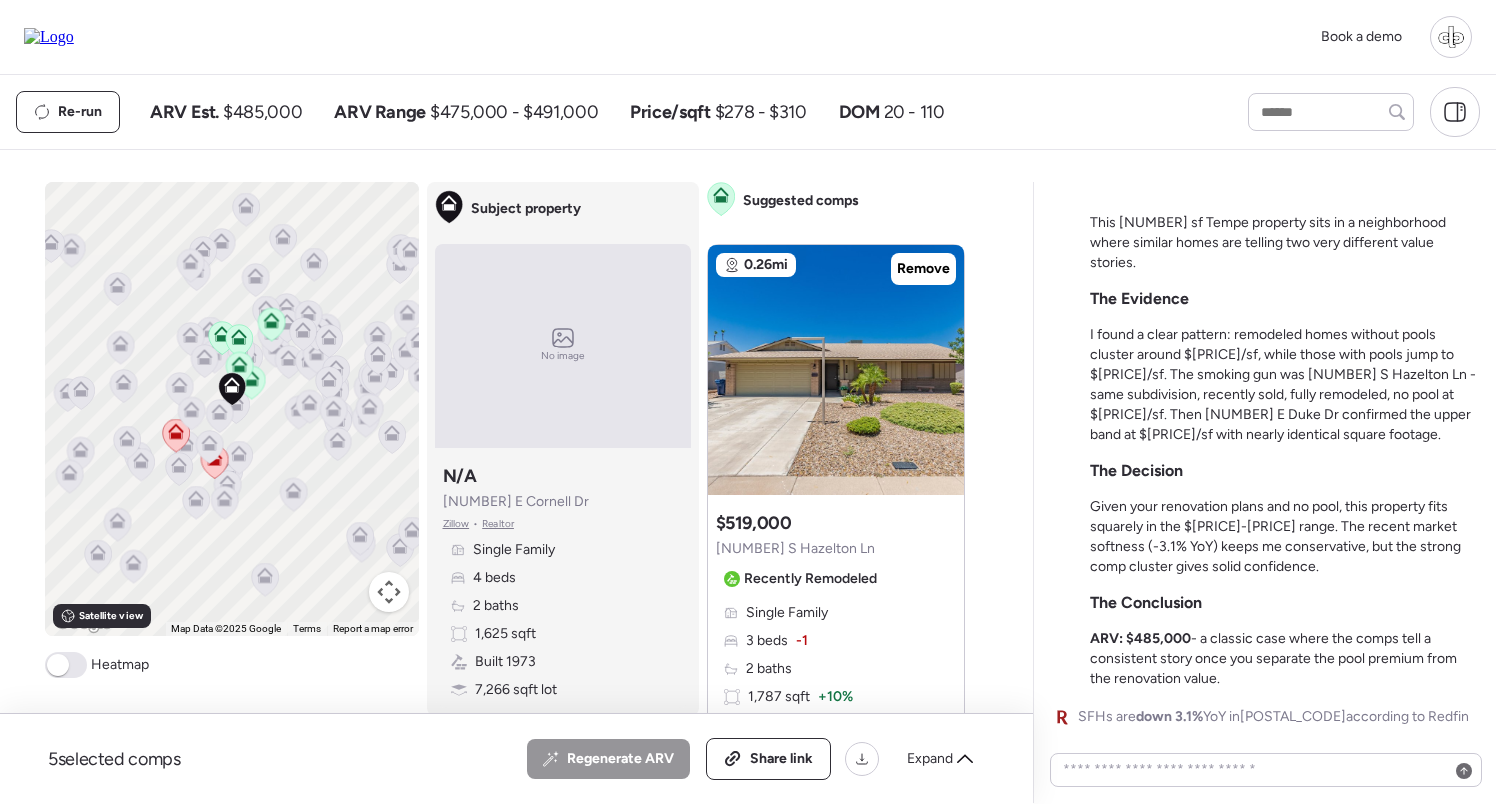 scroll, scrollTop: 0, scrollLeft: 0, axis: both 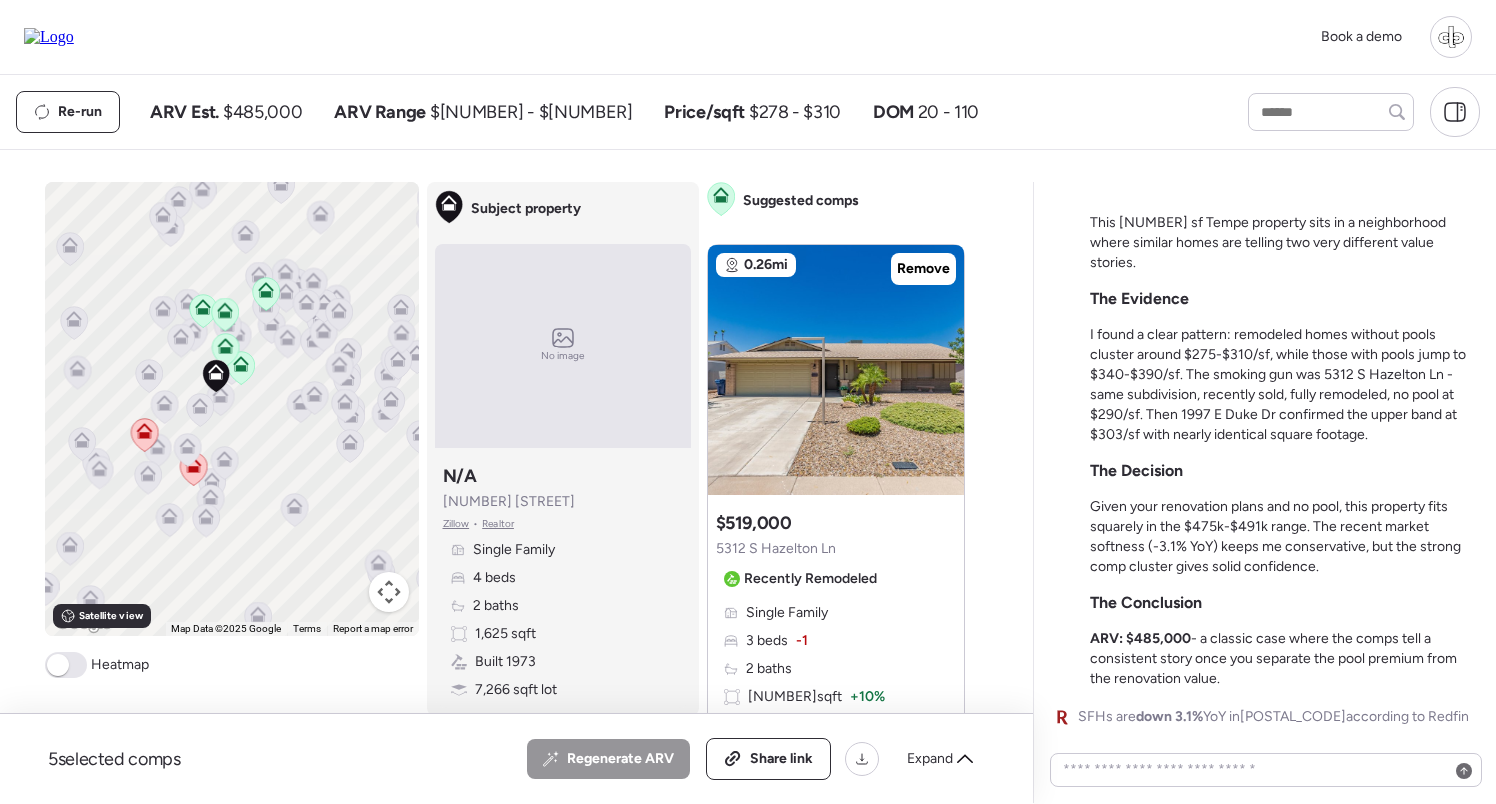 click 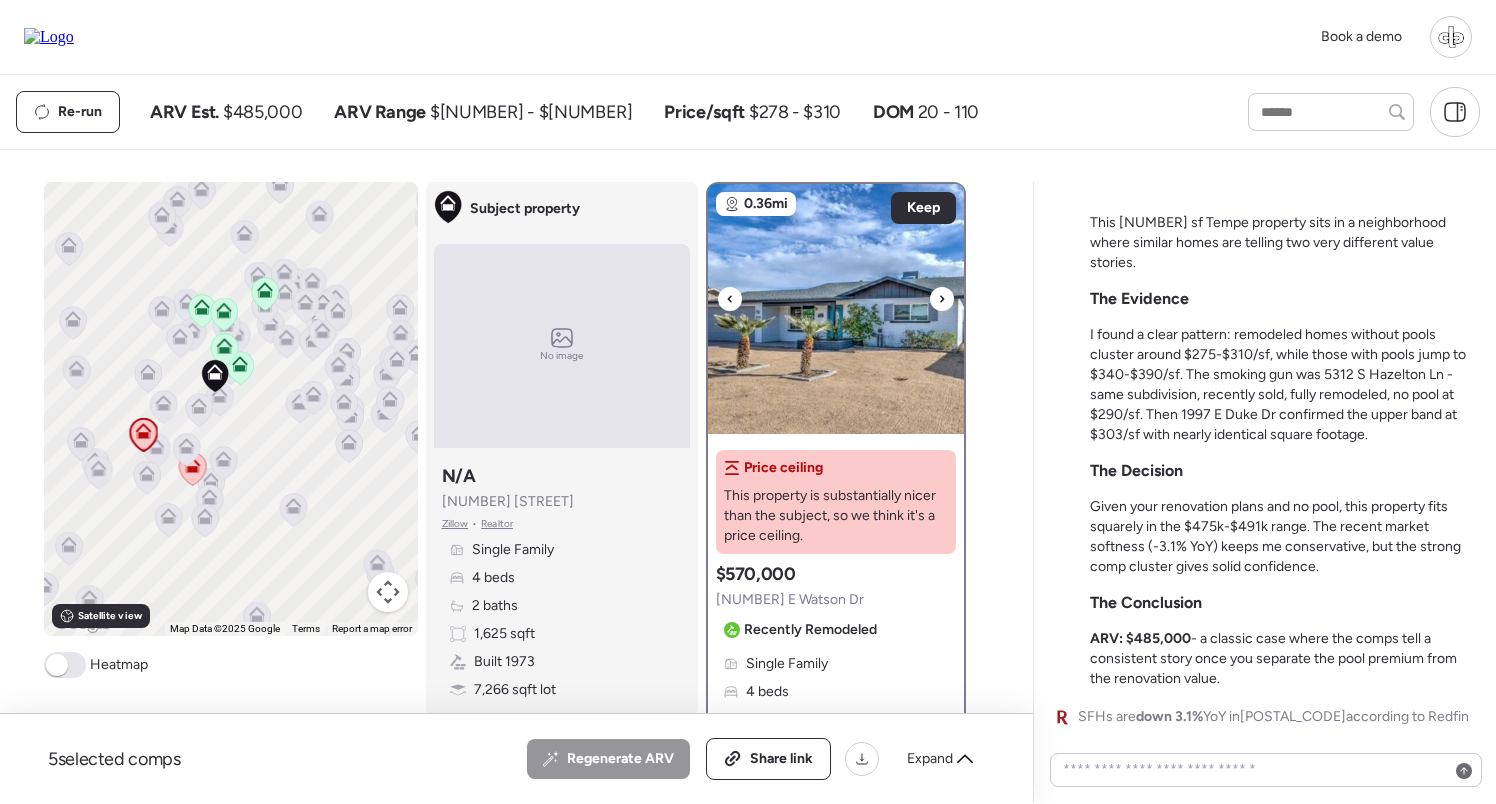 scroll, scrollTop: 0, scrollLeft: 0, axis: both 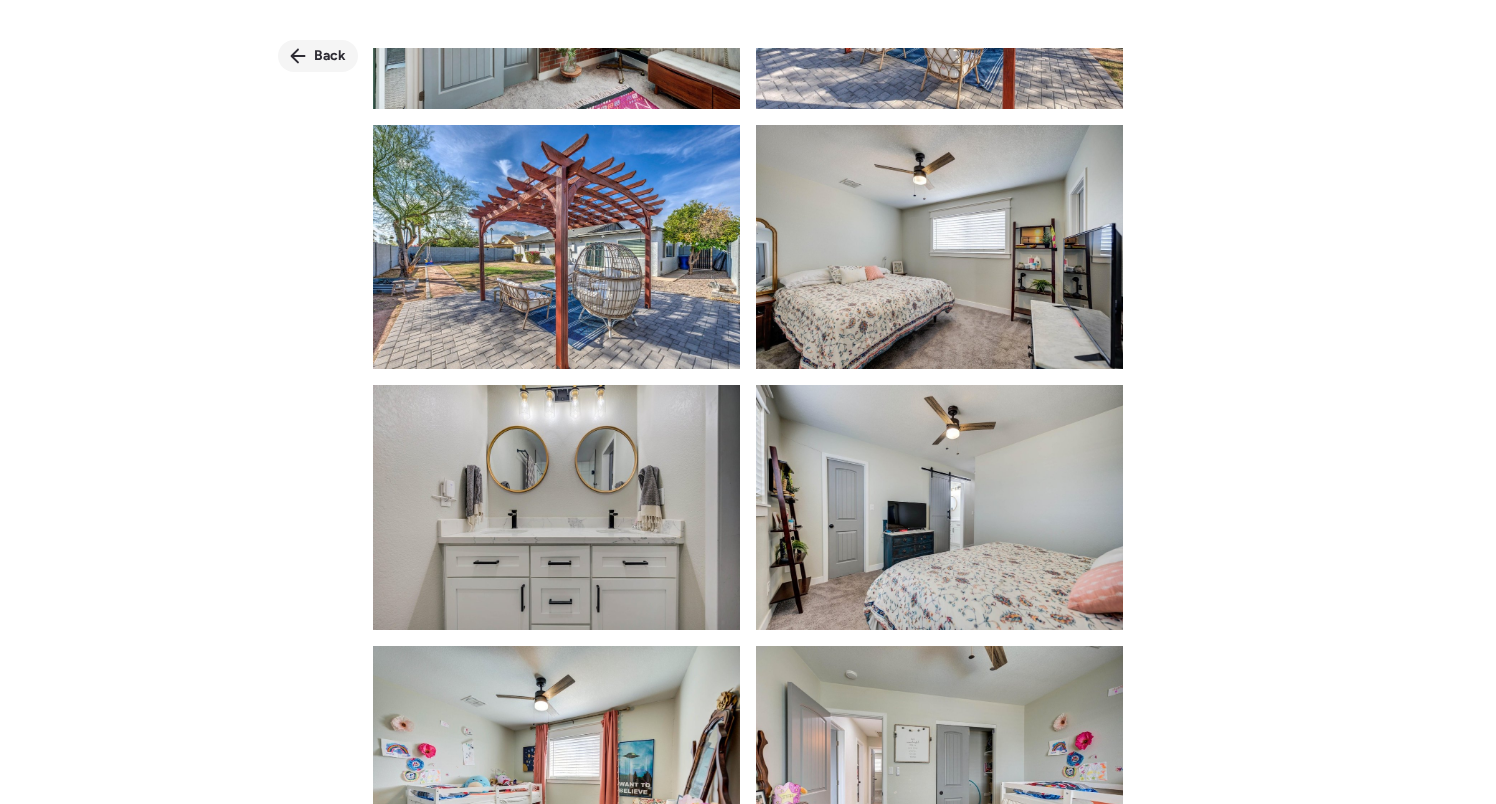 click on "Back" at bounding box center [330, 56] 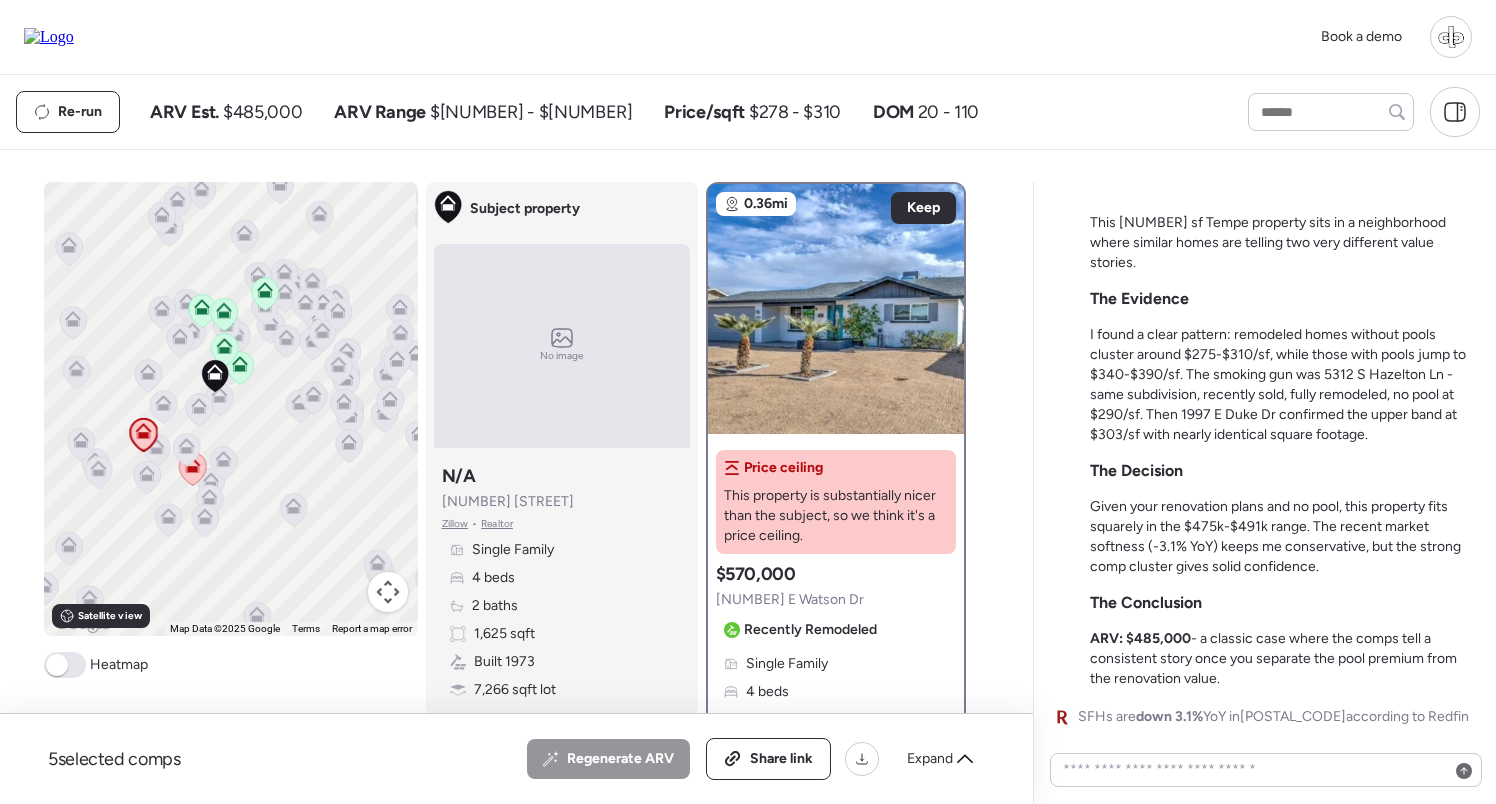 click 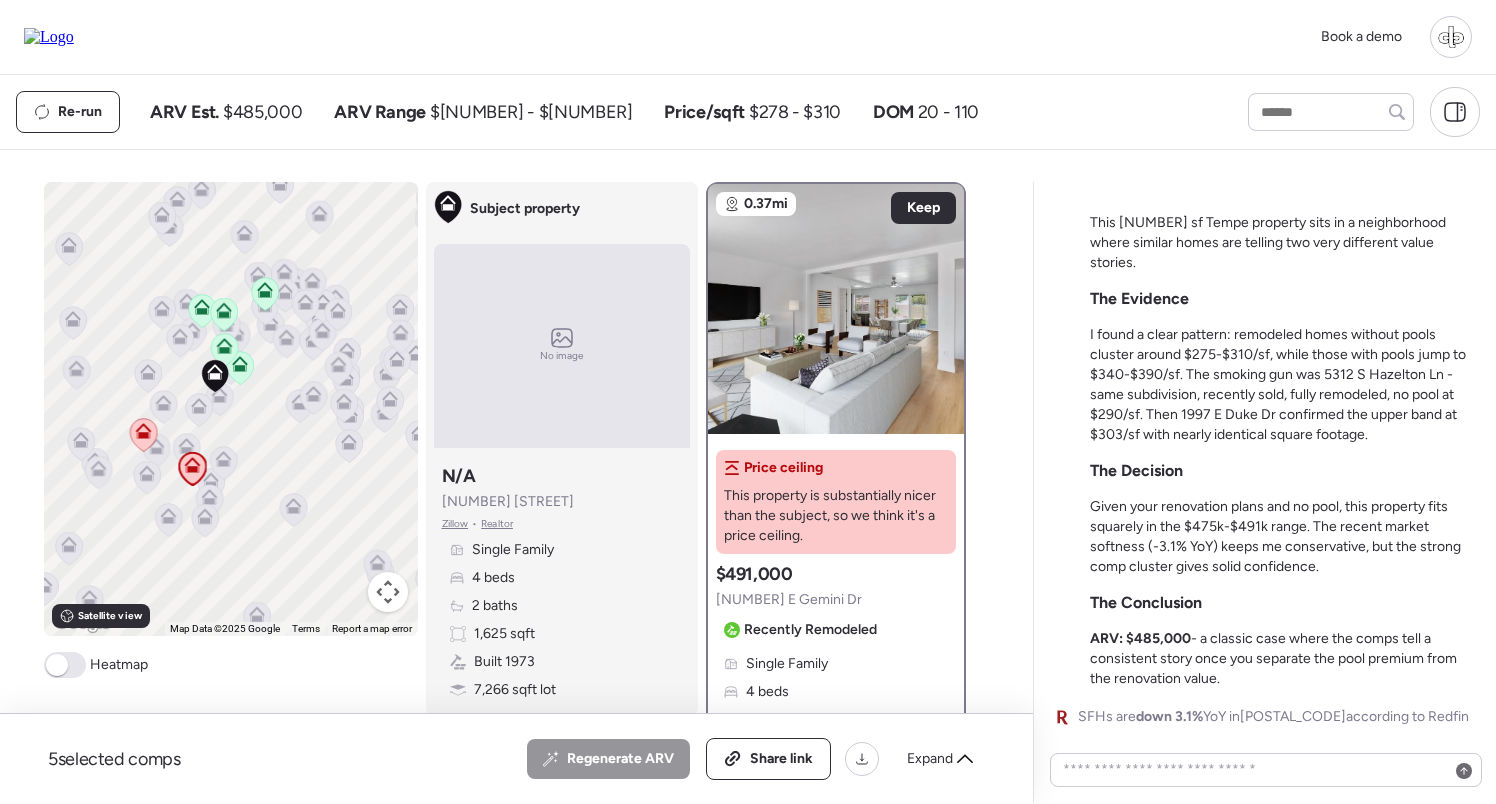 click on "Recently Remodeled" at bounding box center (810, 630) 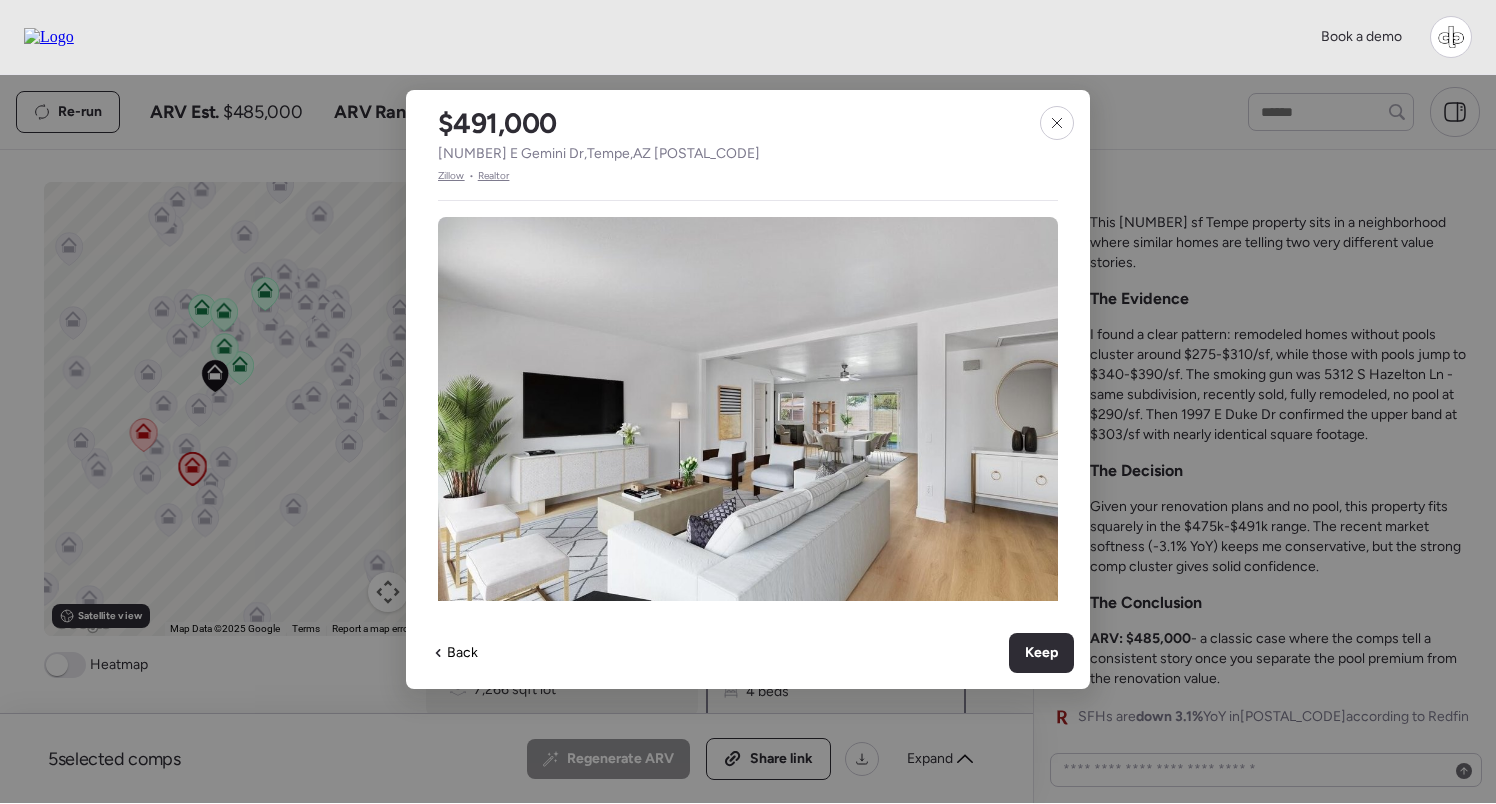 click on "Zillow" at bounding box center [451, 176] 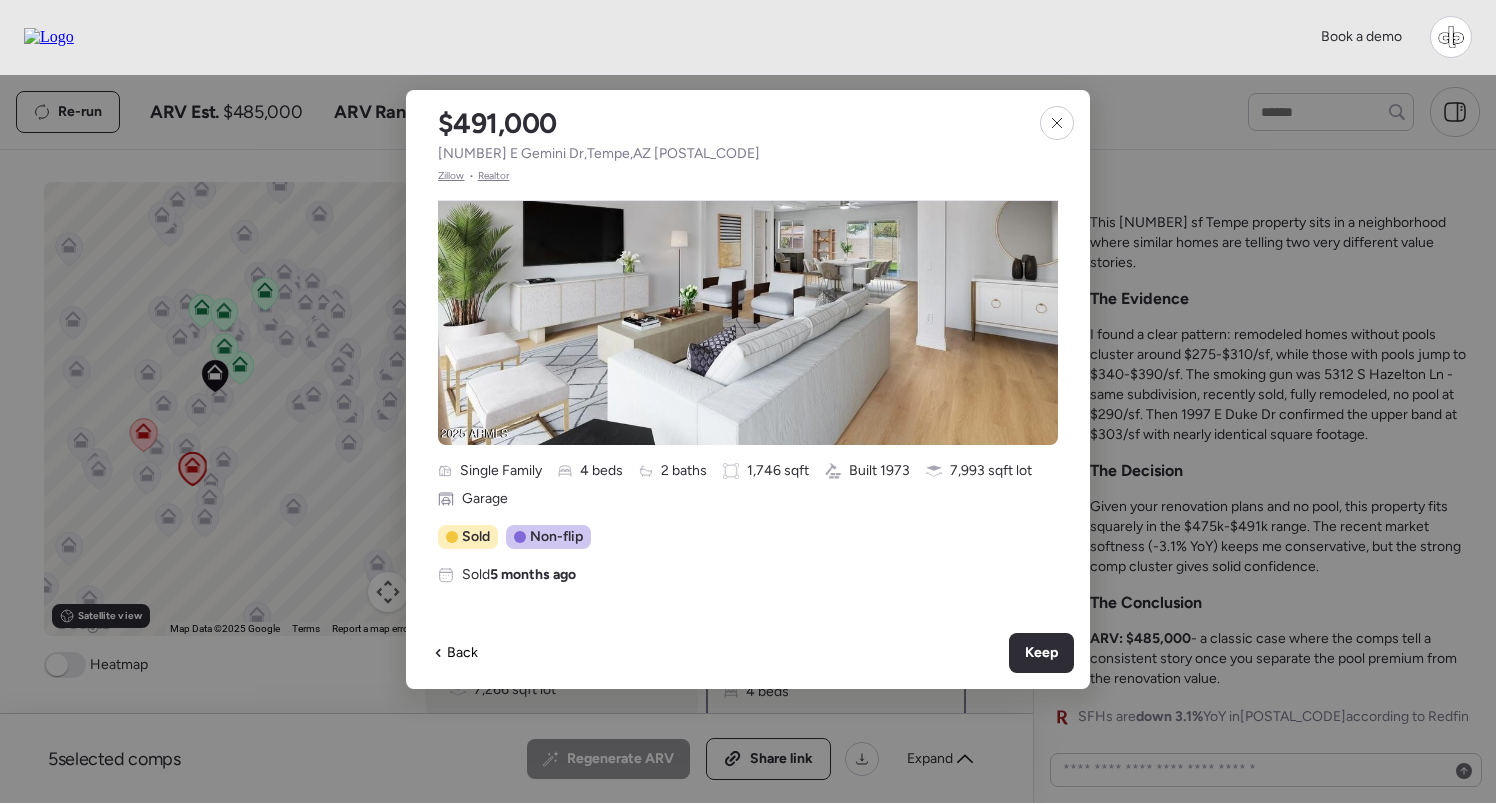 scroll, scrollTop: 103, scrollLeft: 0, axis: vertical 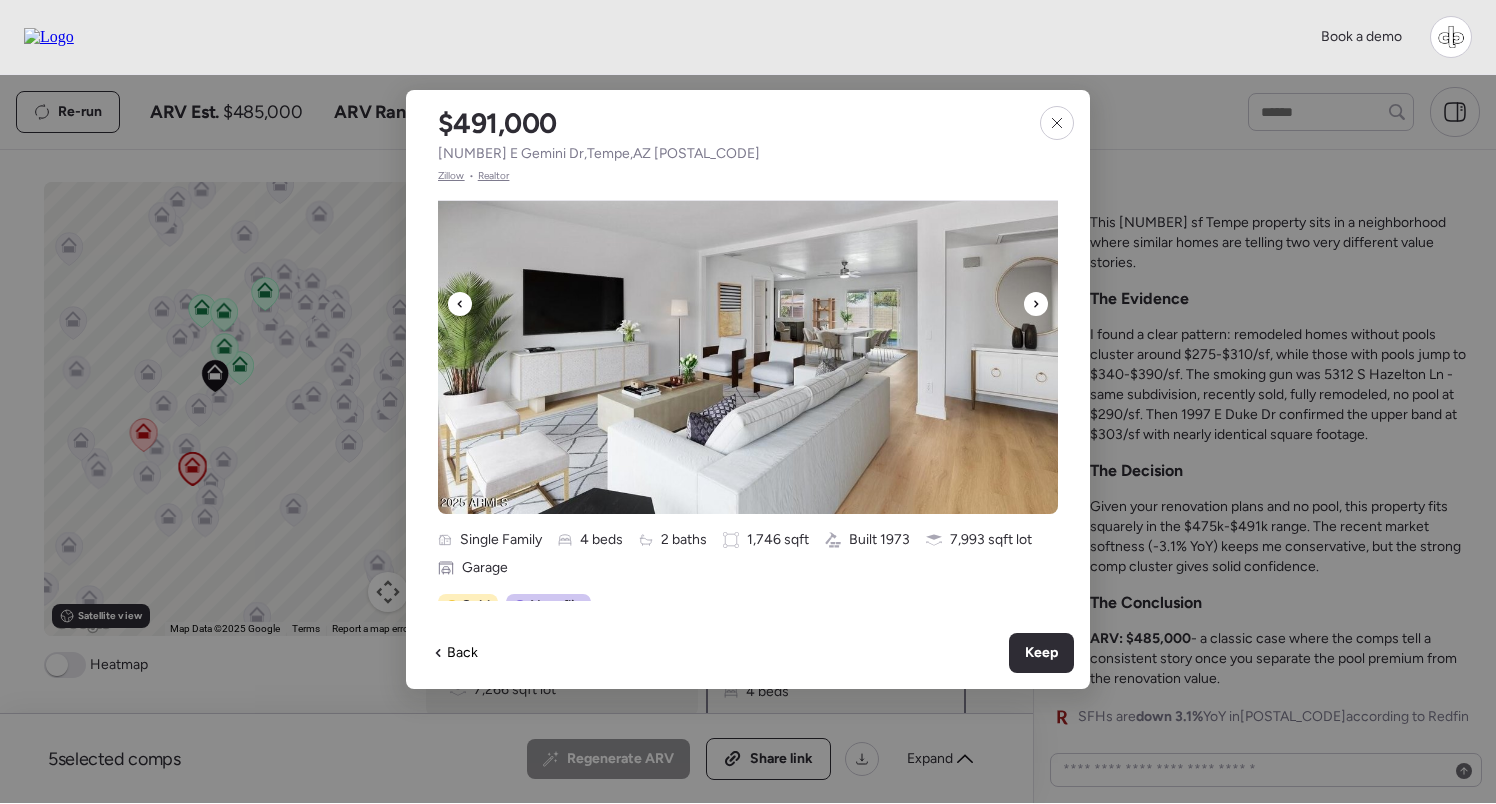 click at bounding box center (1036, 304) 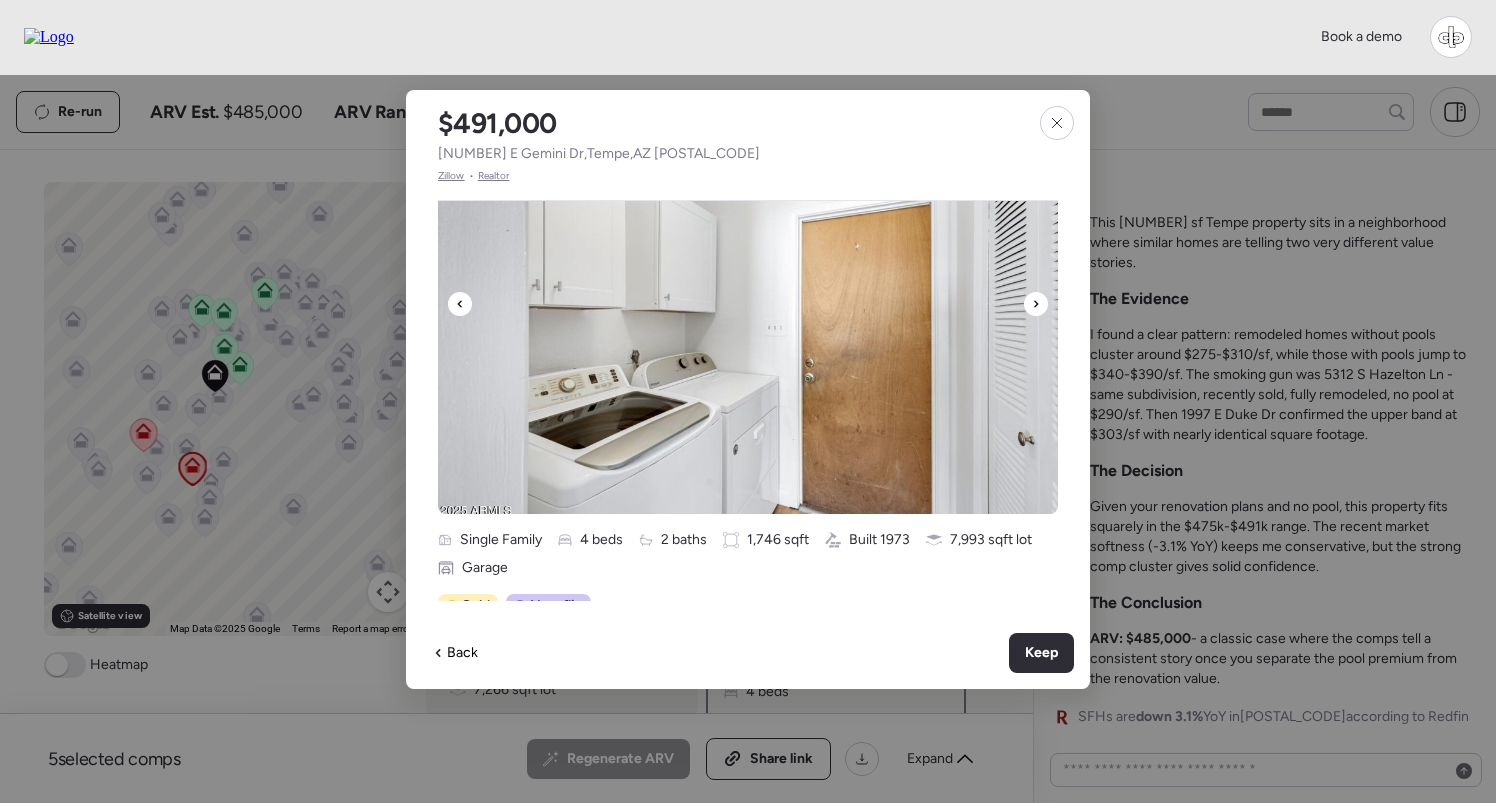 click at bounding box center [1036, 304] 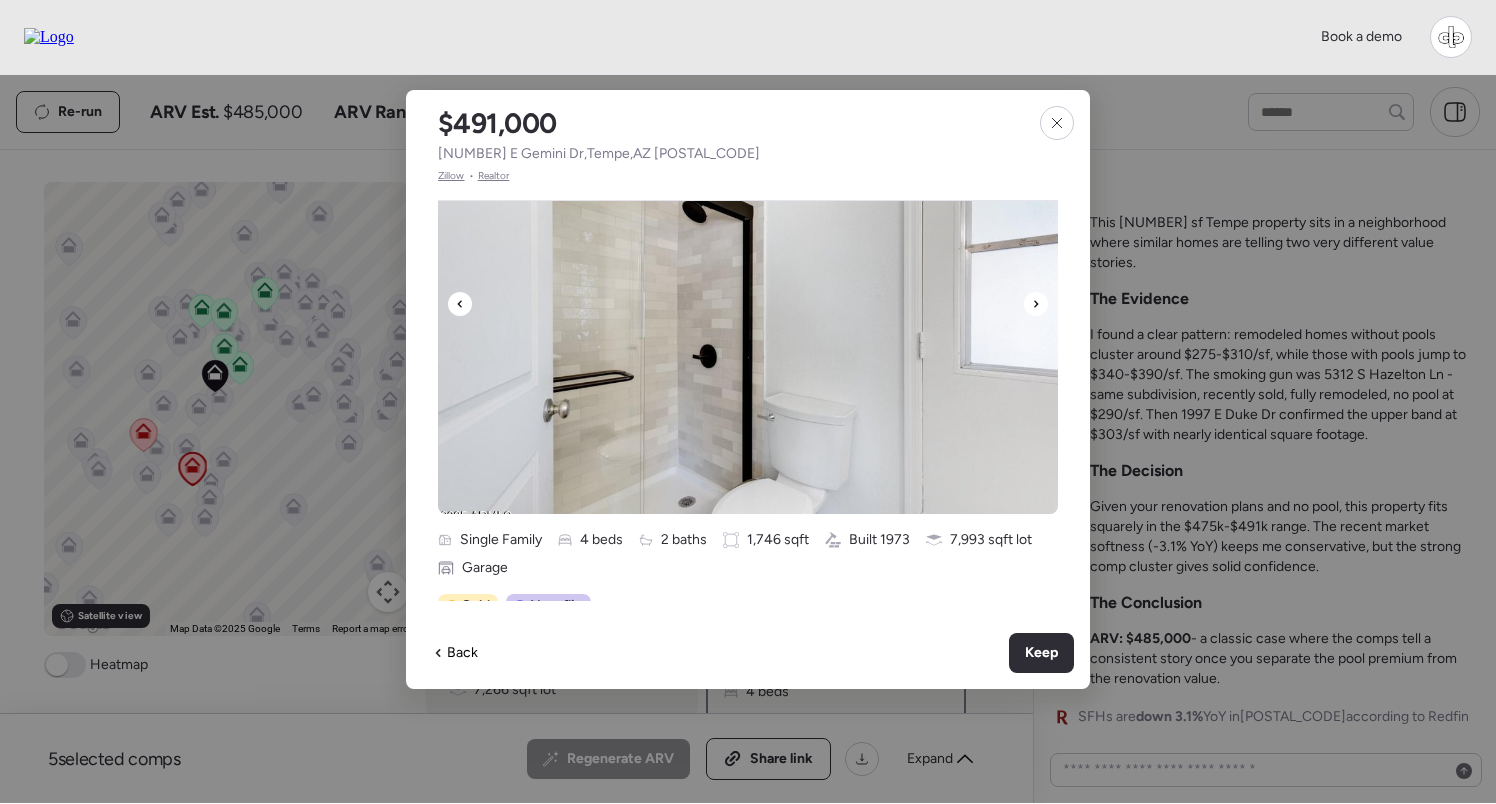 click at bounding box center [1036, 304] 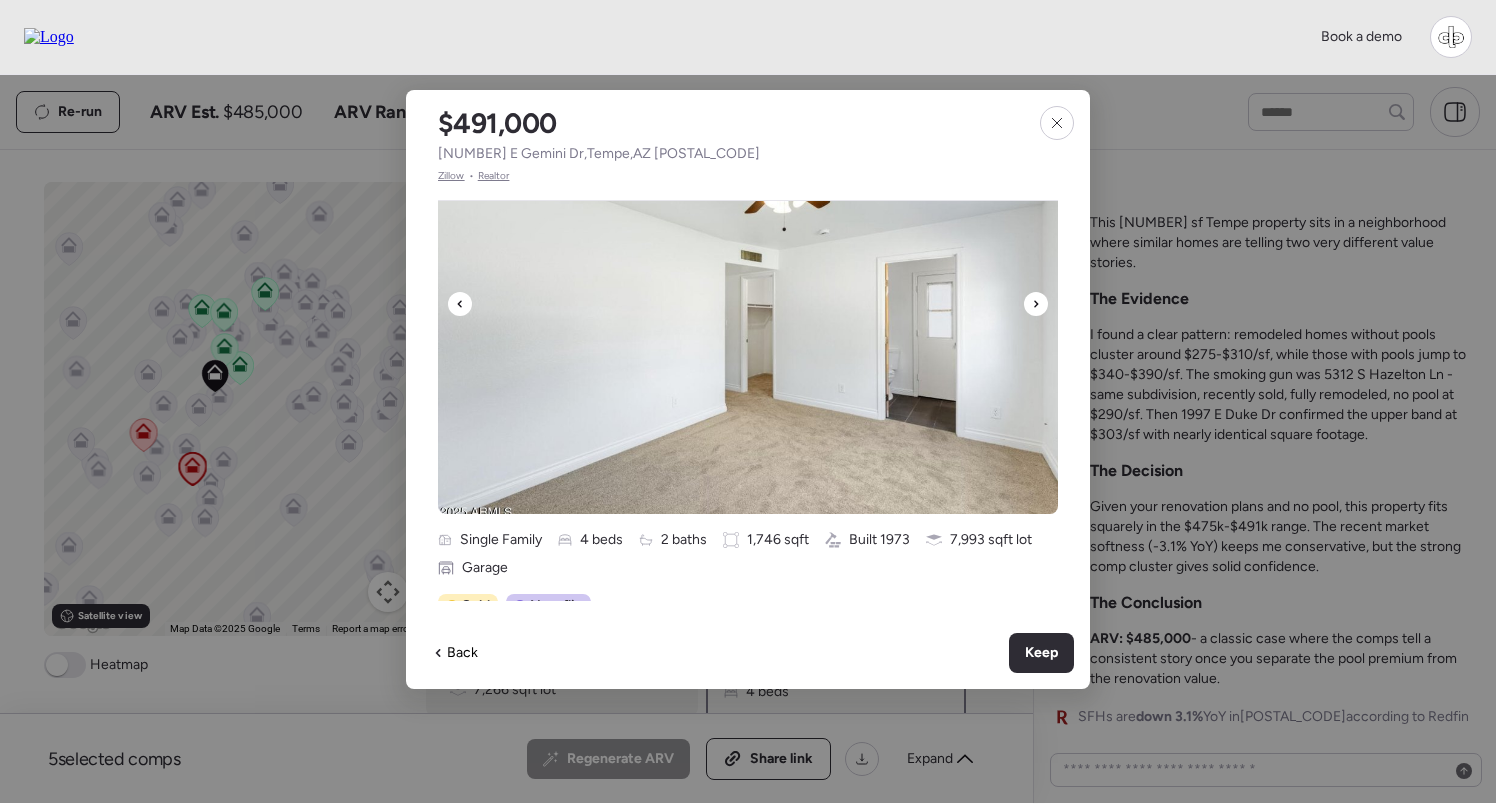click at bounding box center (1036, 304) 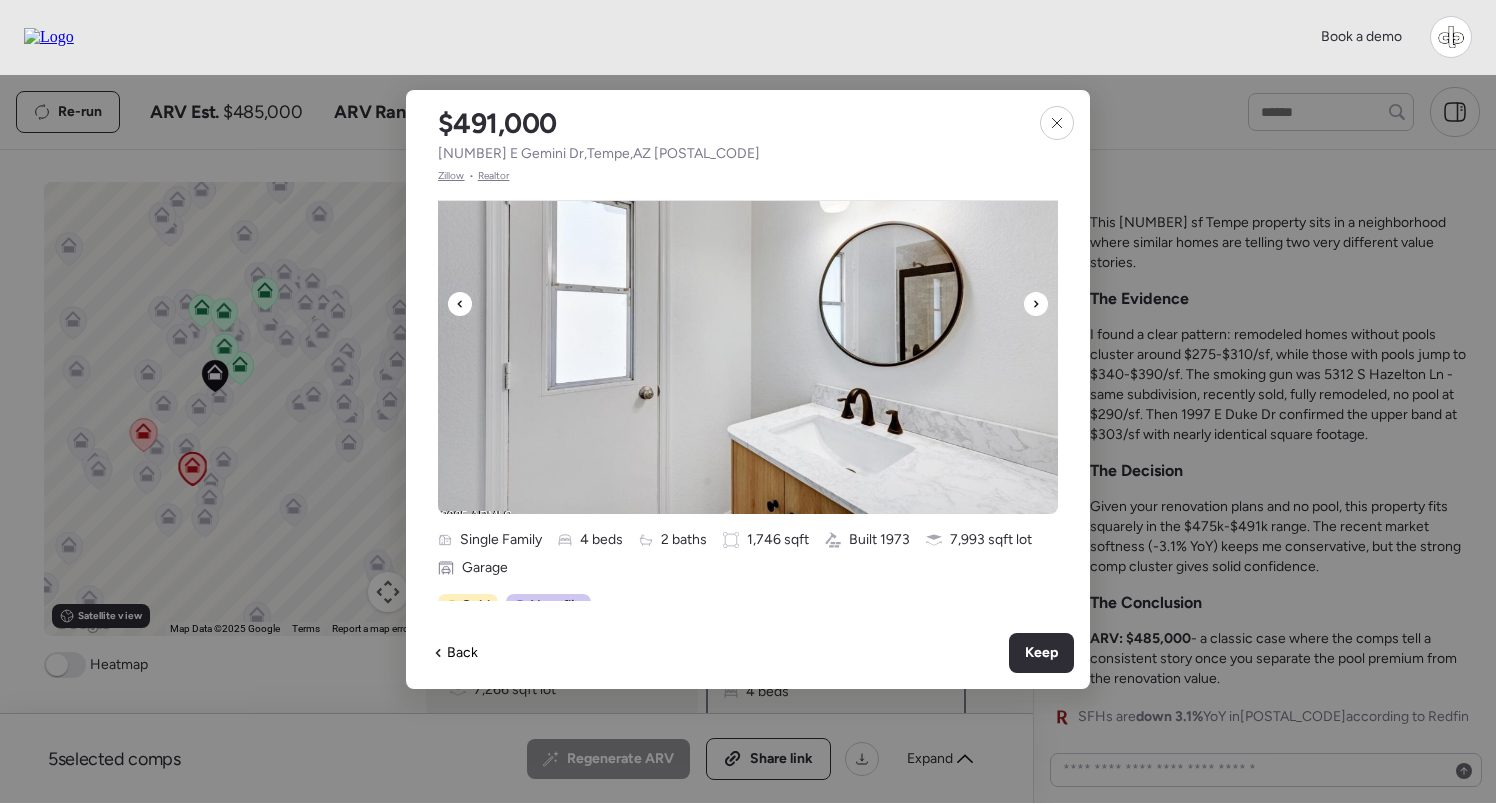 click at bounding box center (1036, 304) 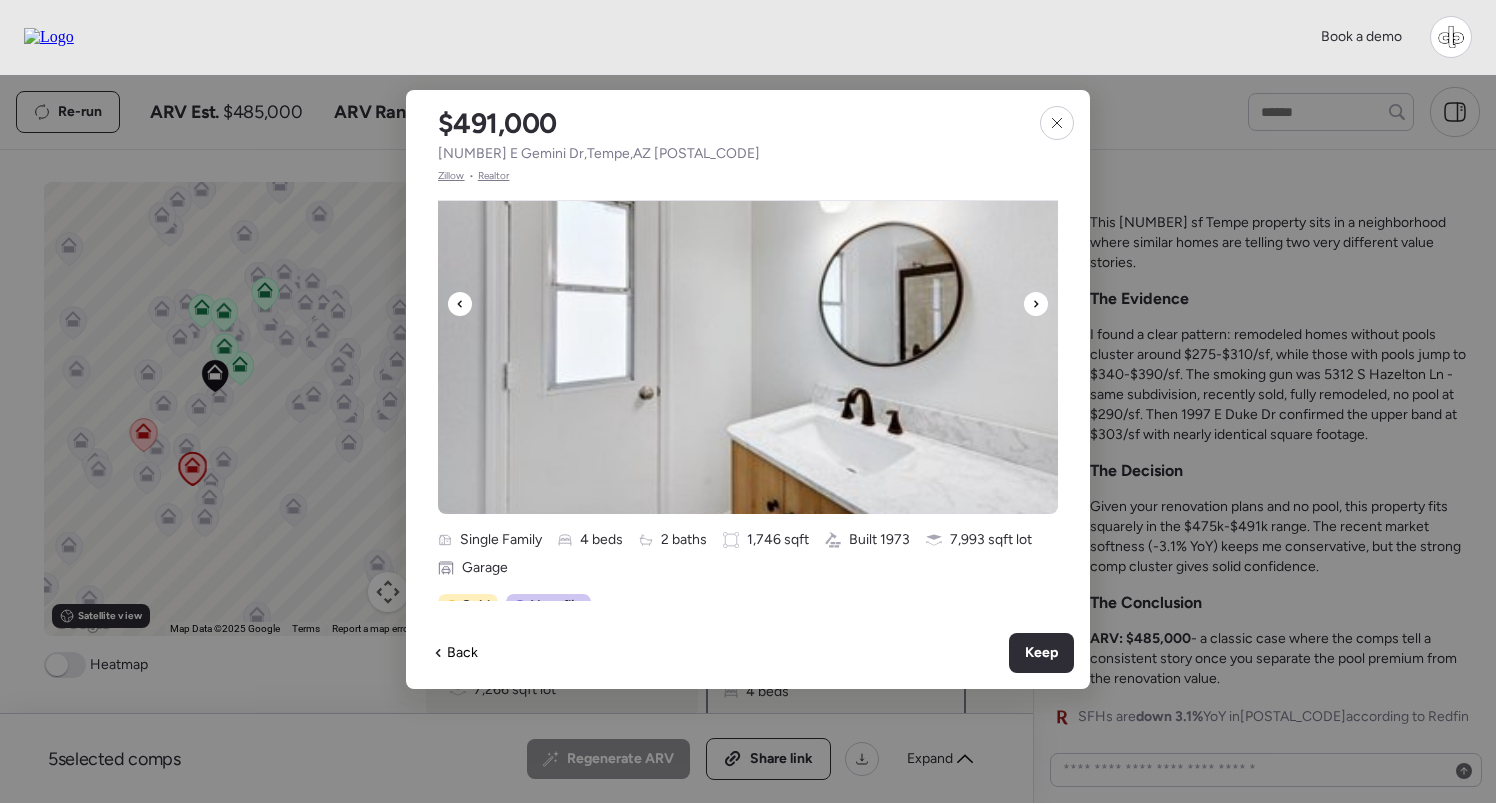 click at bounding box center [1036, 304] 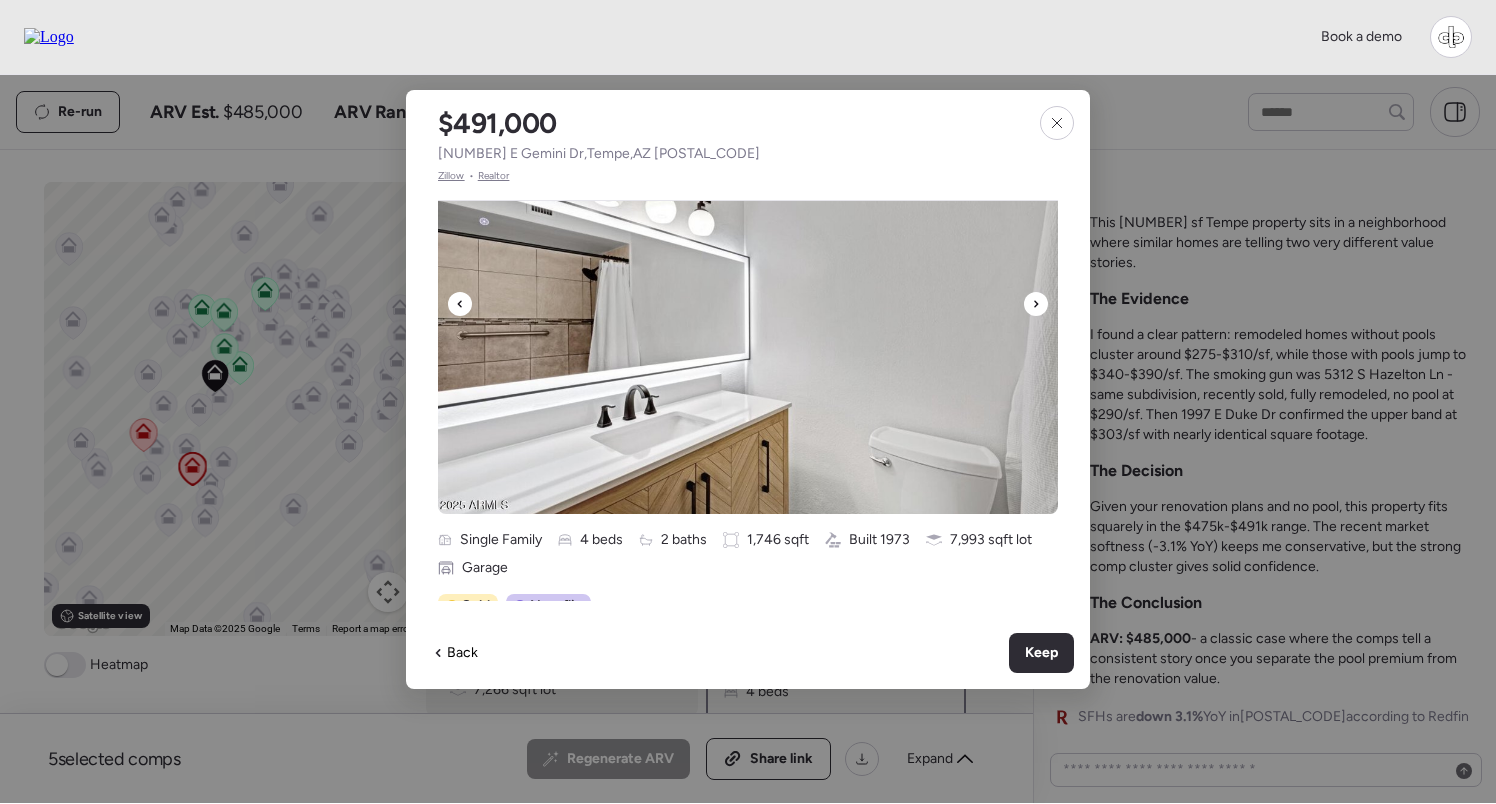 click at bounding box center (1036, 304) 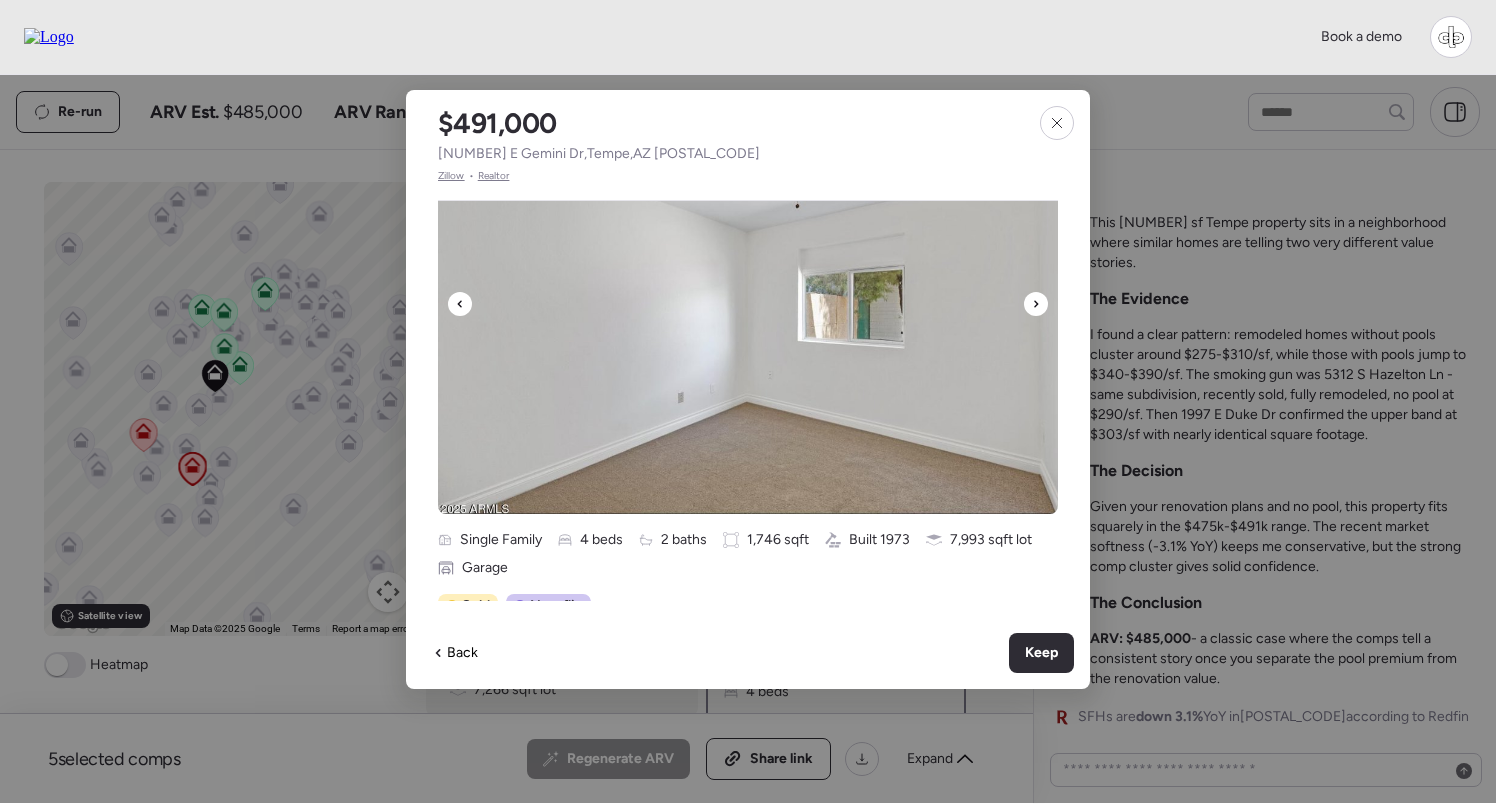 click at bounding box center [1036, 304] 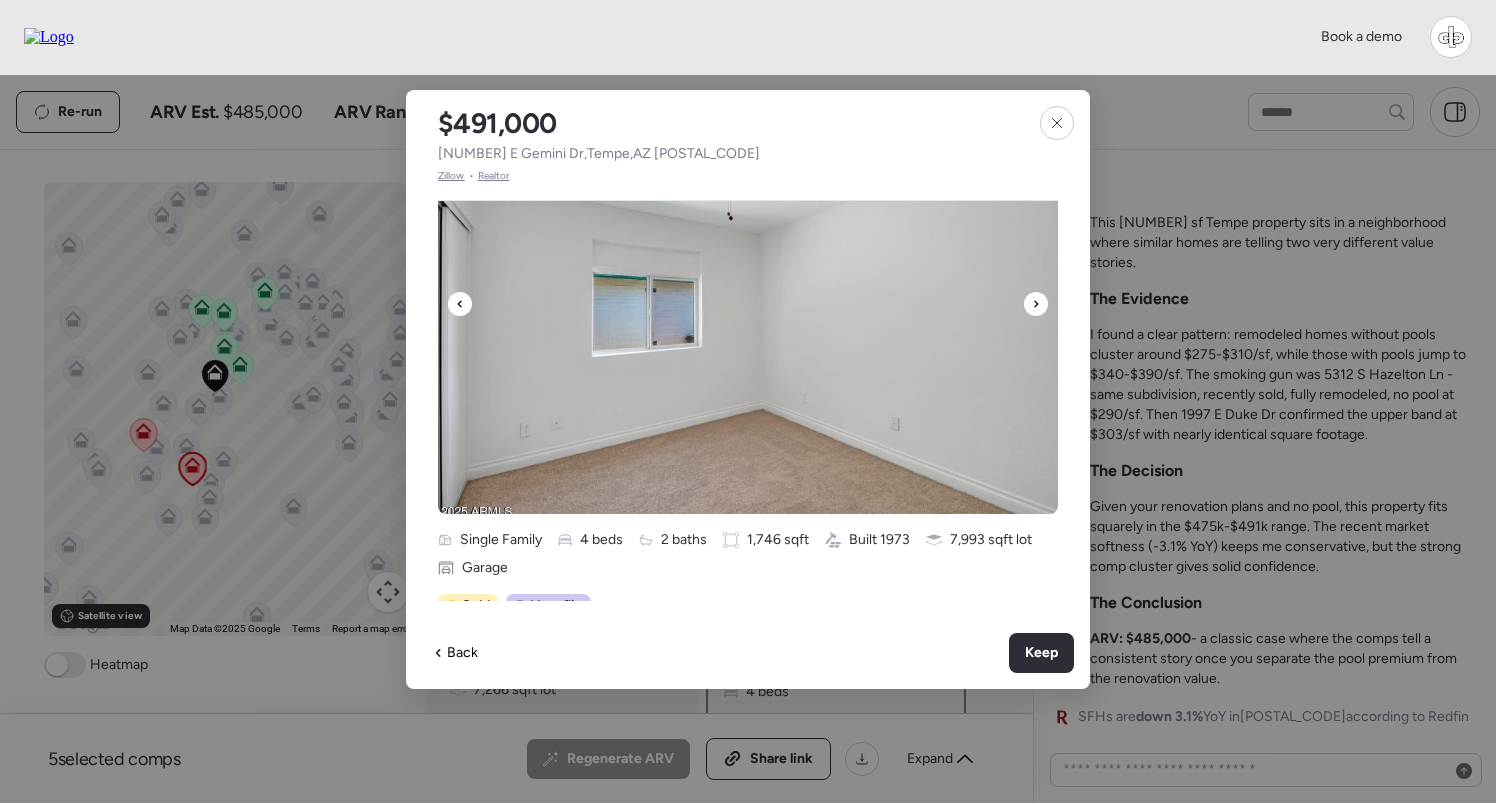 click at bounding box center [1036, 304] 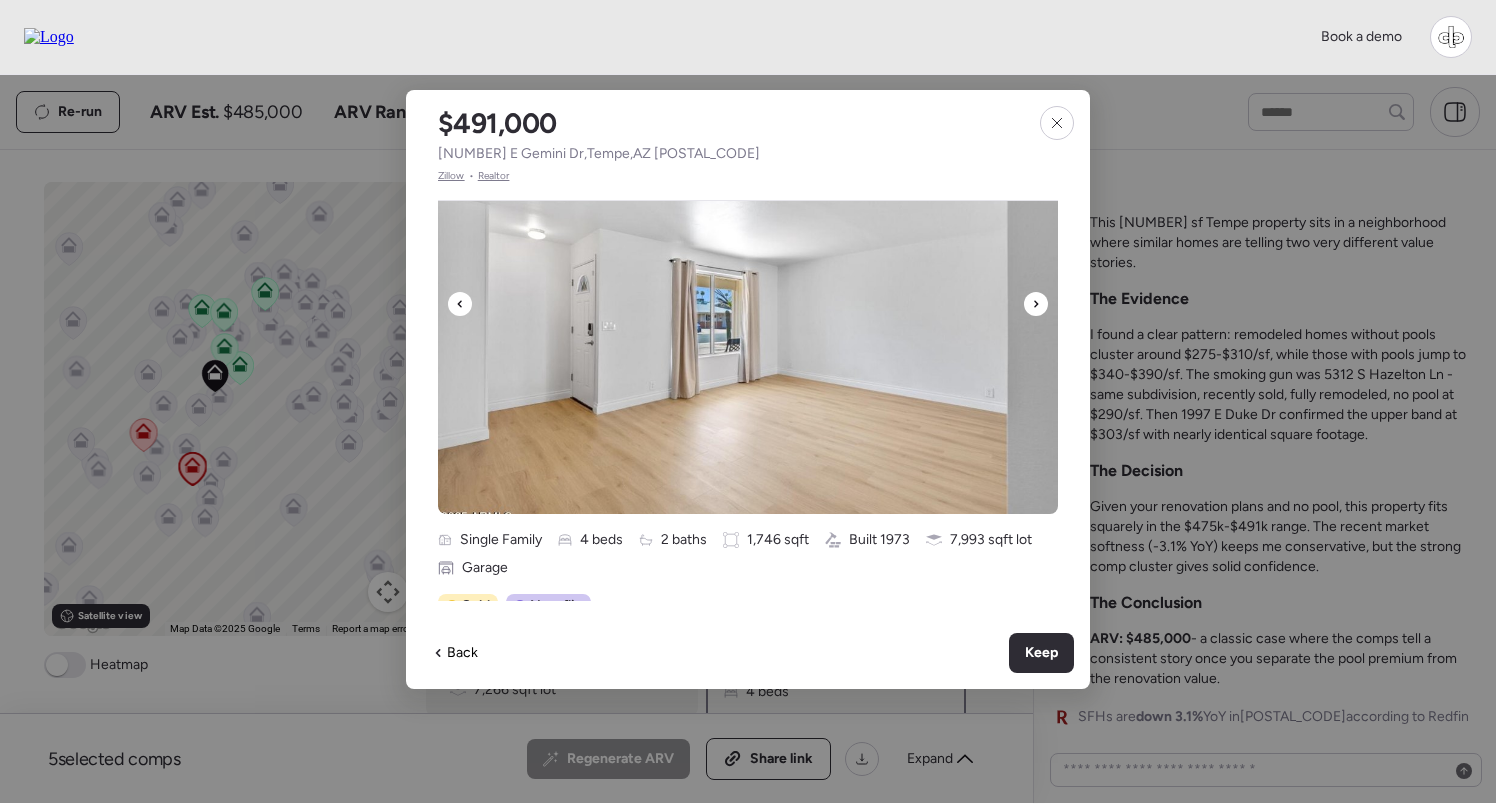 click at bounding box center [1036, 304] 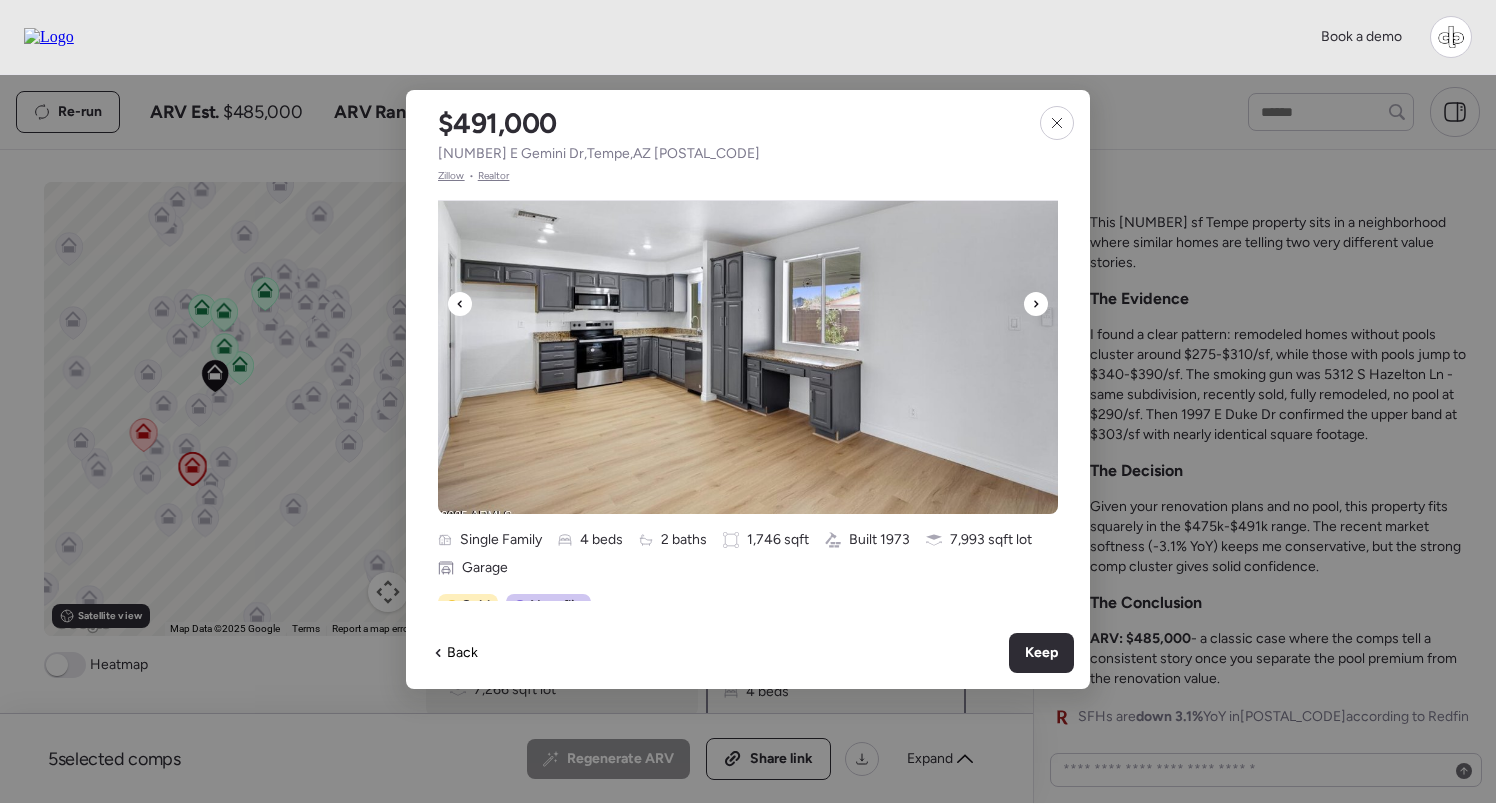 click at bounding box center [1036, 304] 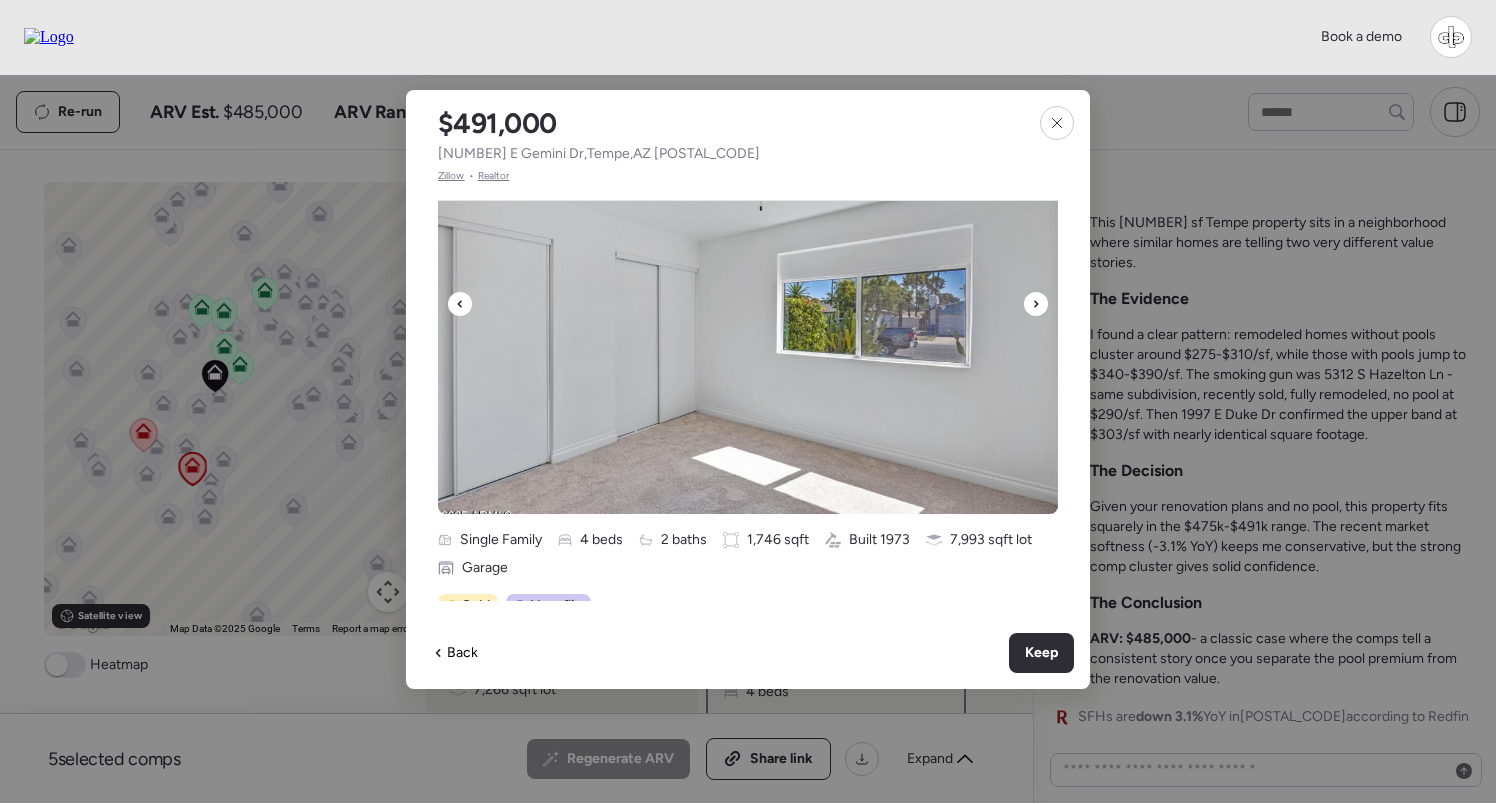 click at bounding box center (1036, 304) 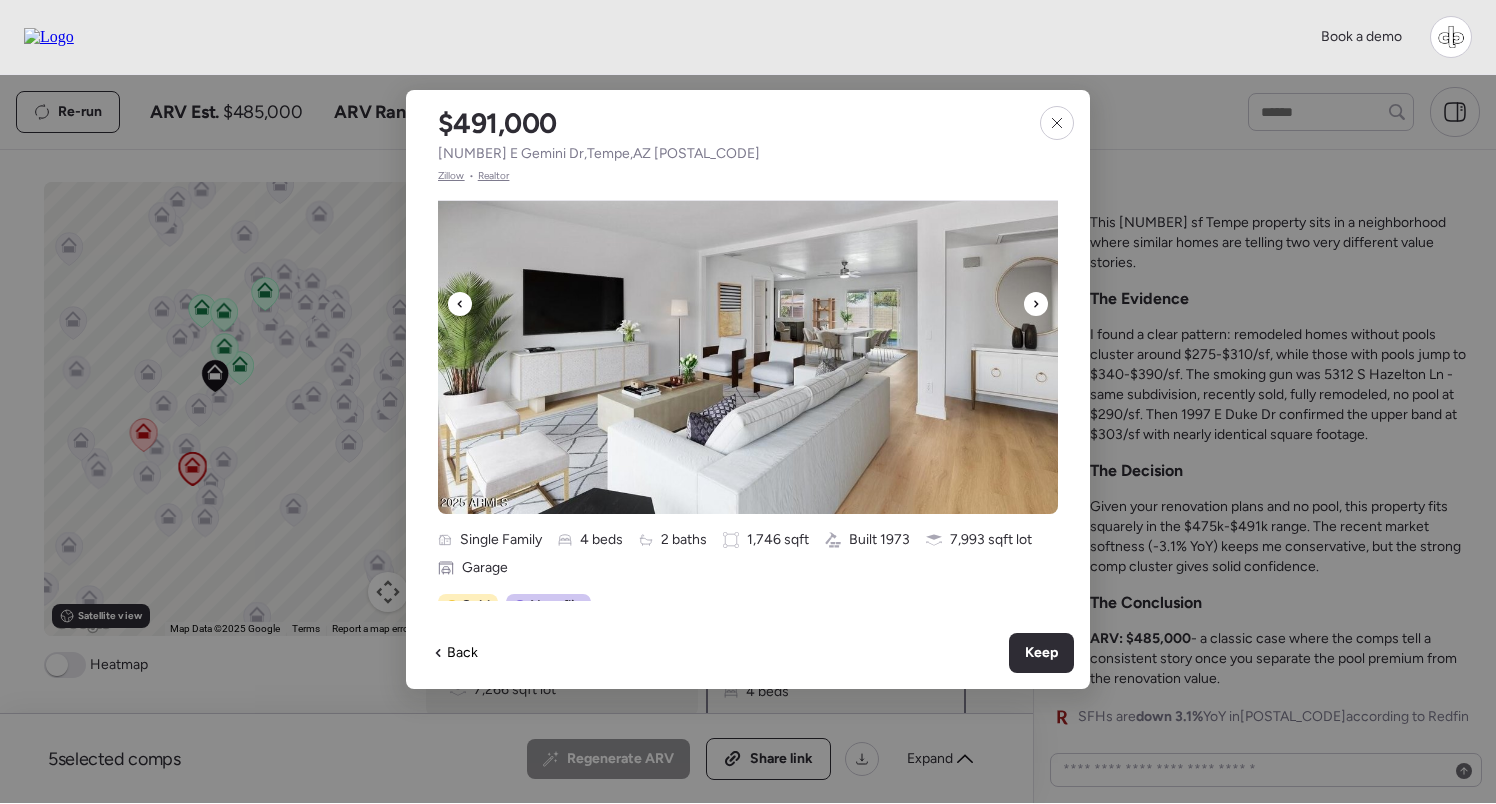 click at bounding box center (1036, 304) 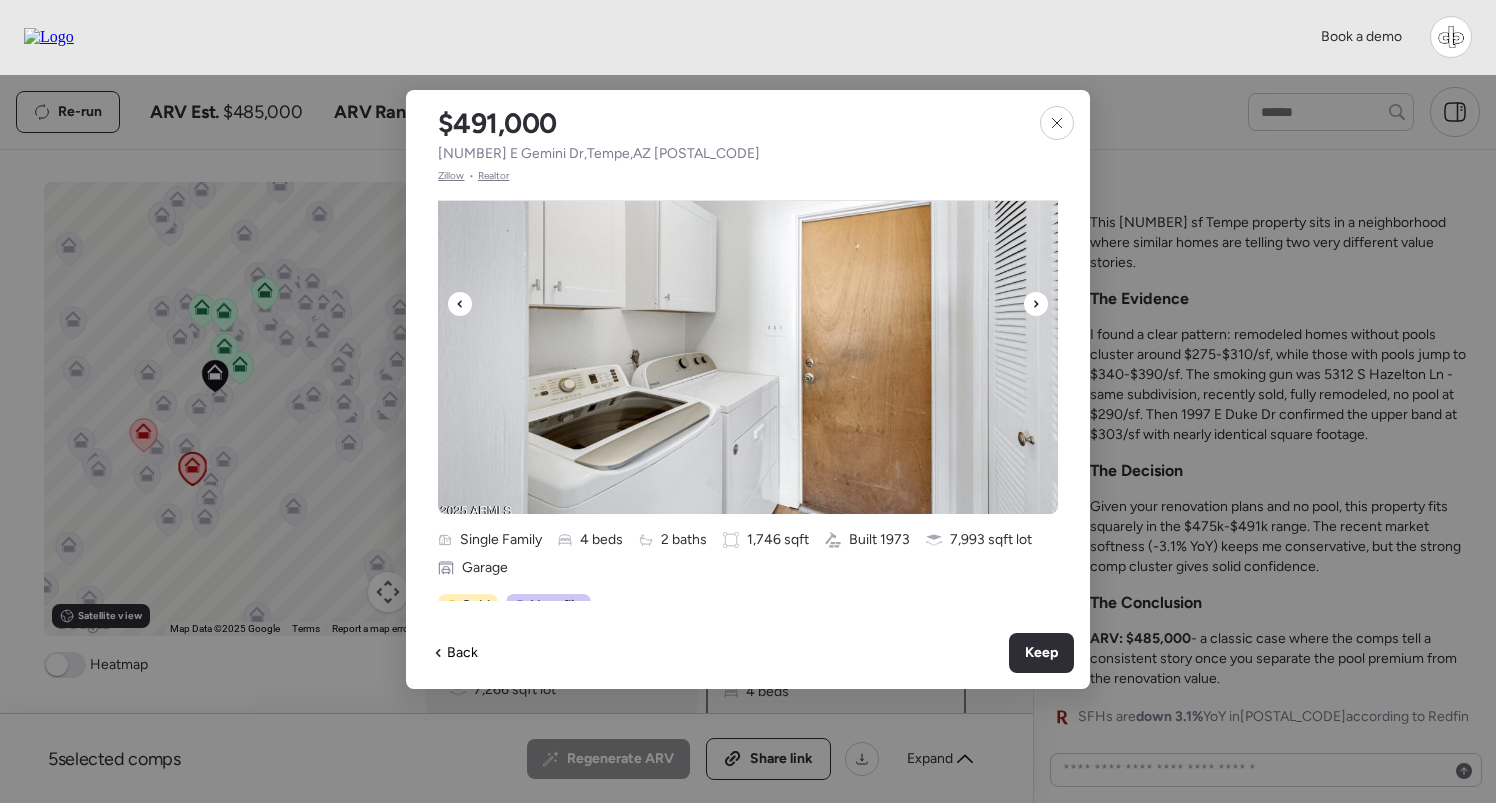 click at bounding box center (1036, 304) 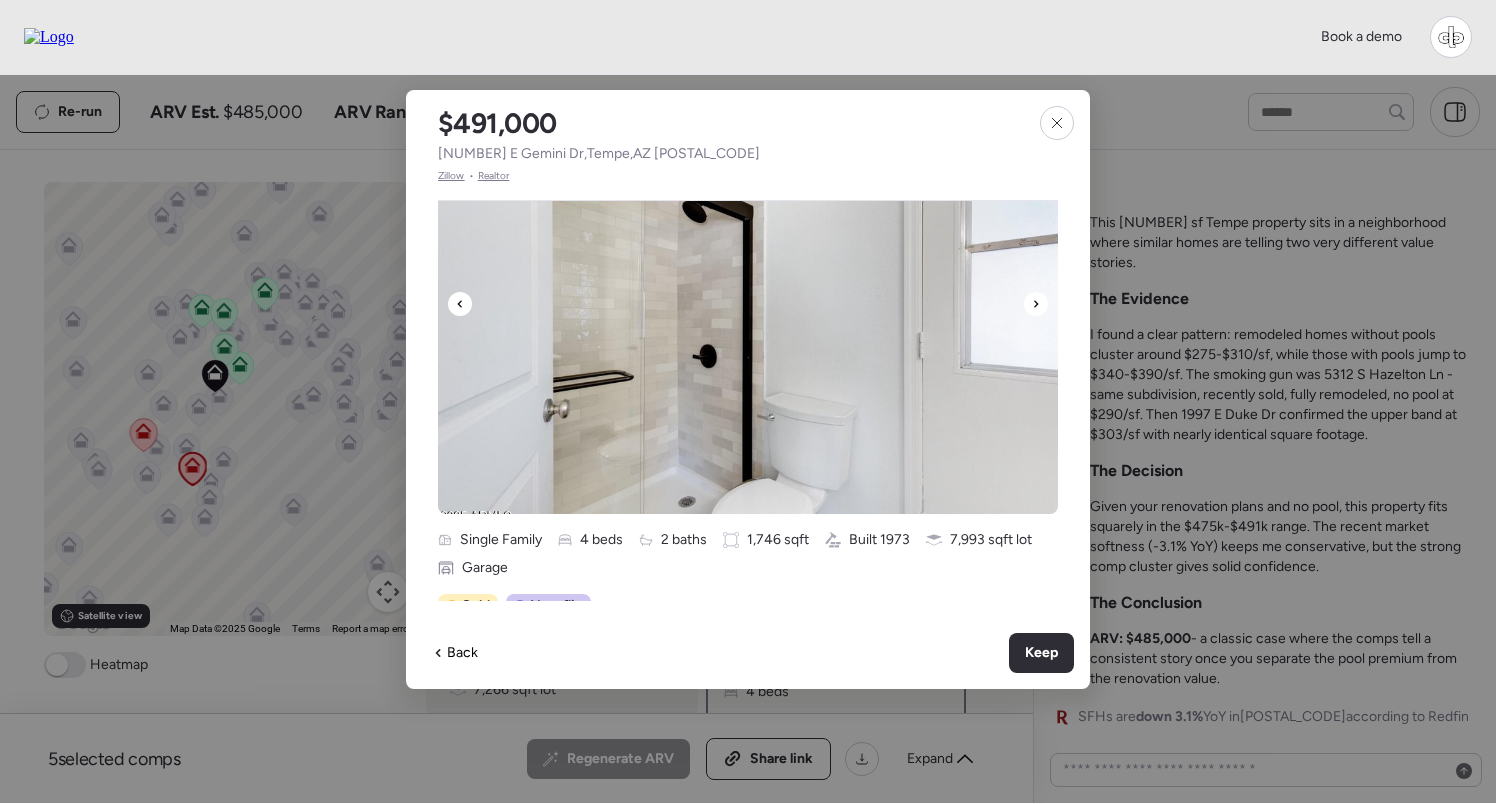 click at bounding box center (1036, 304) 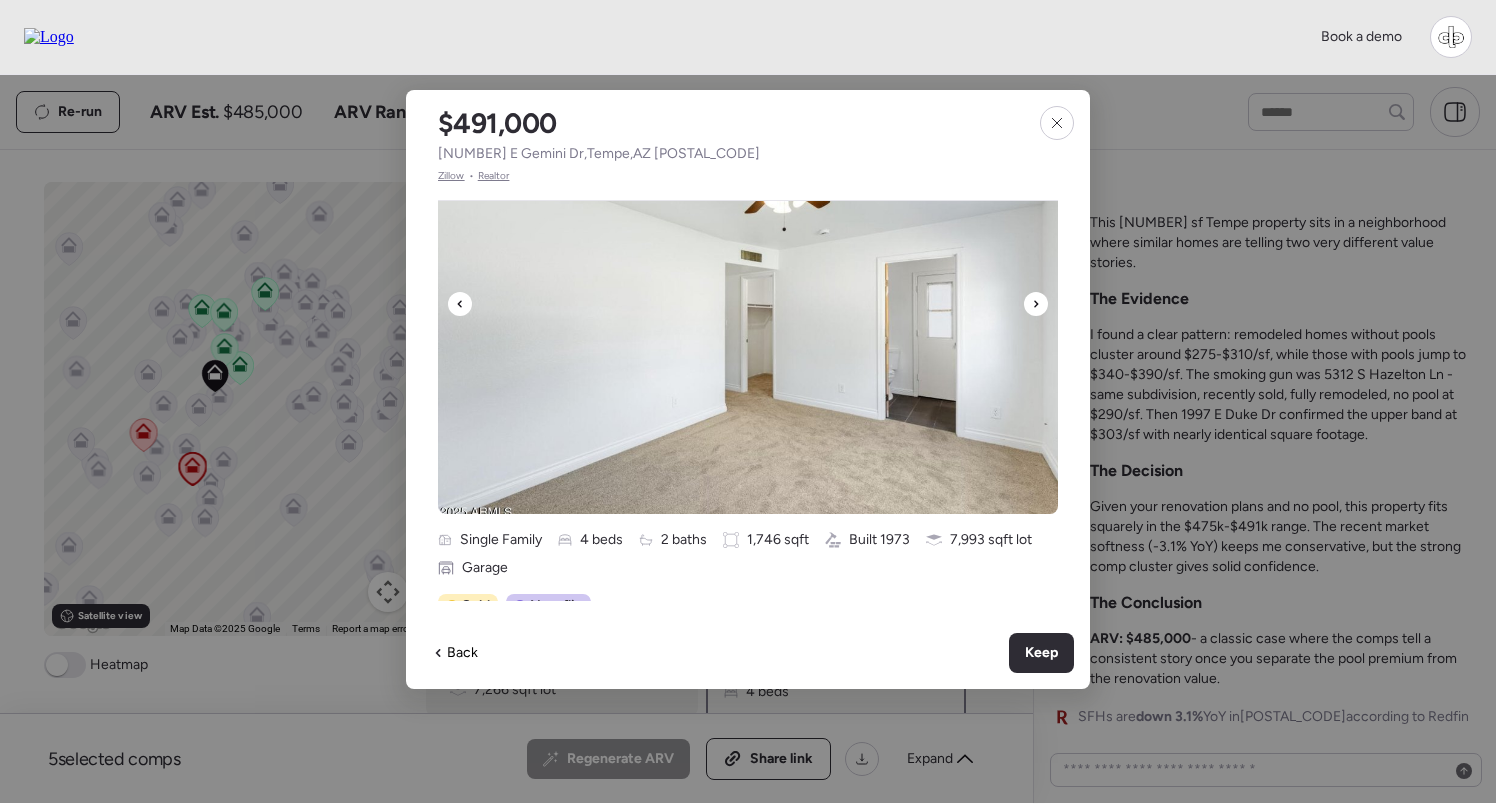 click at bounding box center (1036, 304) 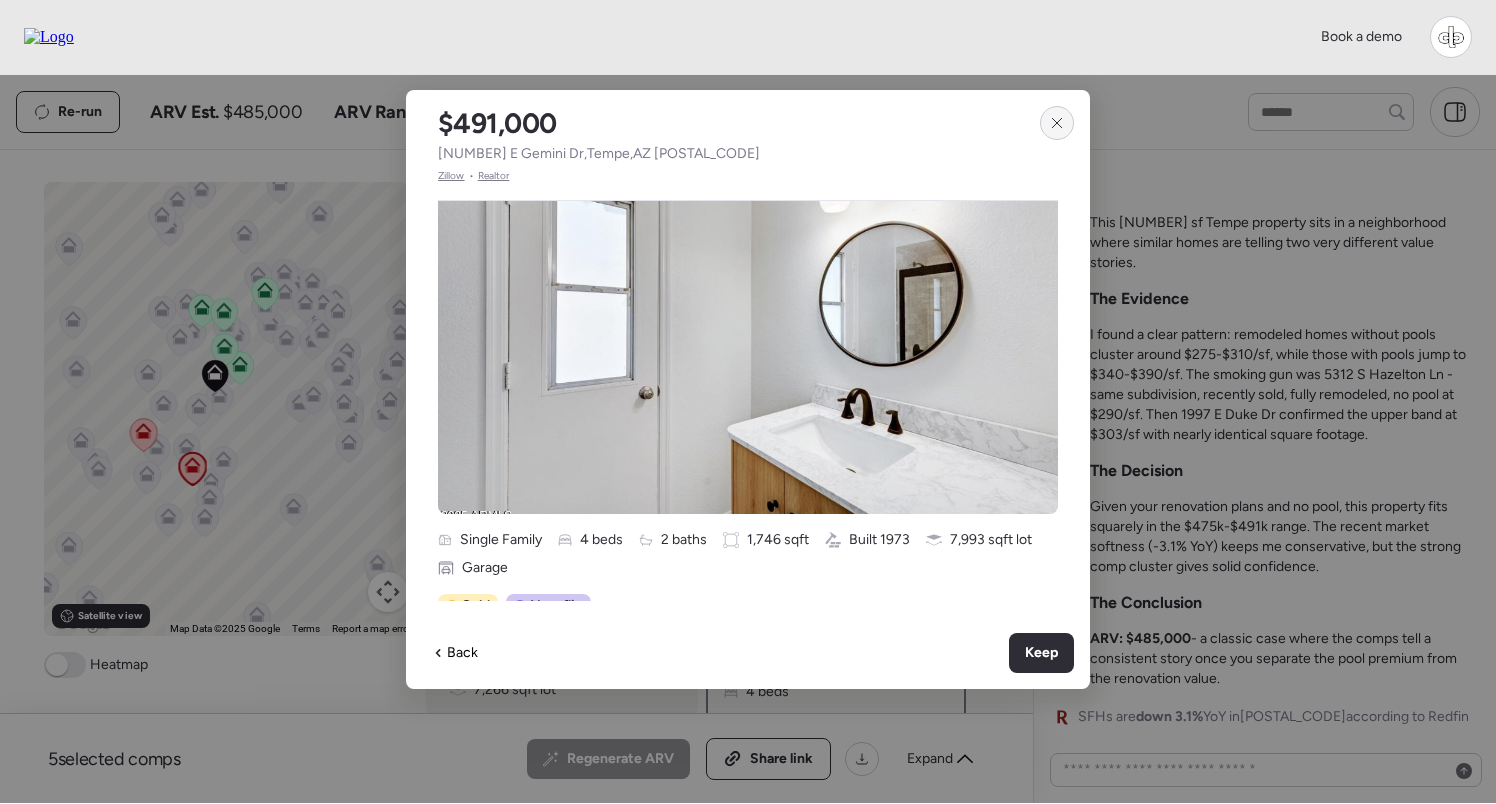 click 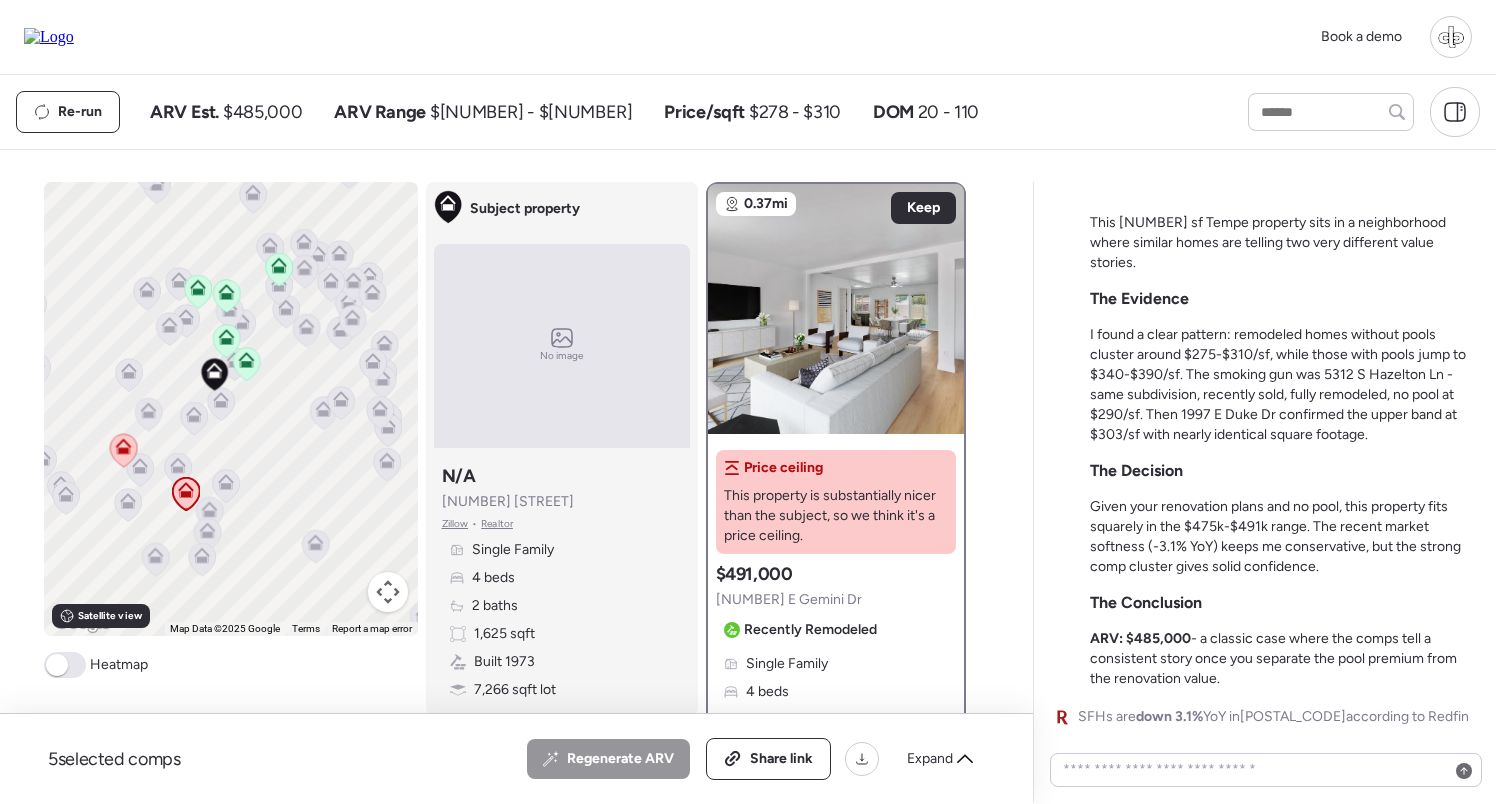 click 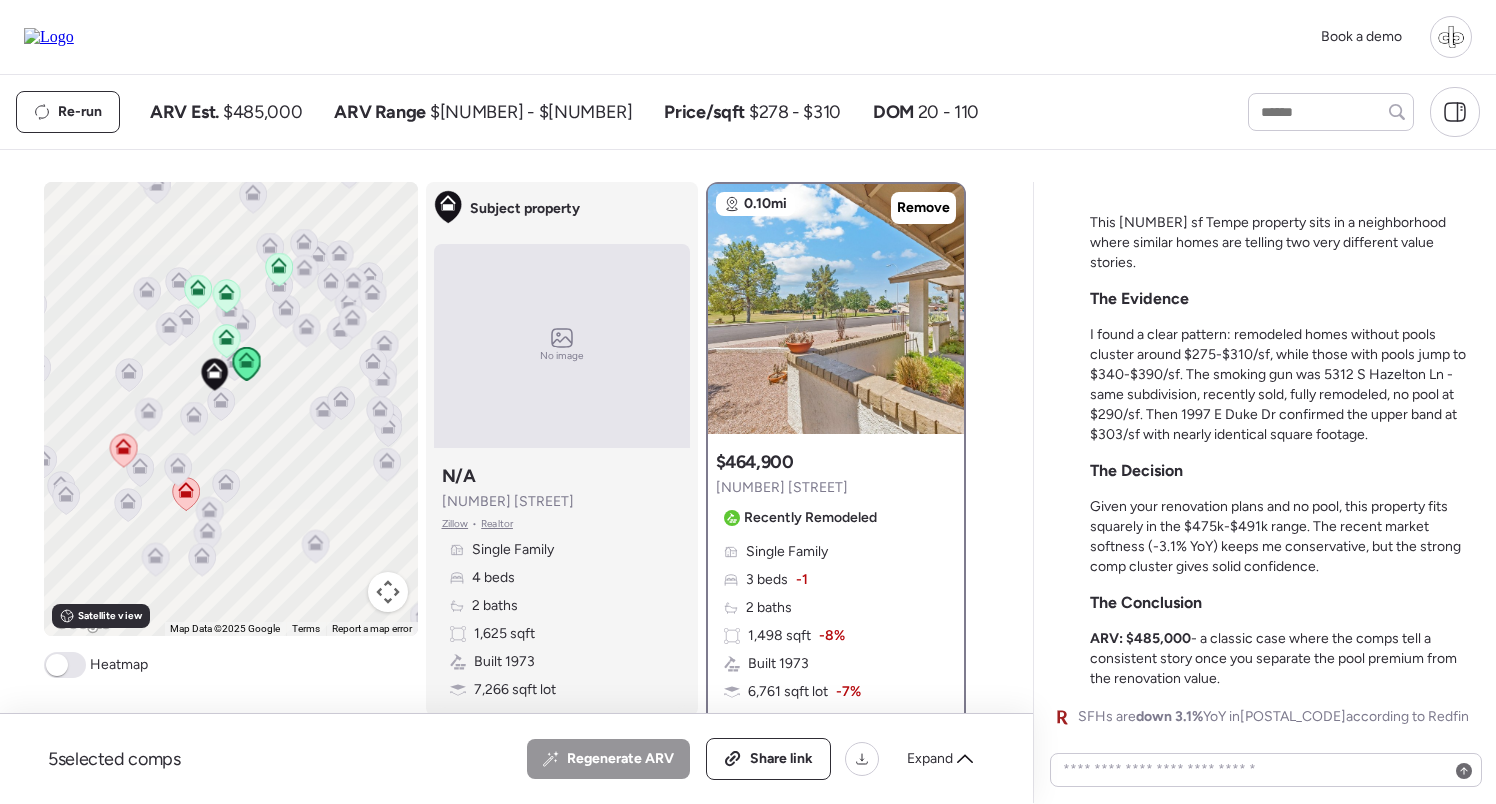click 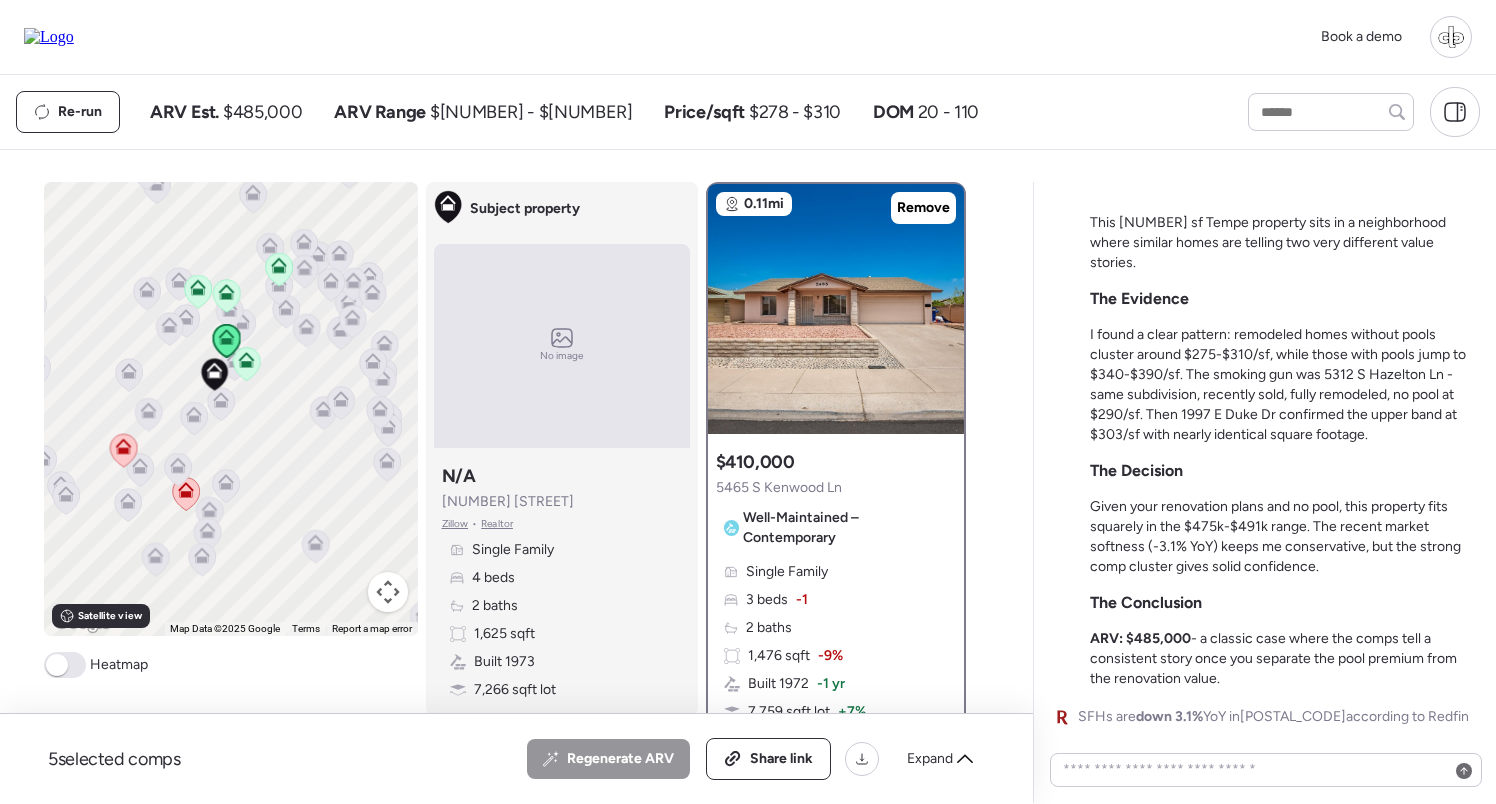 click 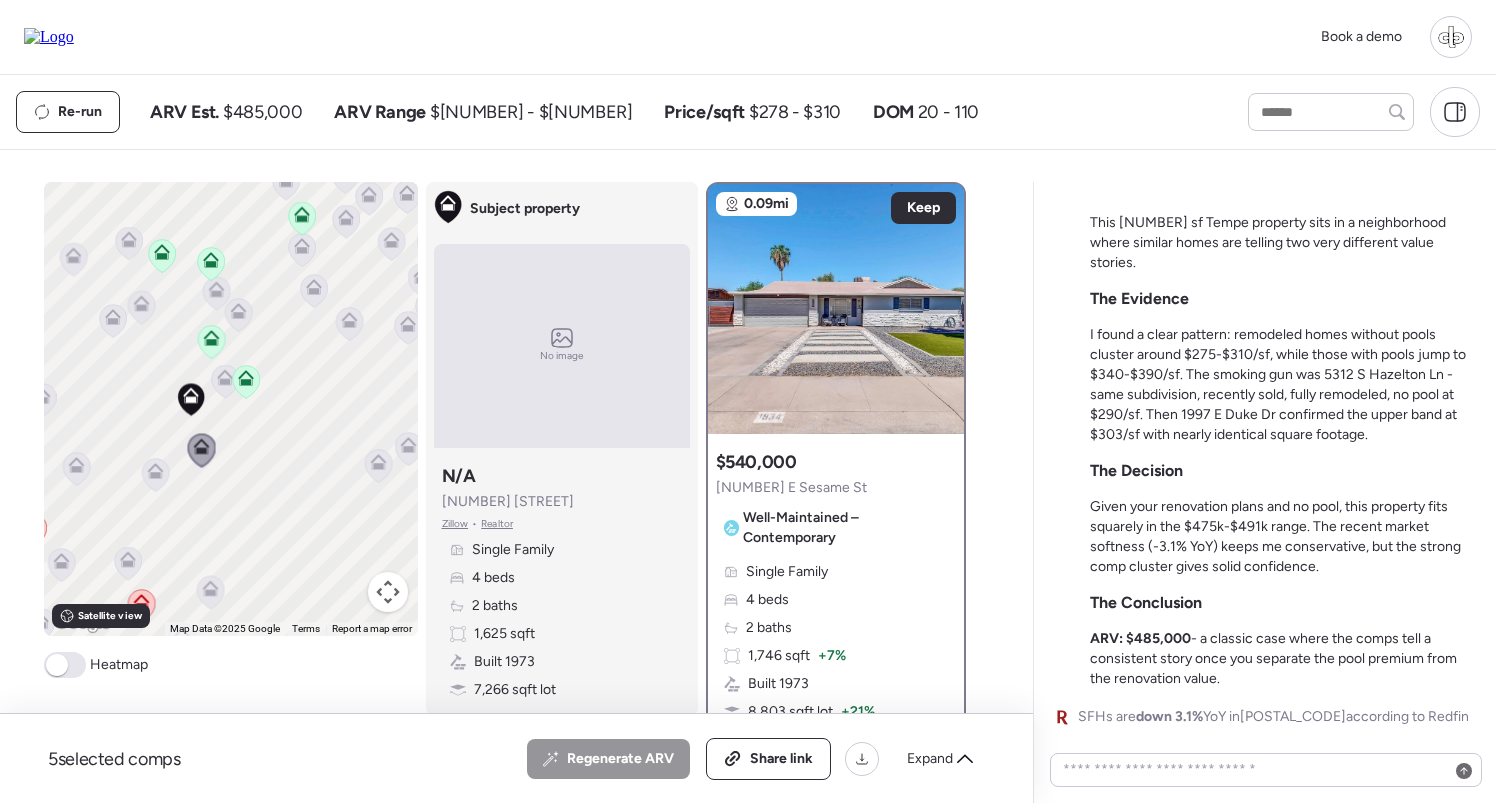 click 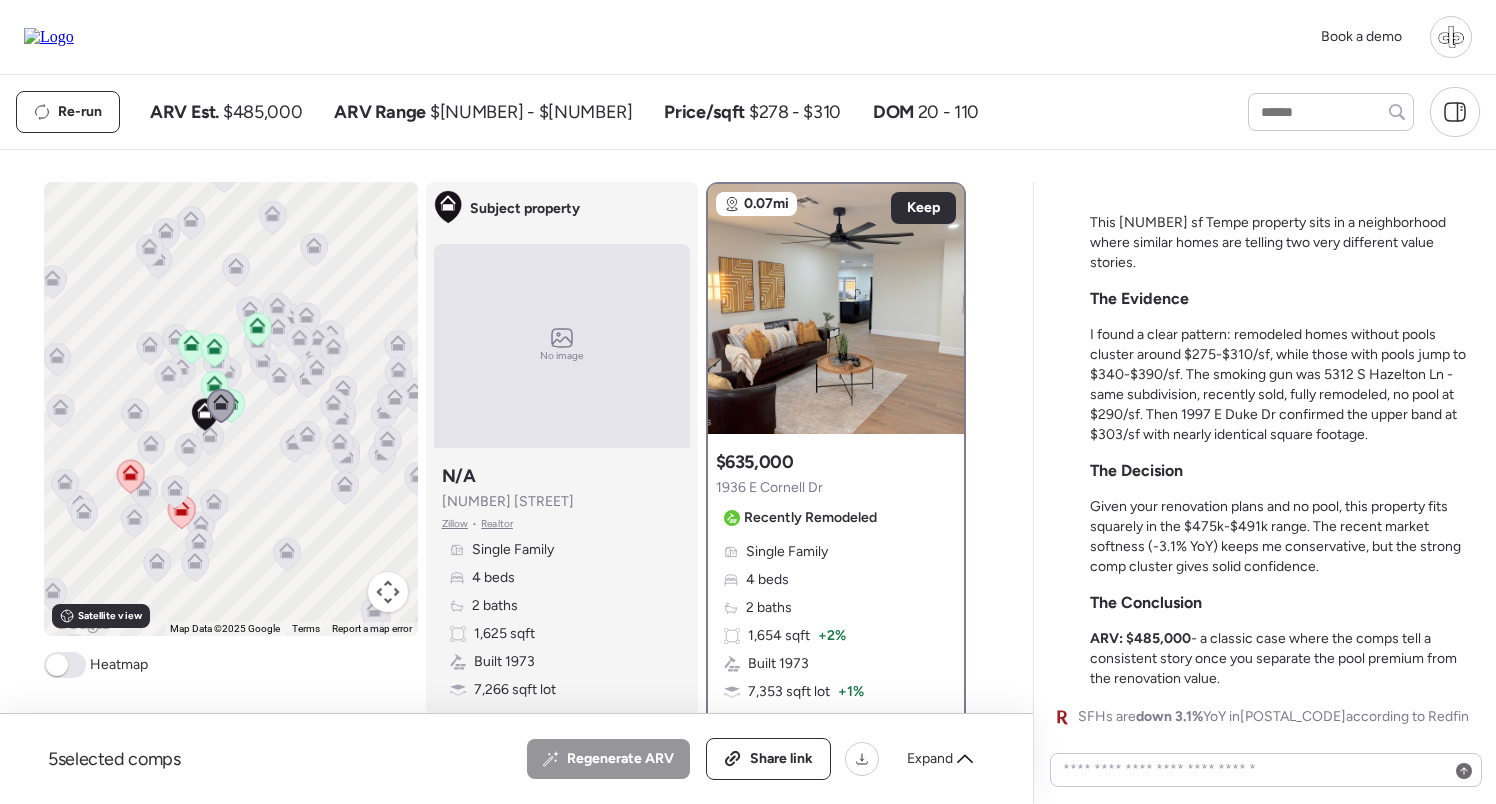 scroll, scrollTop: 0, scrollLeft: 0, axis: both 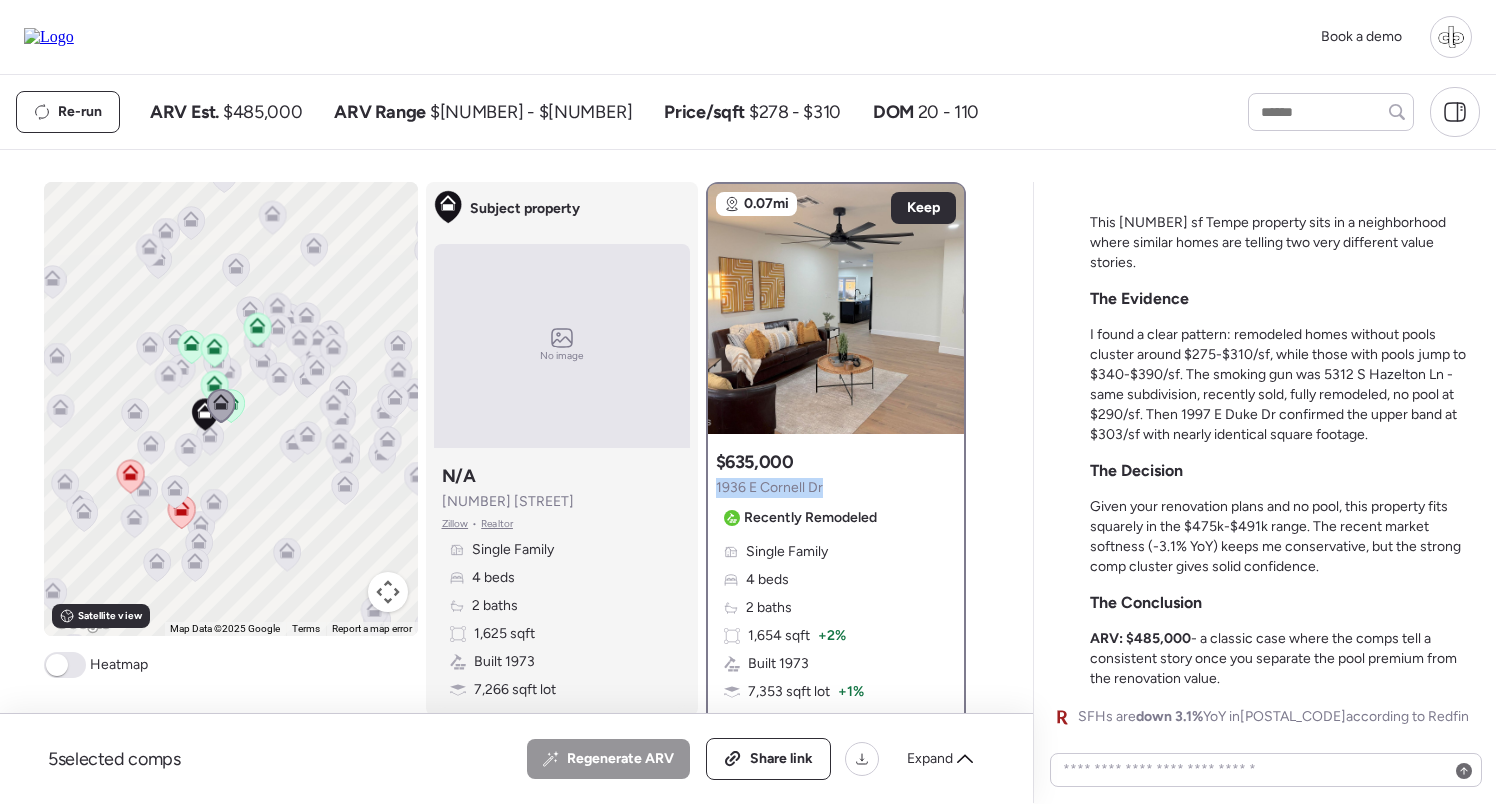 copy on "1936 E Cornell Dr" 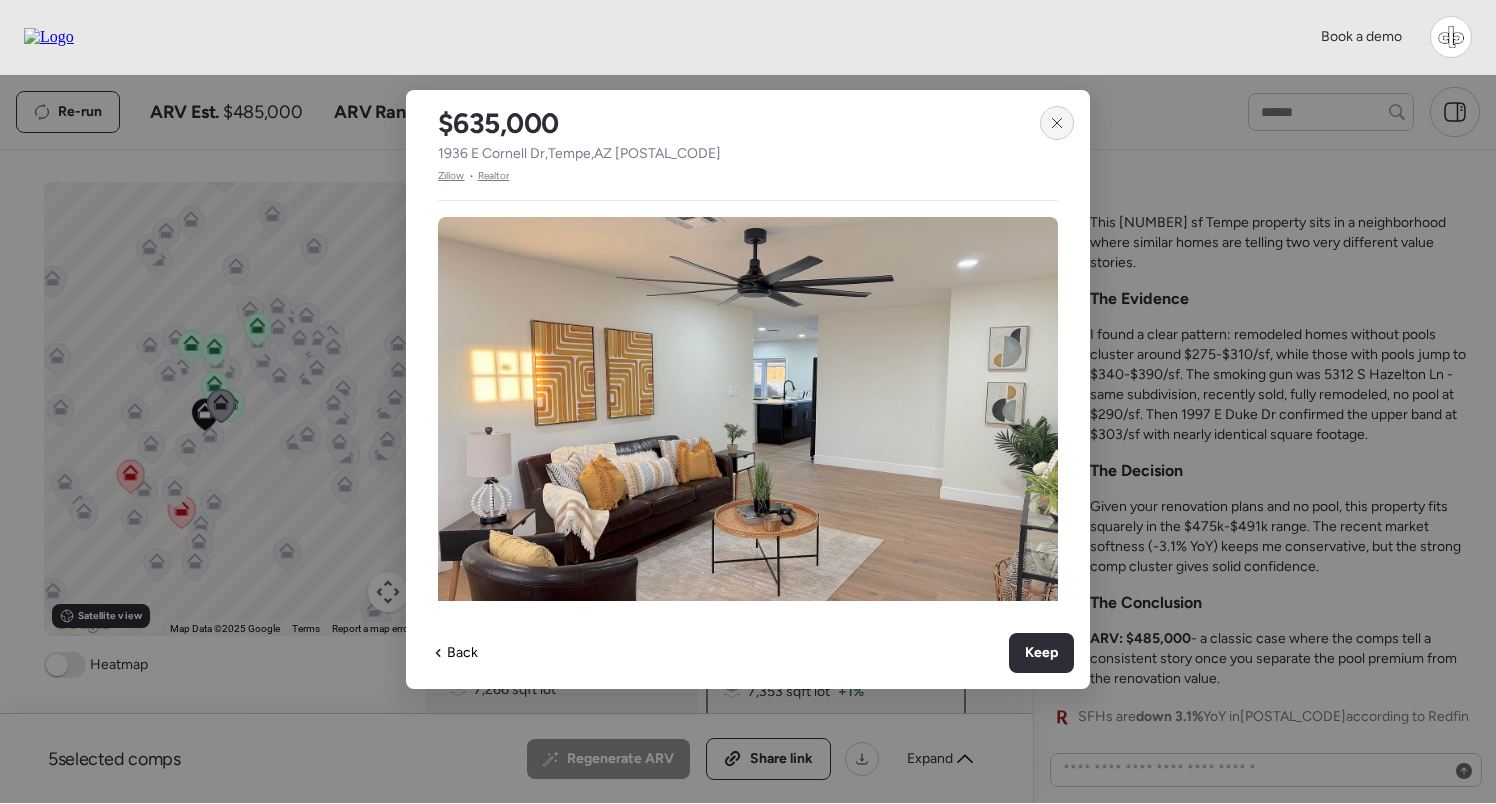 click at bounding box center (1057, 123) 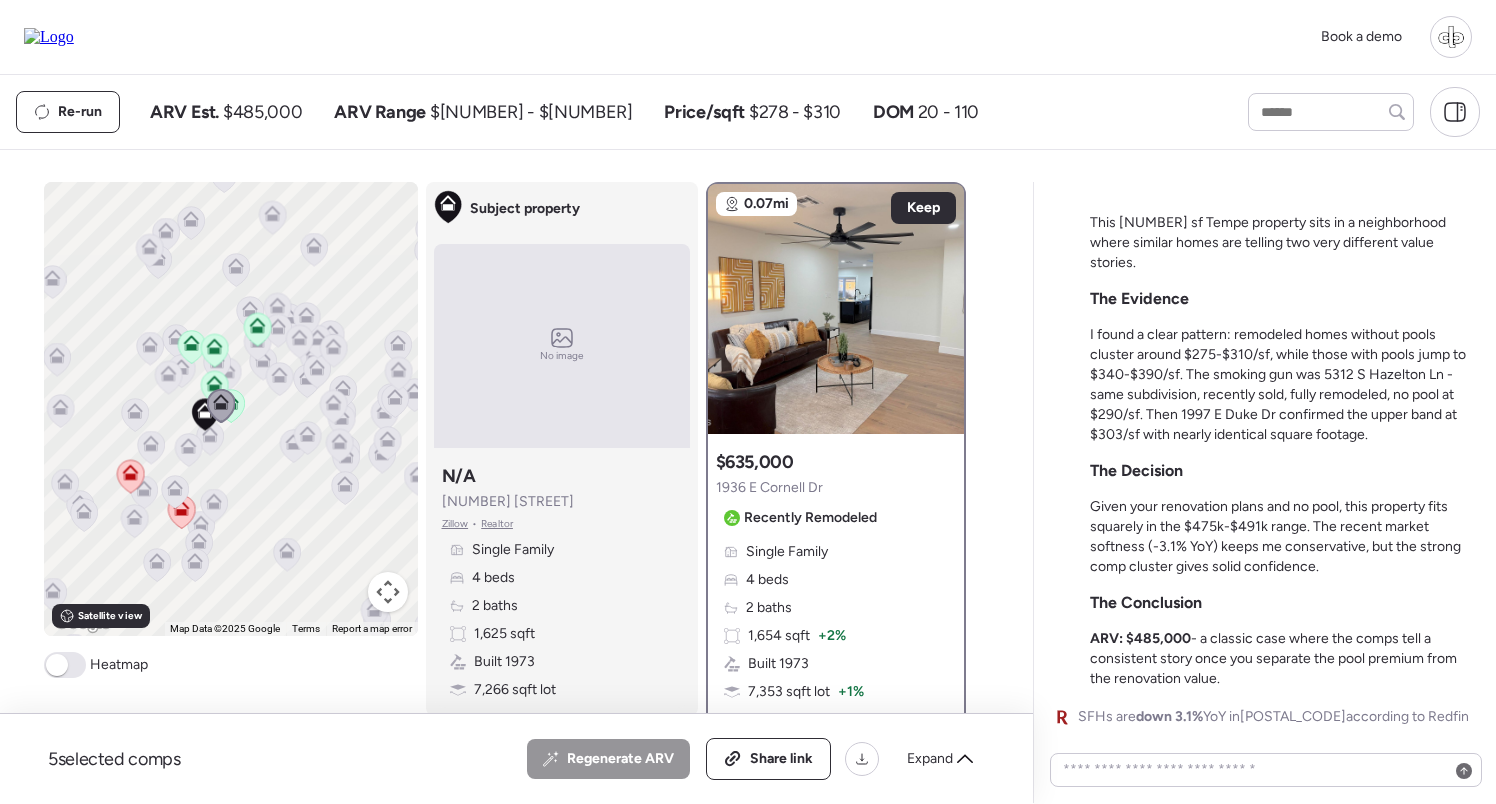 click 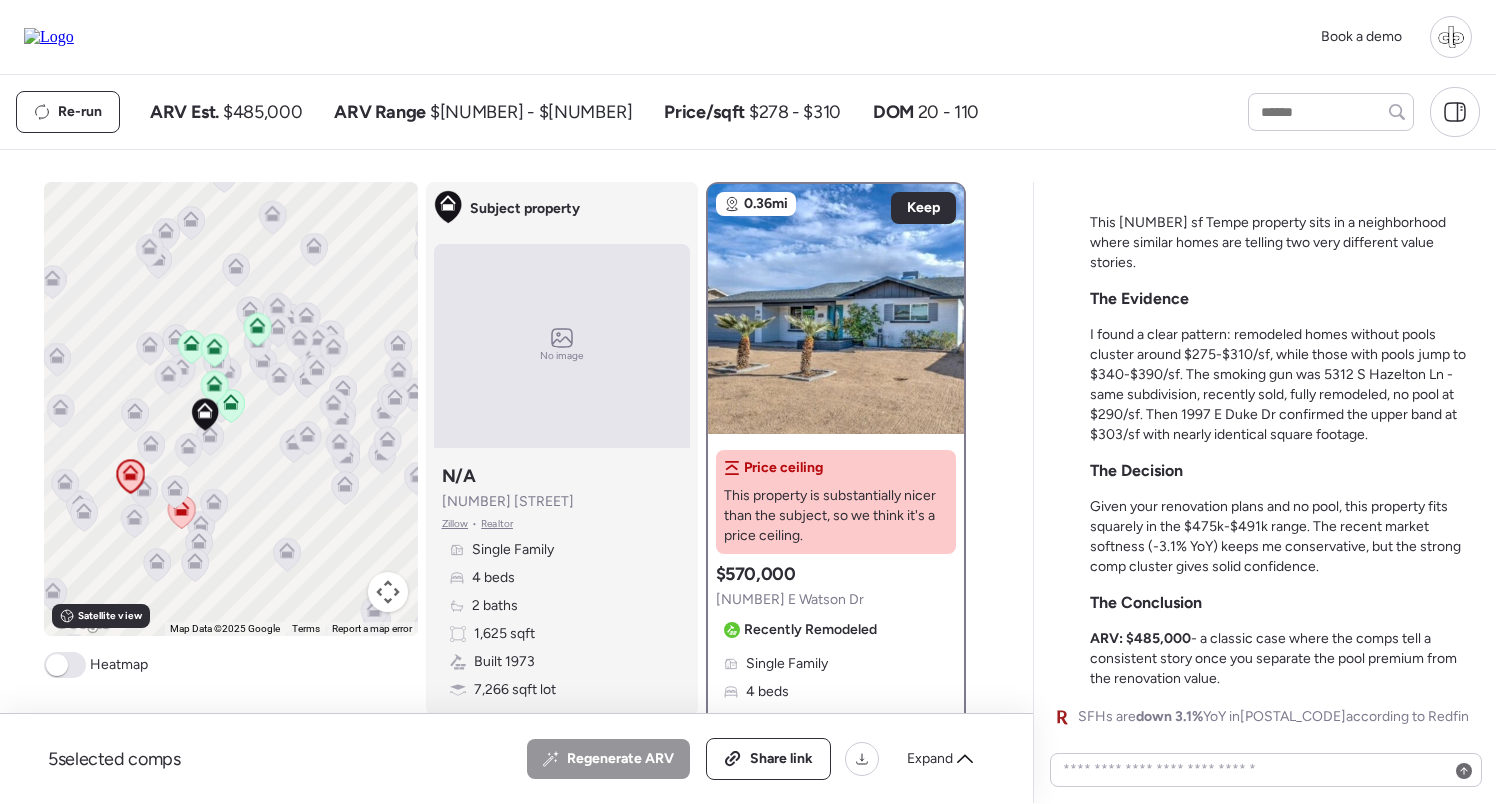 click 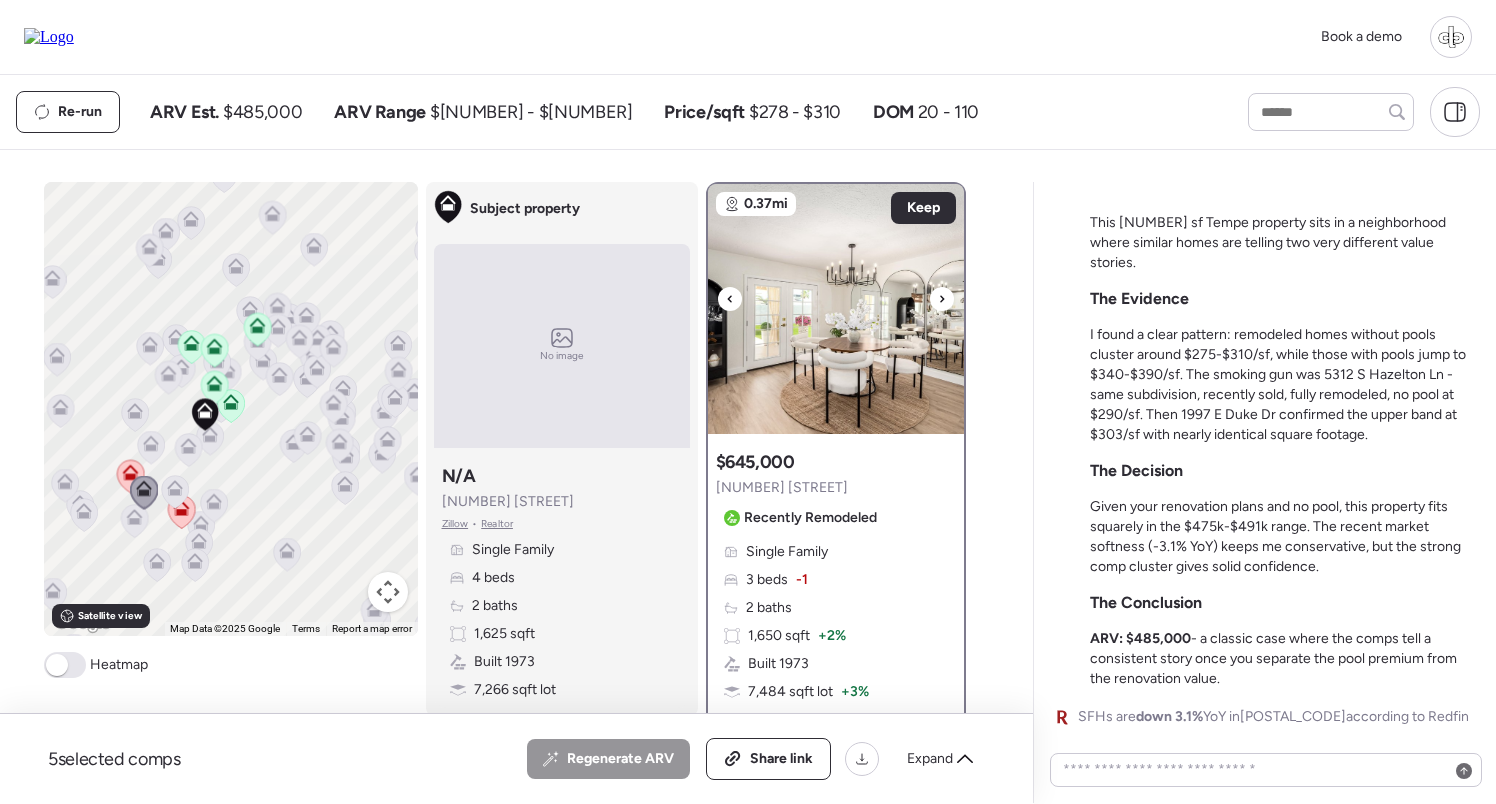scroll, scrollTop: 0, scrollLeft: 0, axis: both 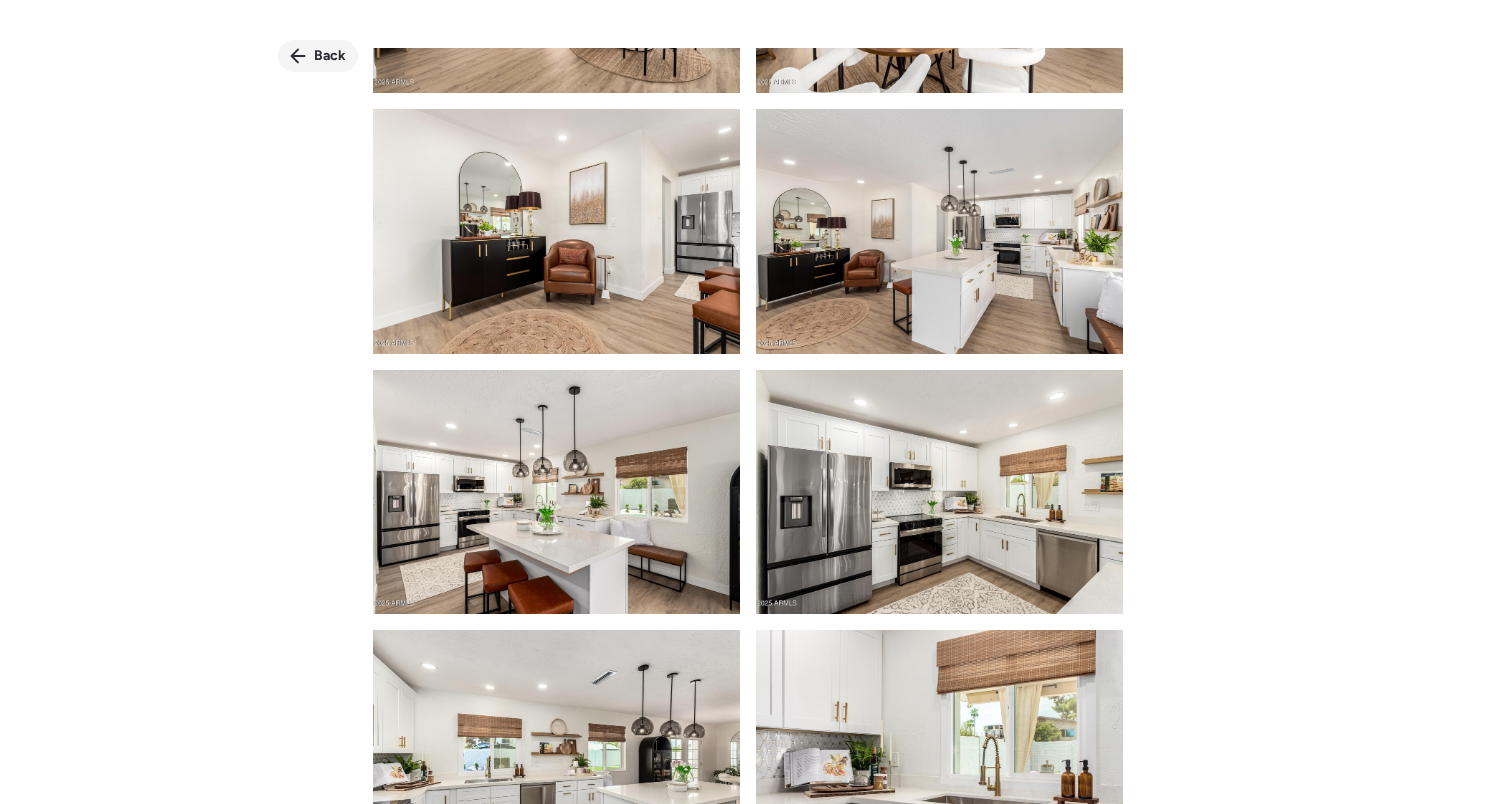 click 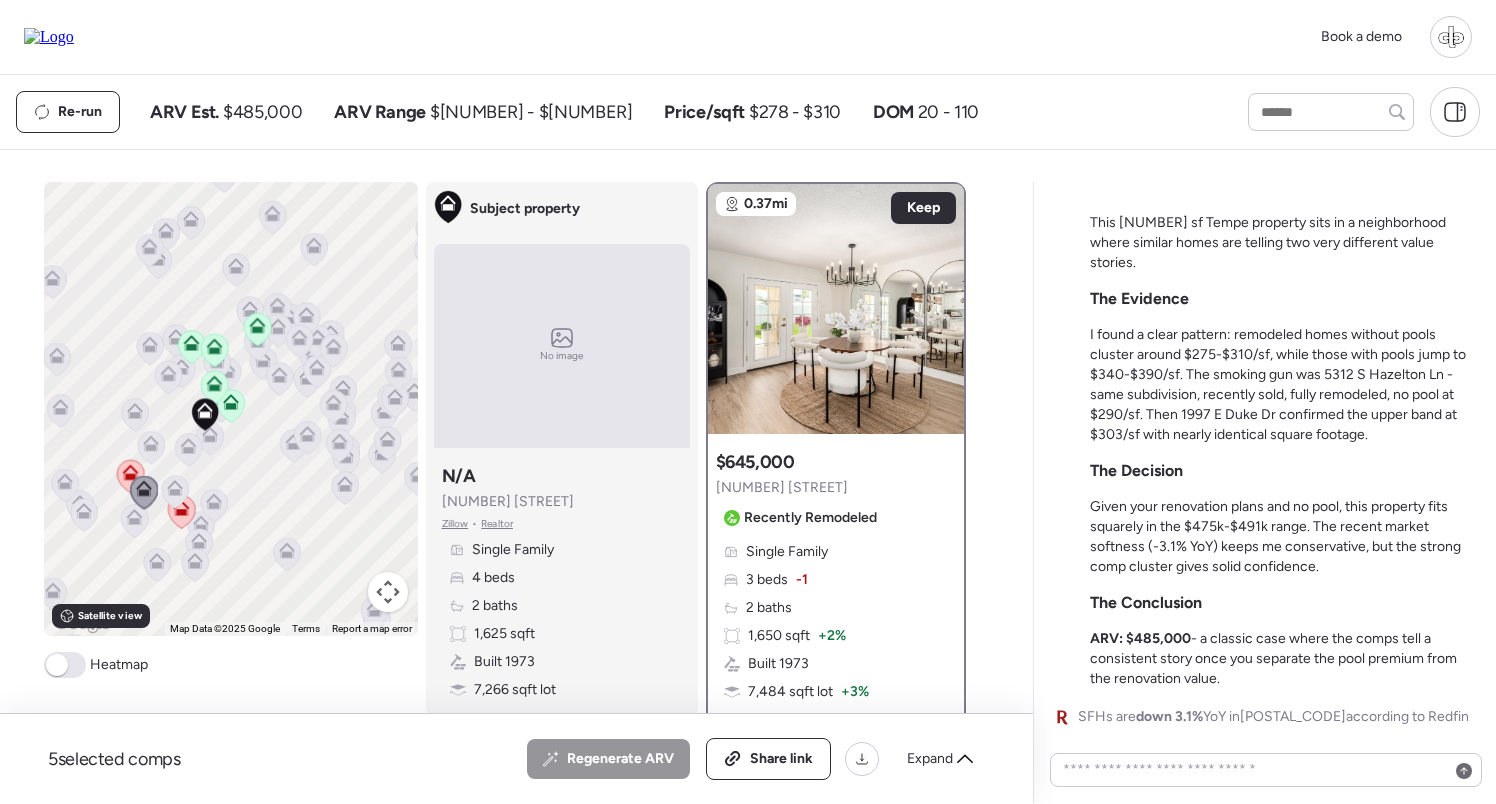 click 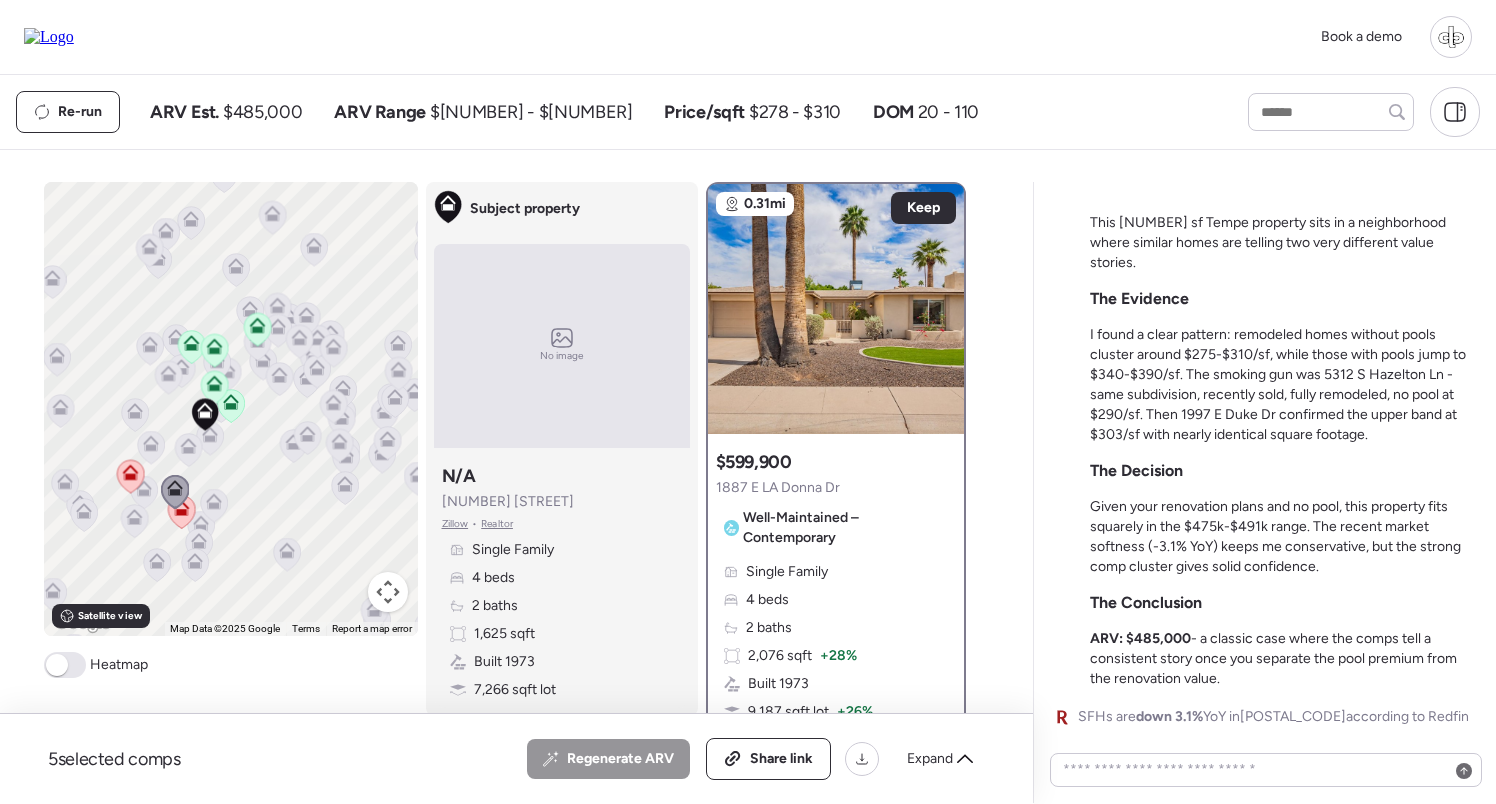 scroll, scrollTop: 0, scrollLeft: 0, axis: both 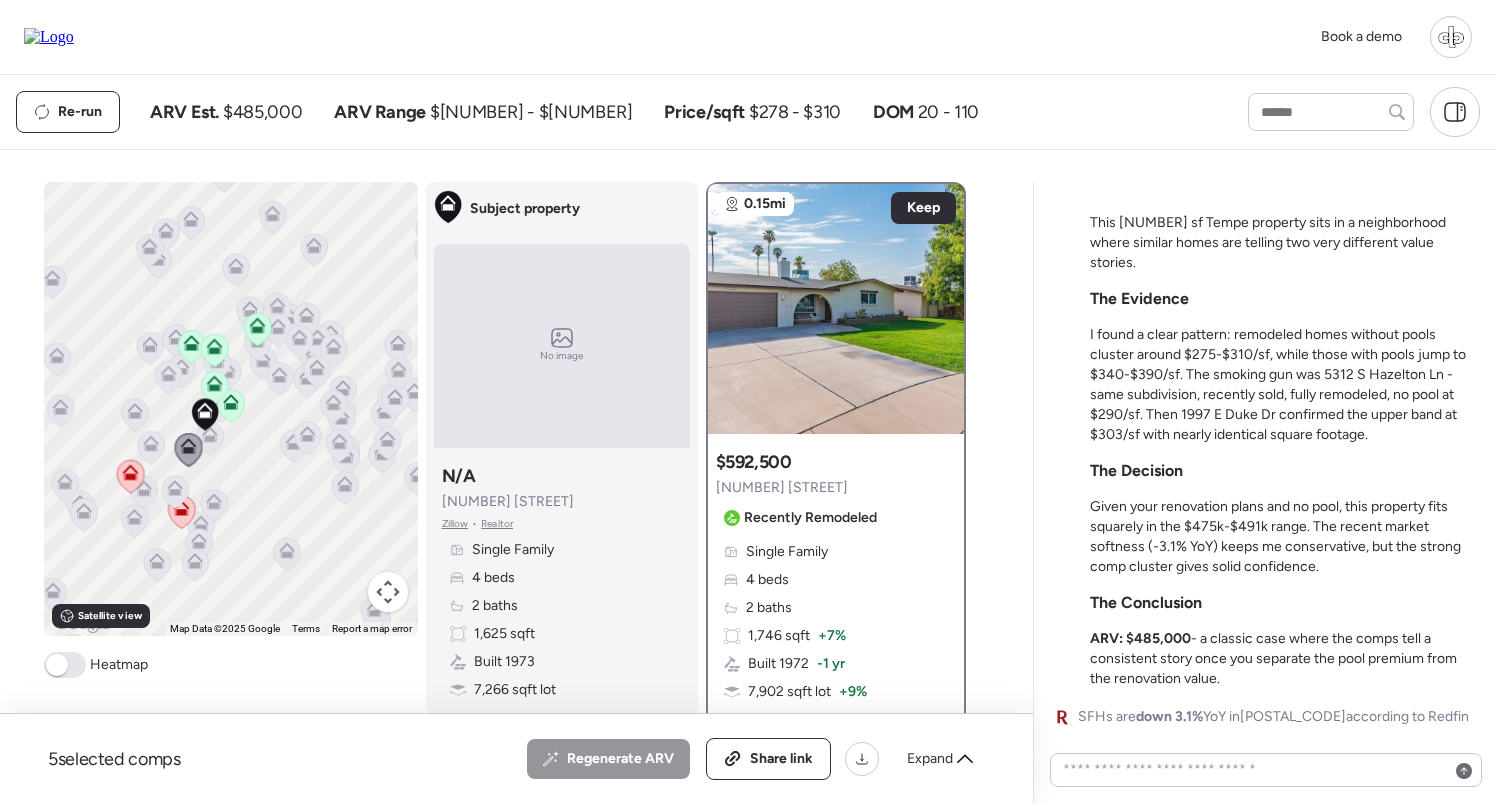click 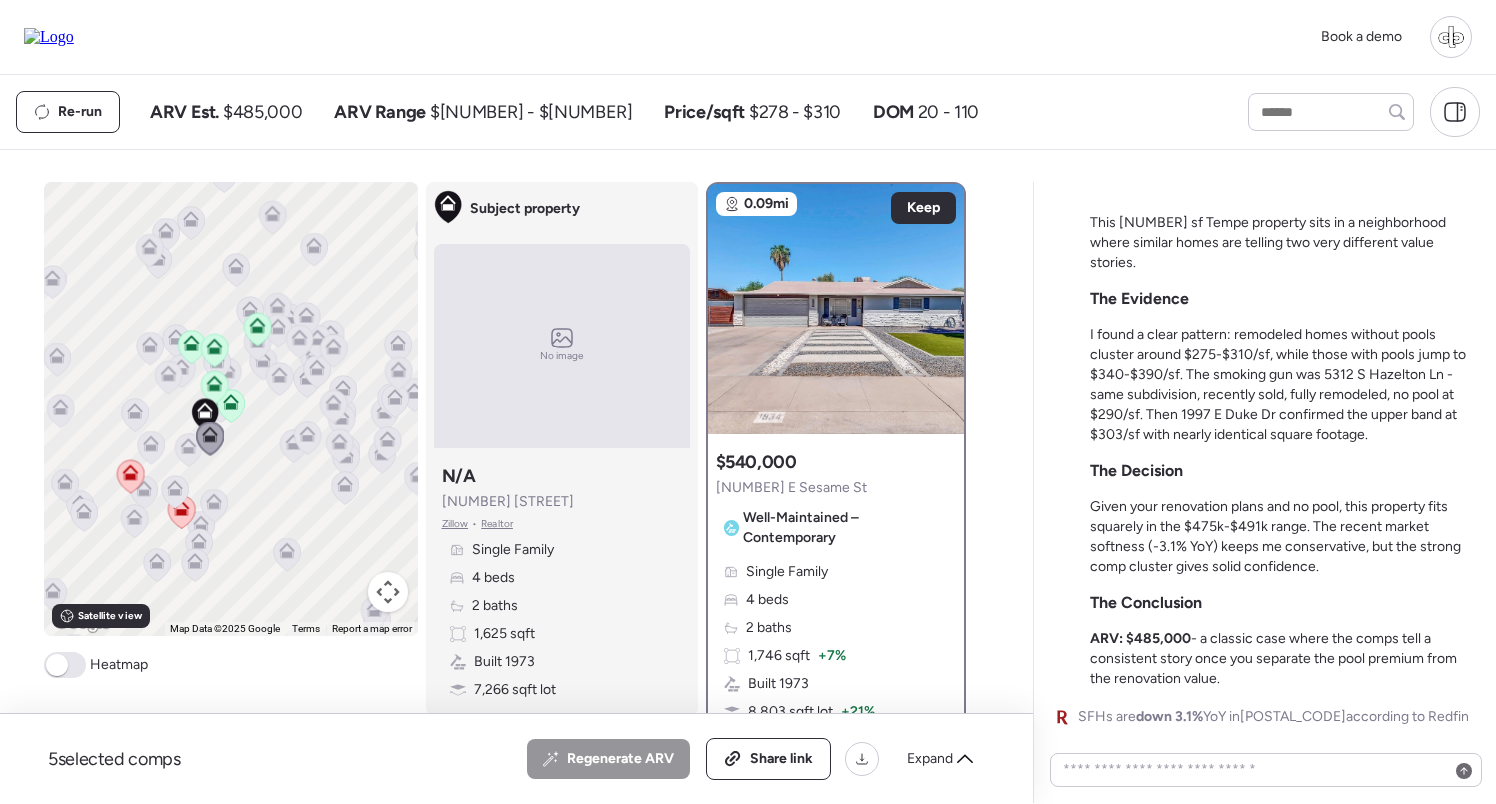 click 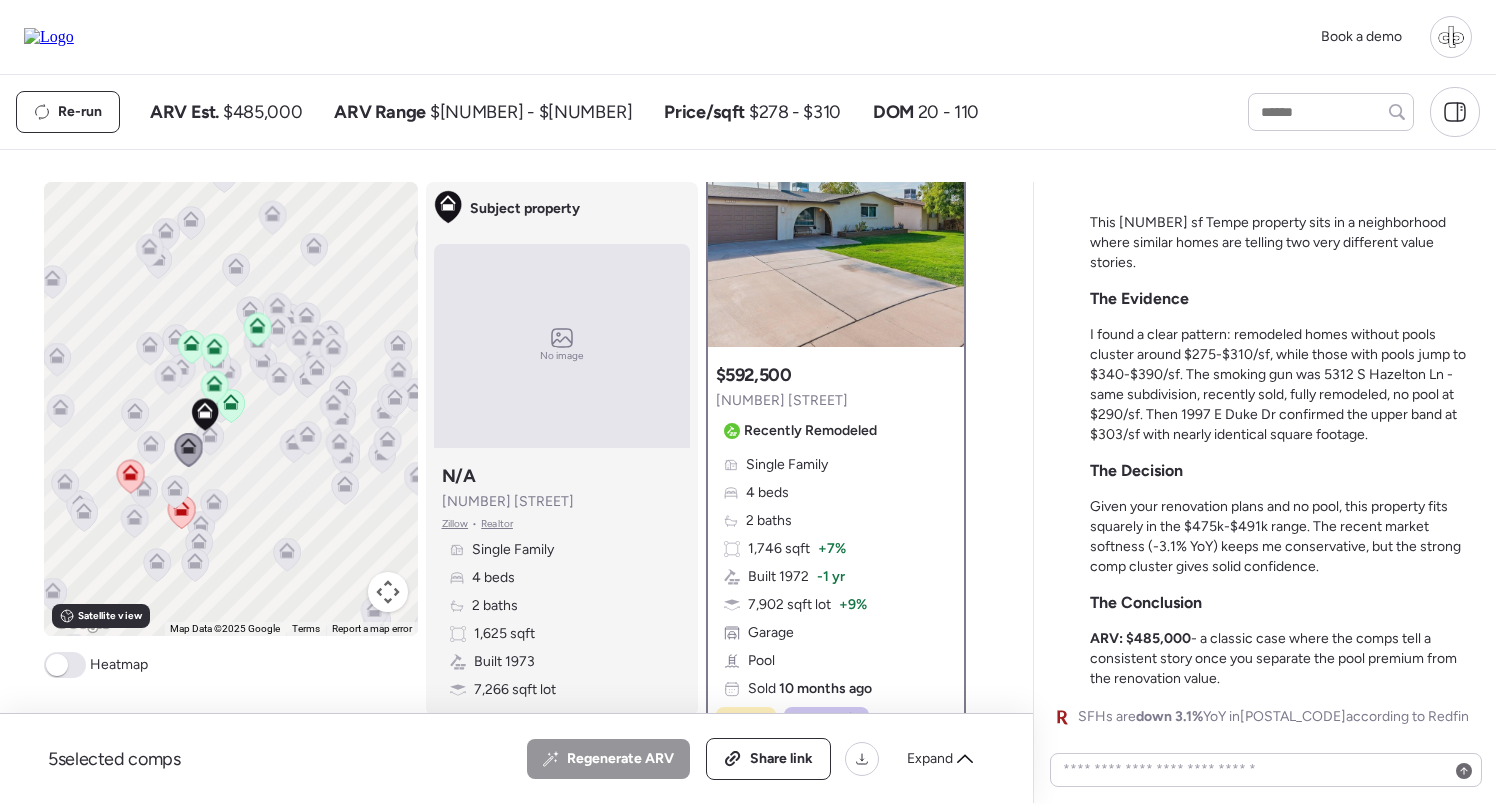 scroll, scrollTop: 54, scrollLeft: 0, axis: vertical 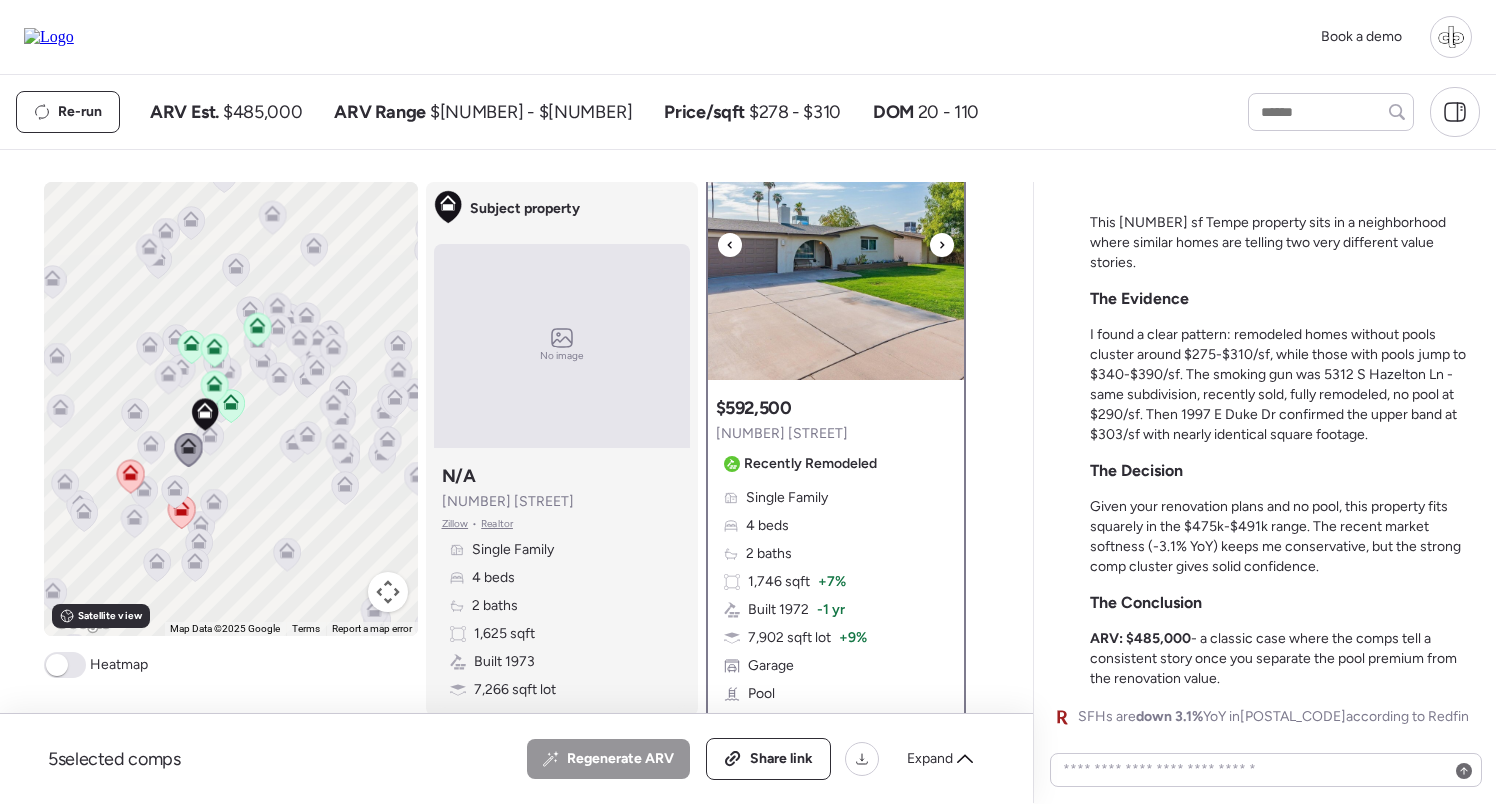 click at bounding box center (836, 255) 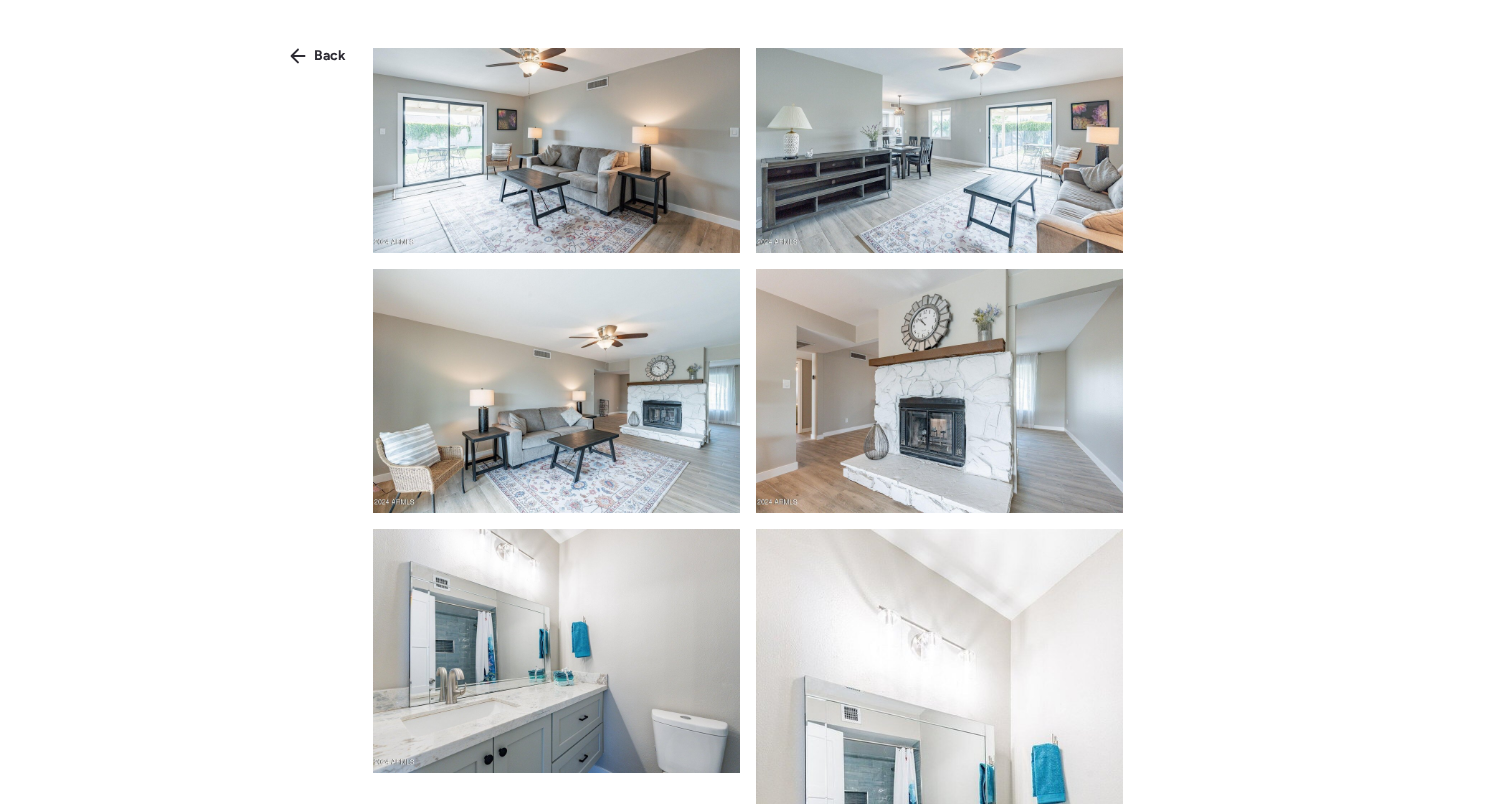 scroll, scrollTop: 2977, scrollLeft: 0, axis: vertical 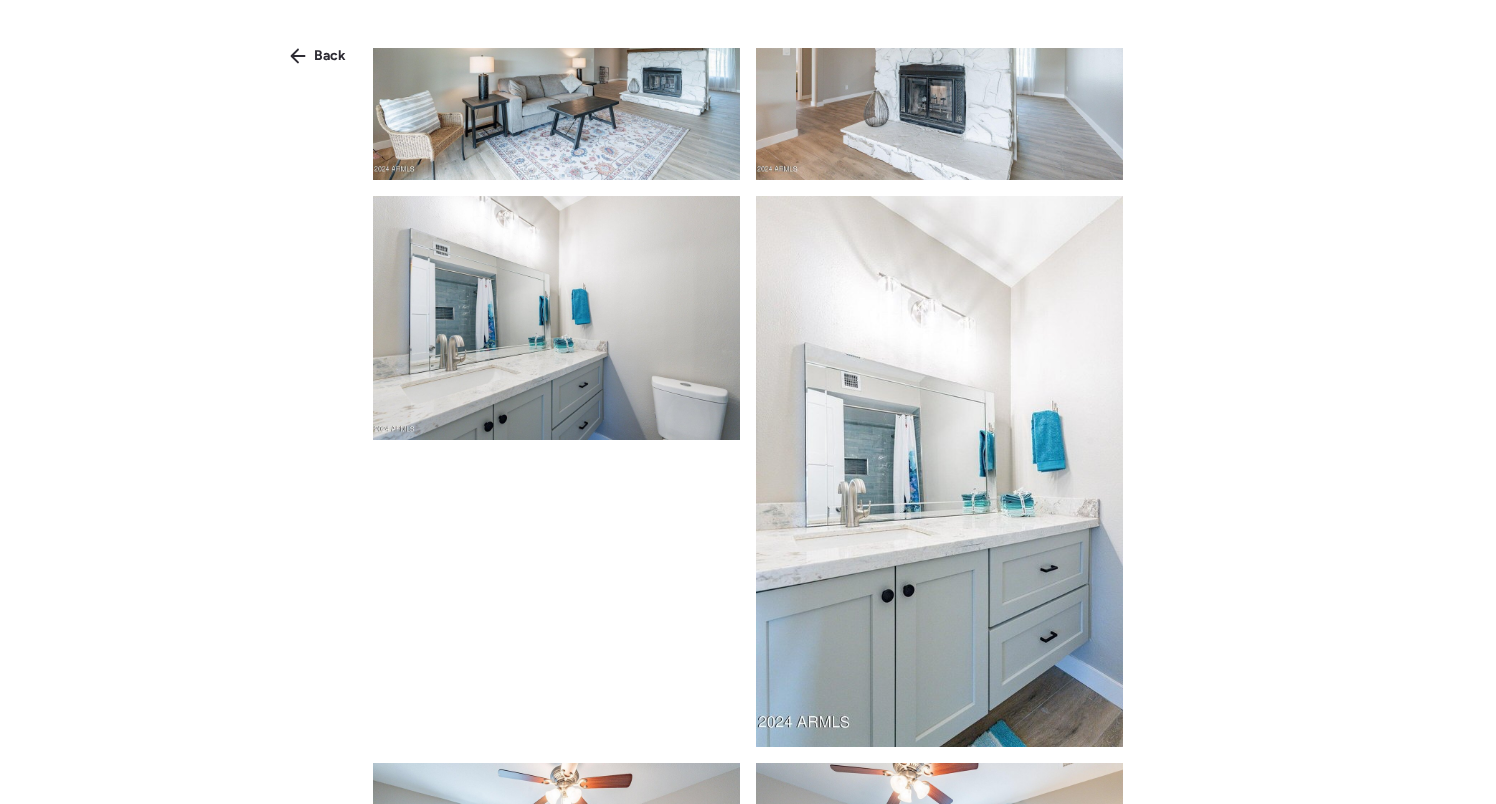 click on "Back" at bounding box center (748, 418) 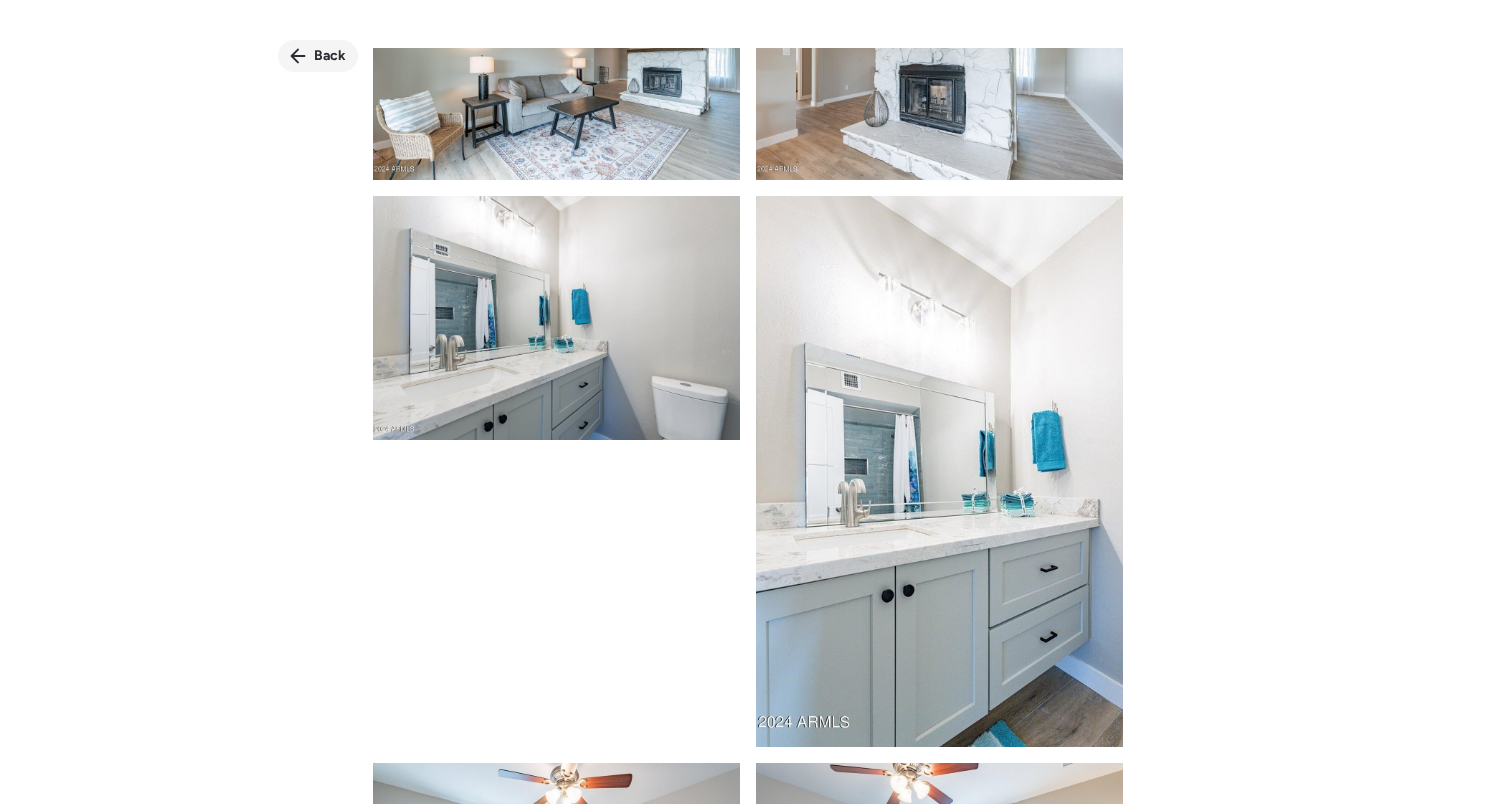 click on "Back" at bounding box center [318, 56] 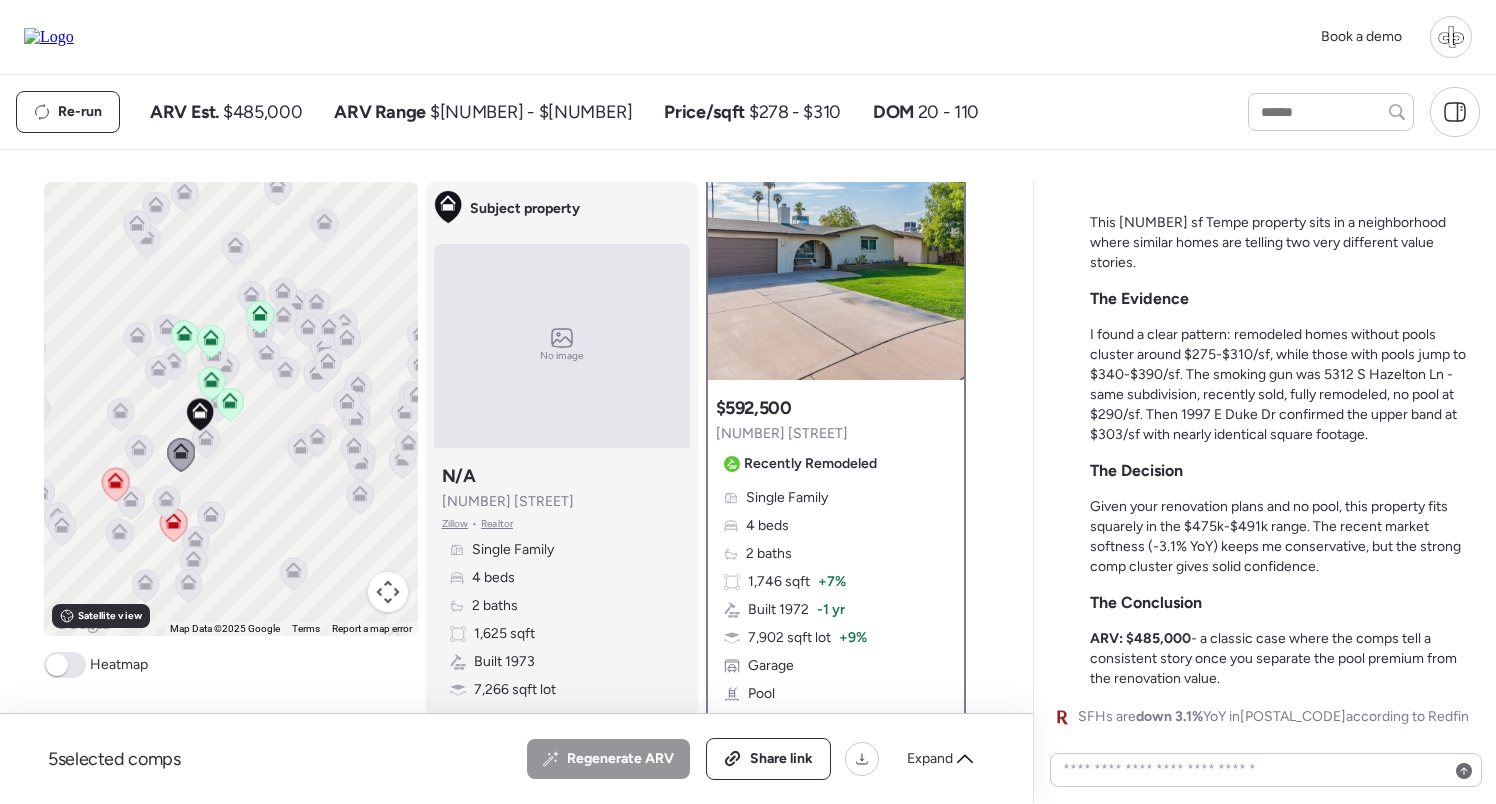 click 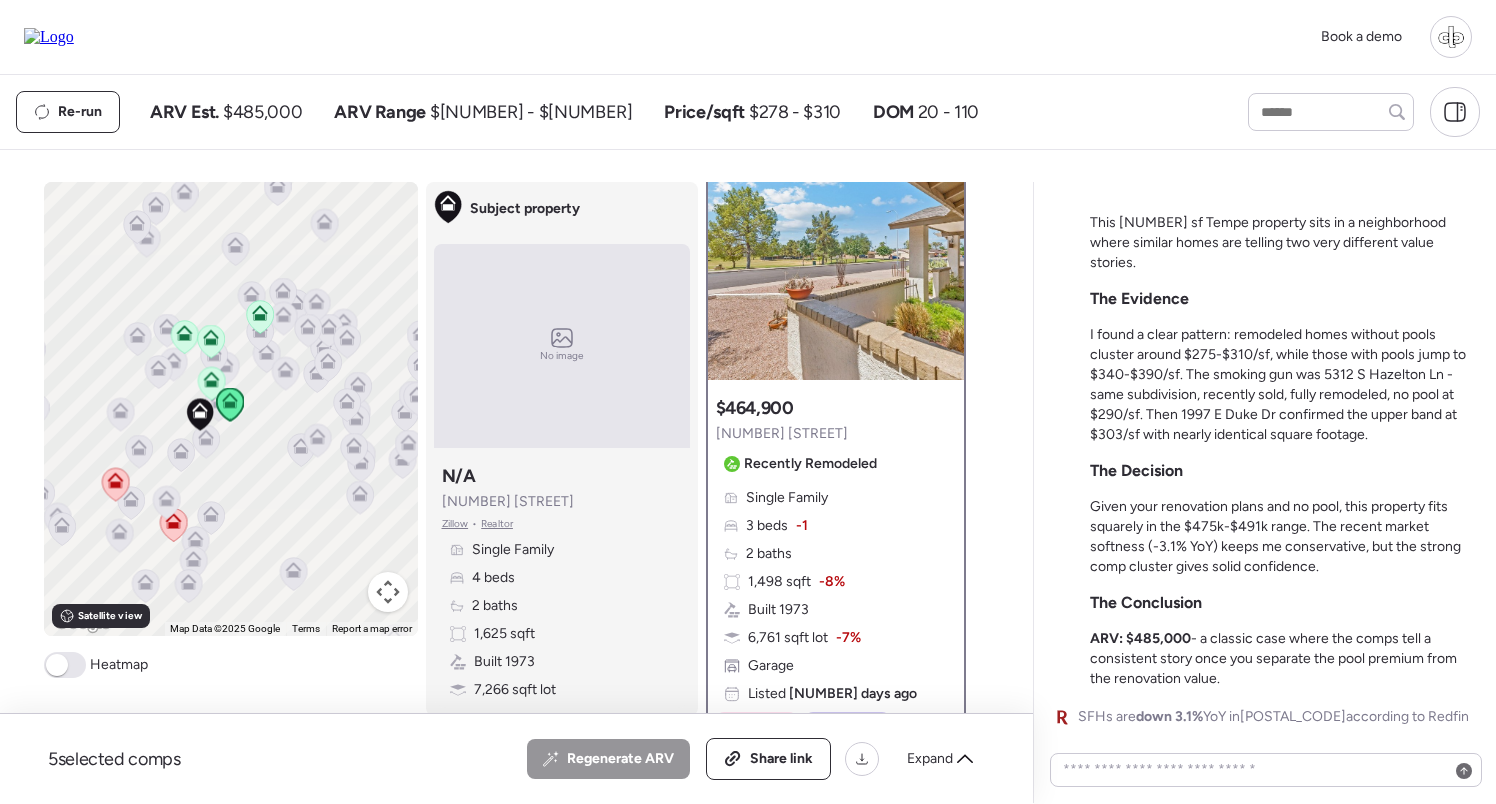 scroll, scrollTop: 0, scrollLeft: 0, axis: both 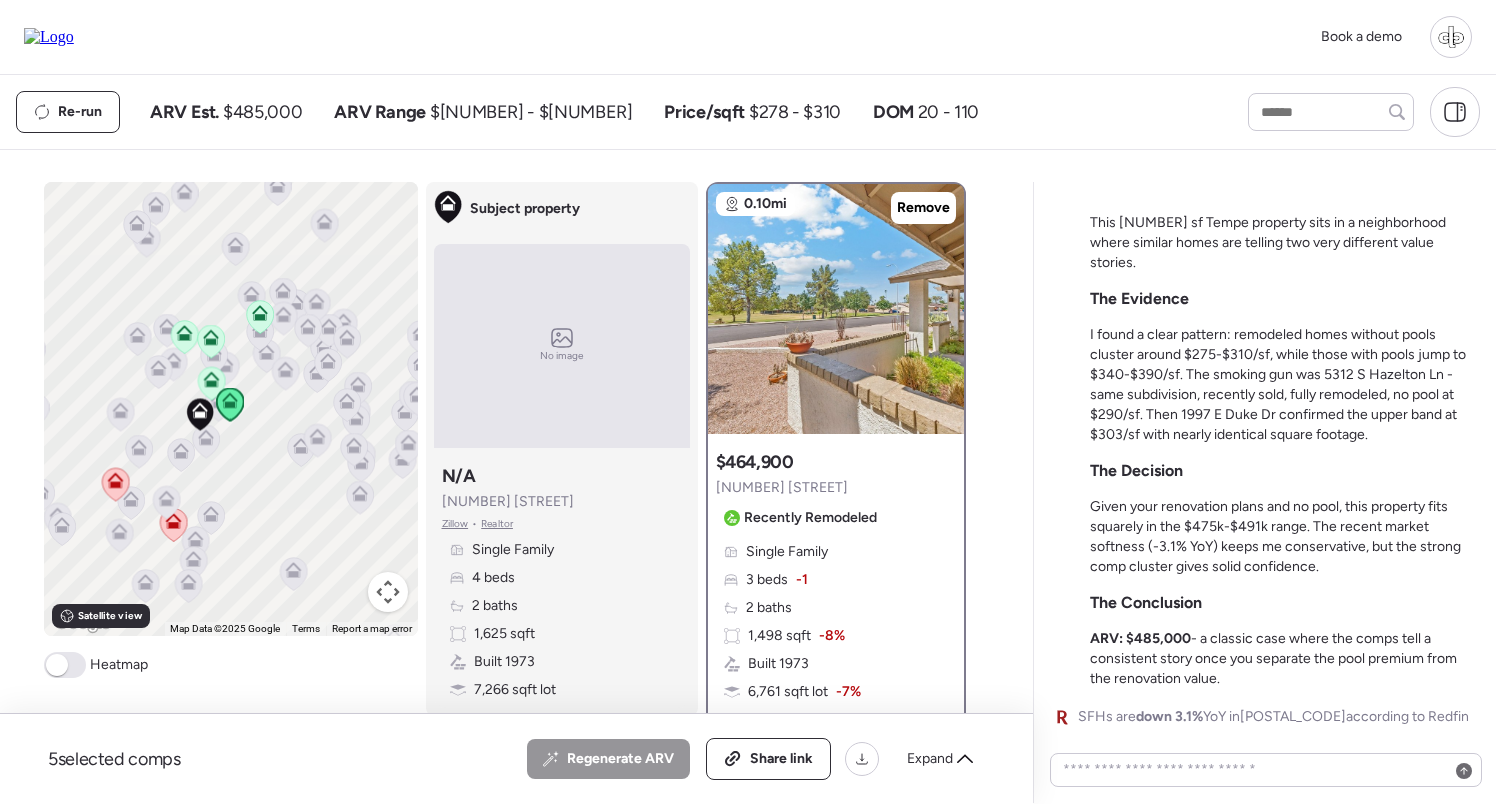 click 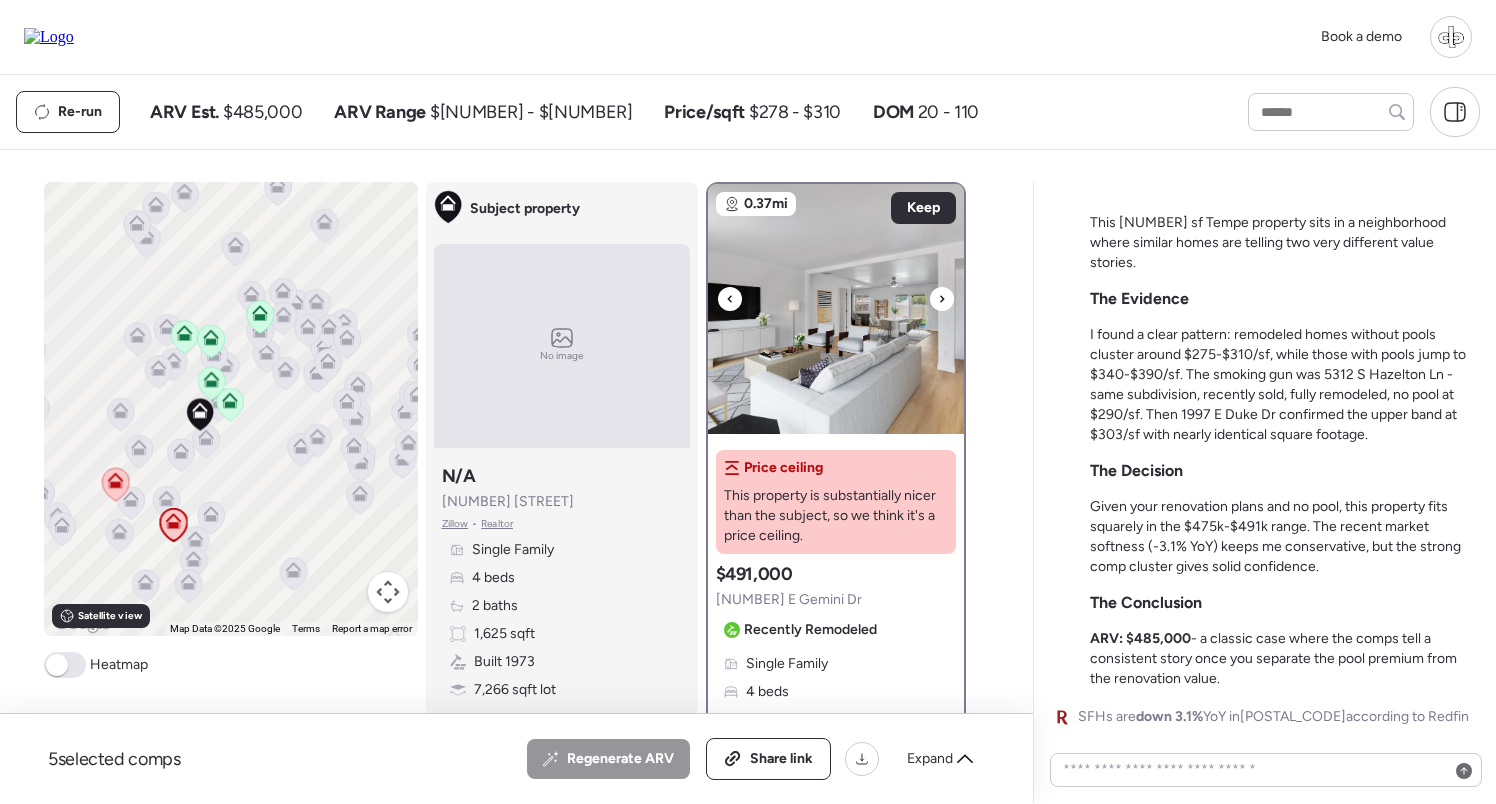 click at bounding box center (836, 309) 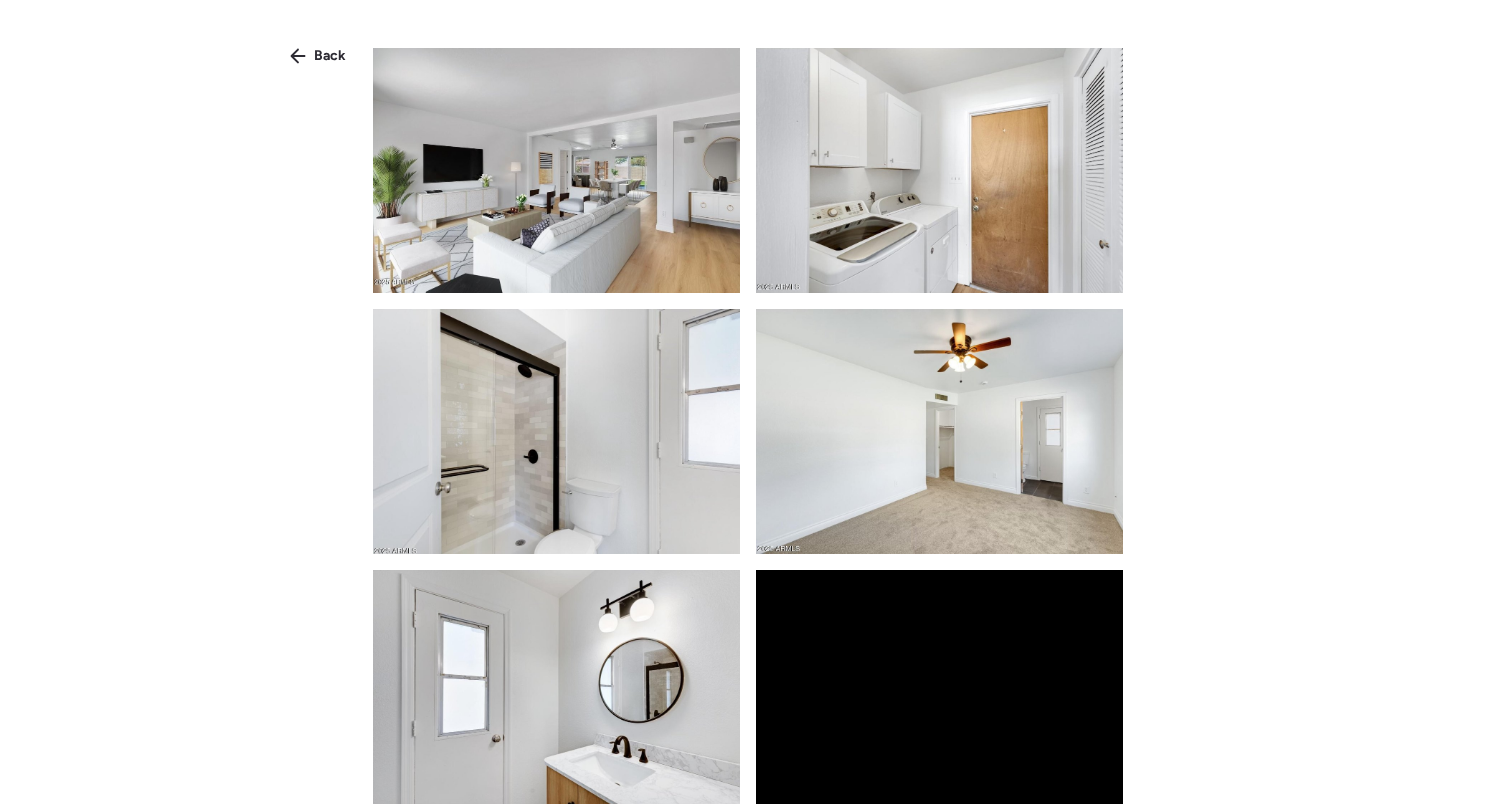 click at bounding box center [556, 170] 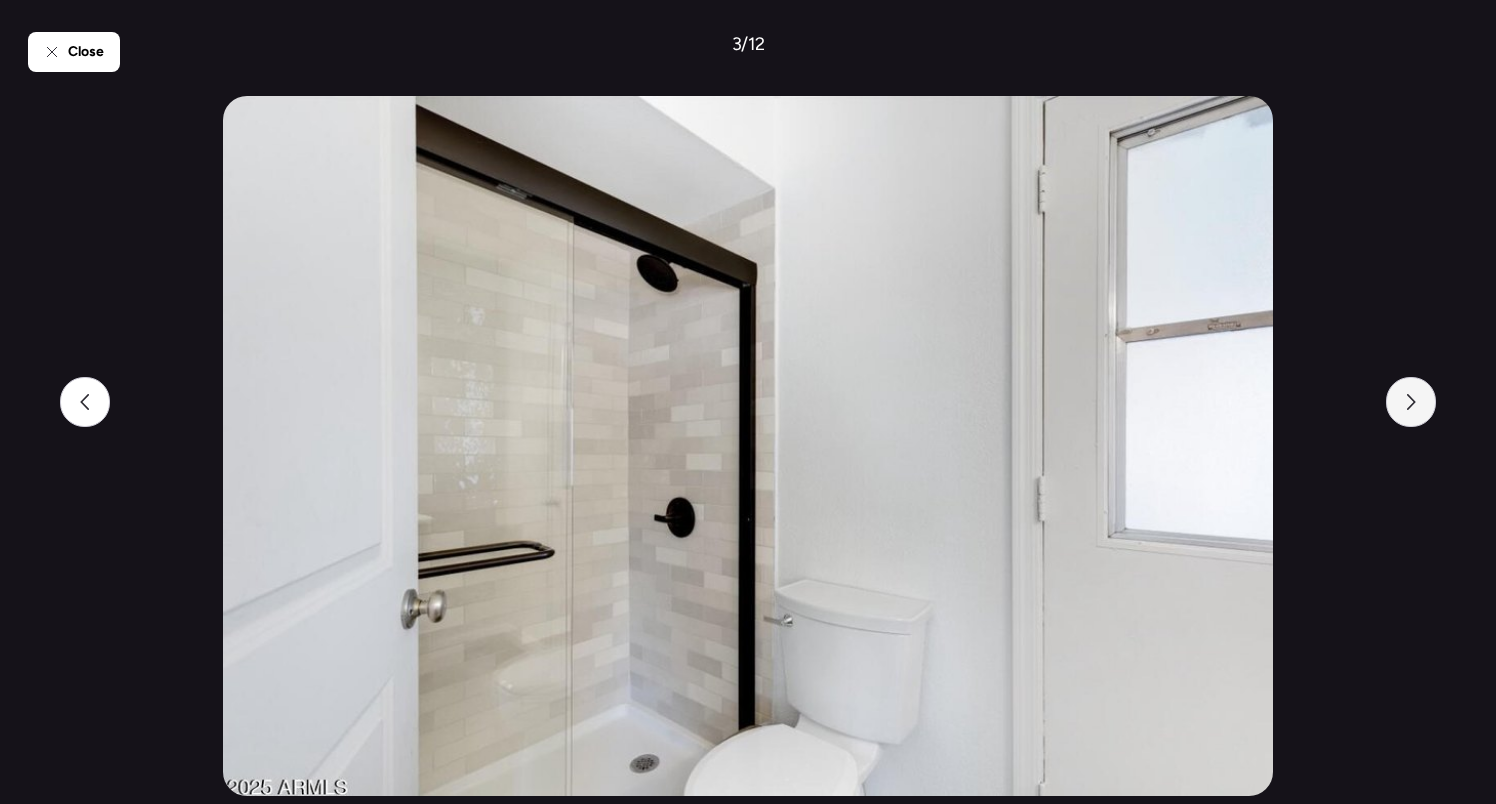 click 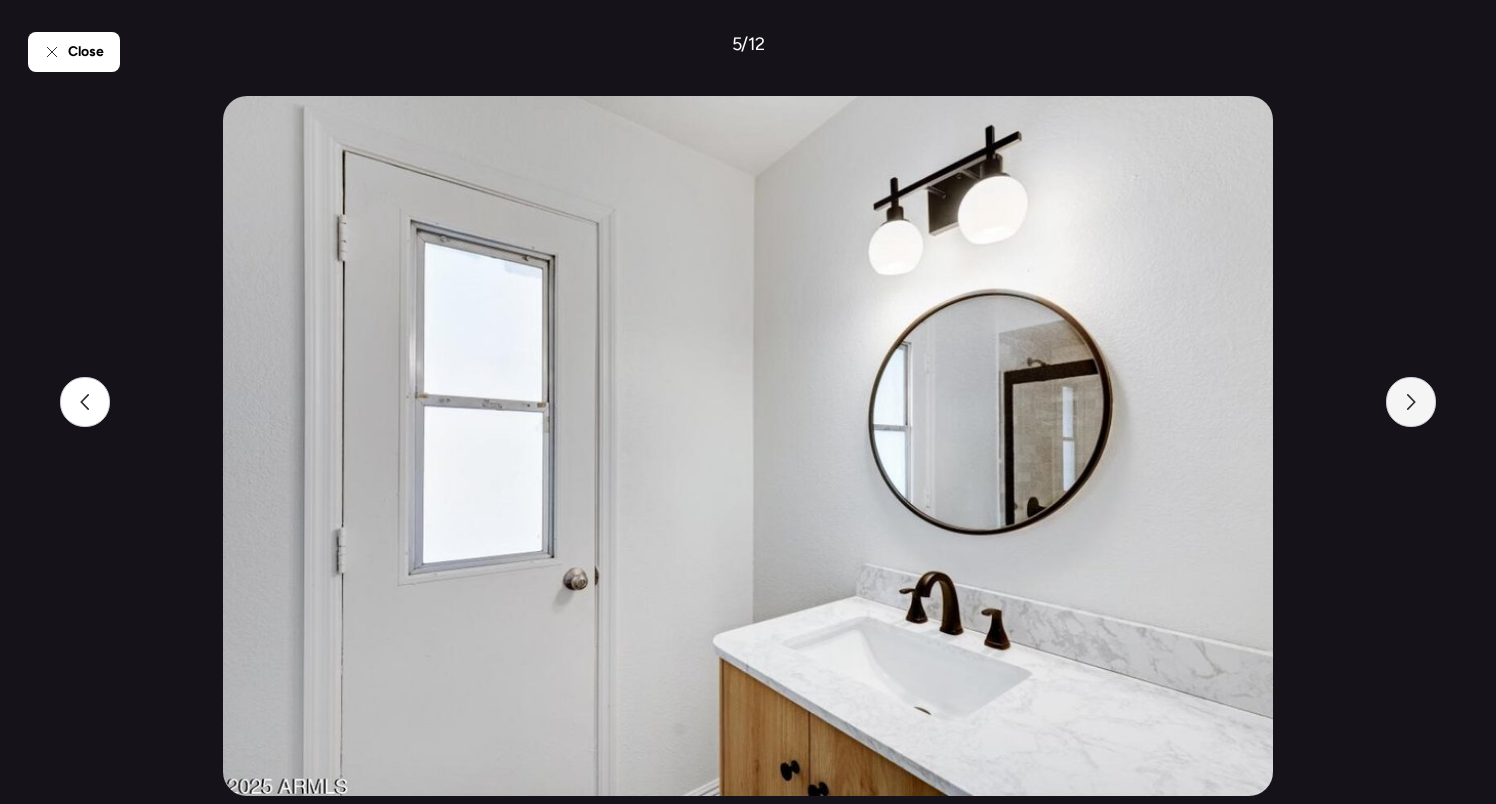 click at bounding box center (1411, 402) 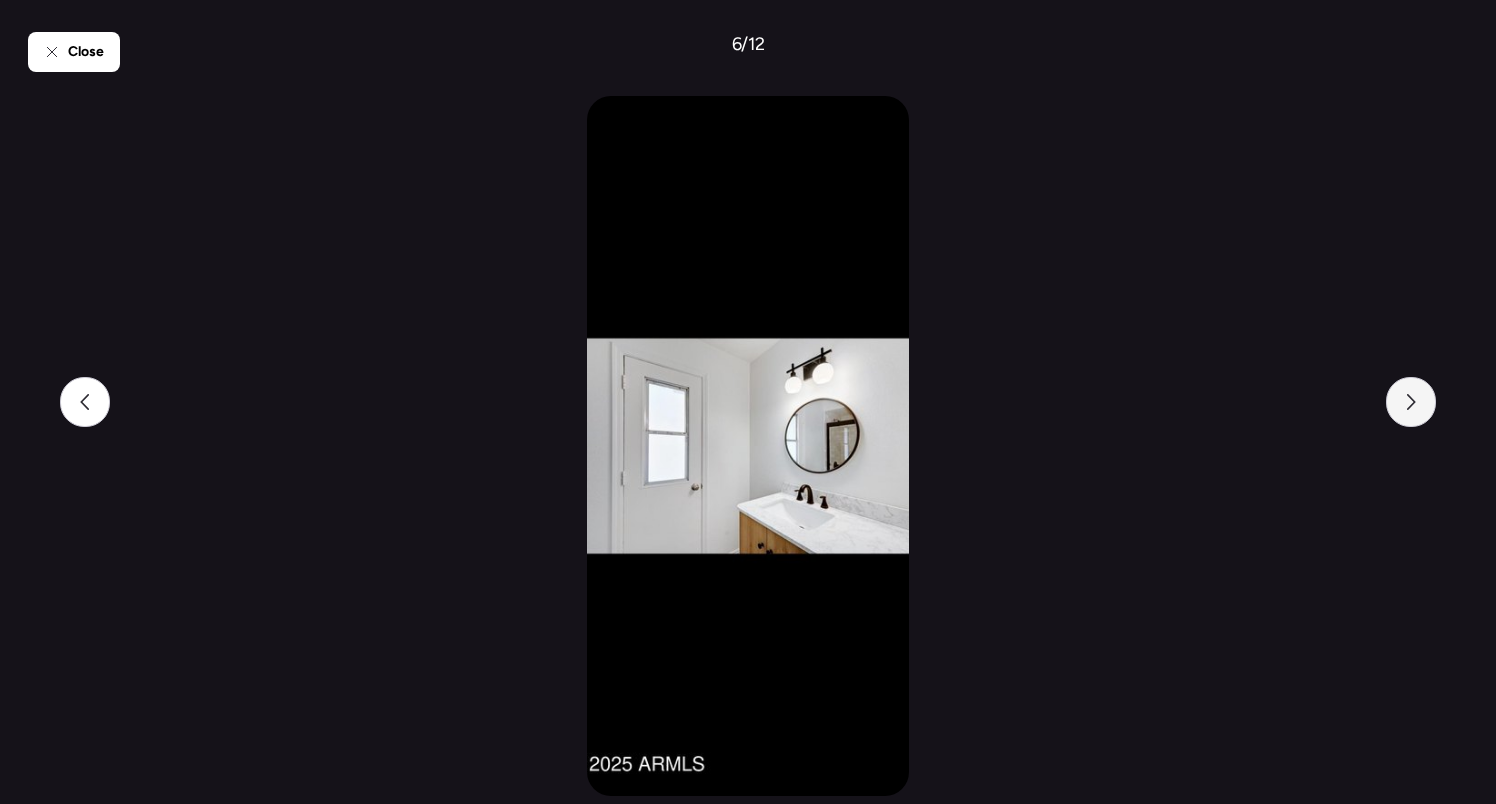 click at bounding box center (1411, 402) 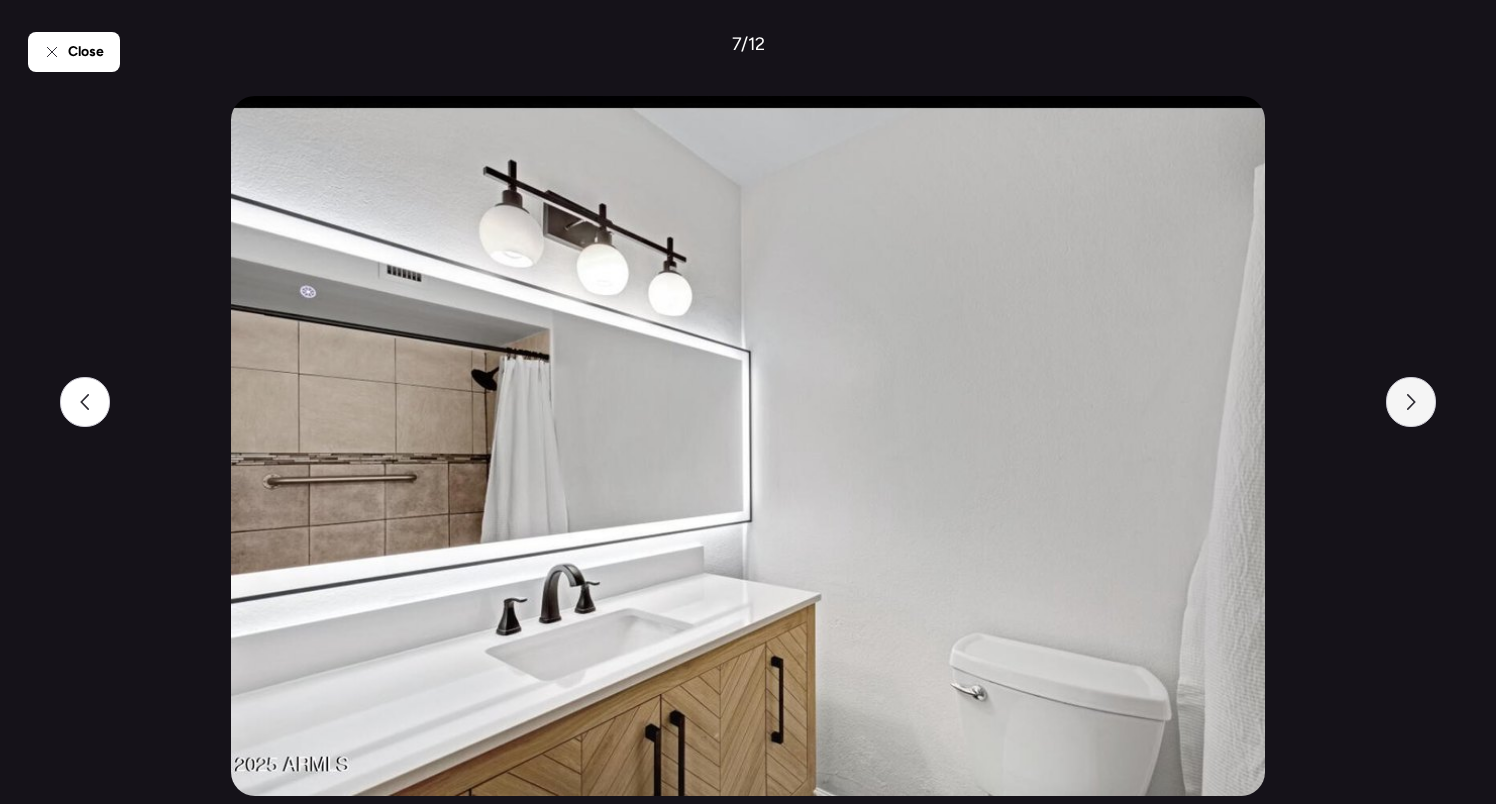 click 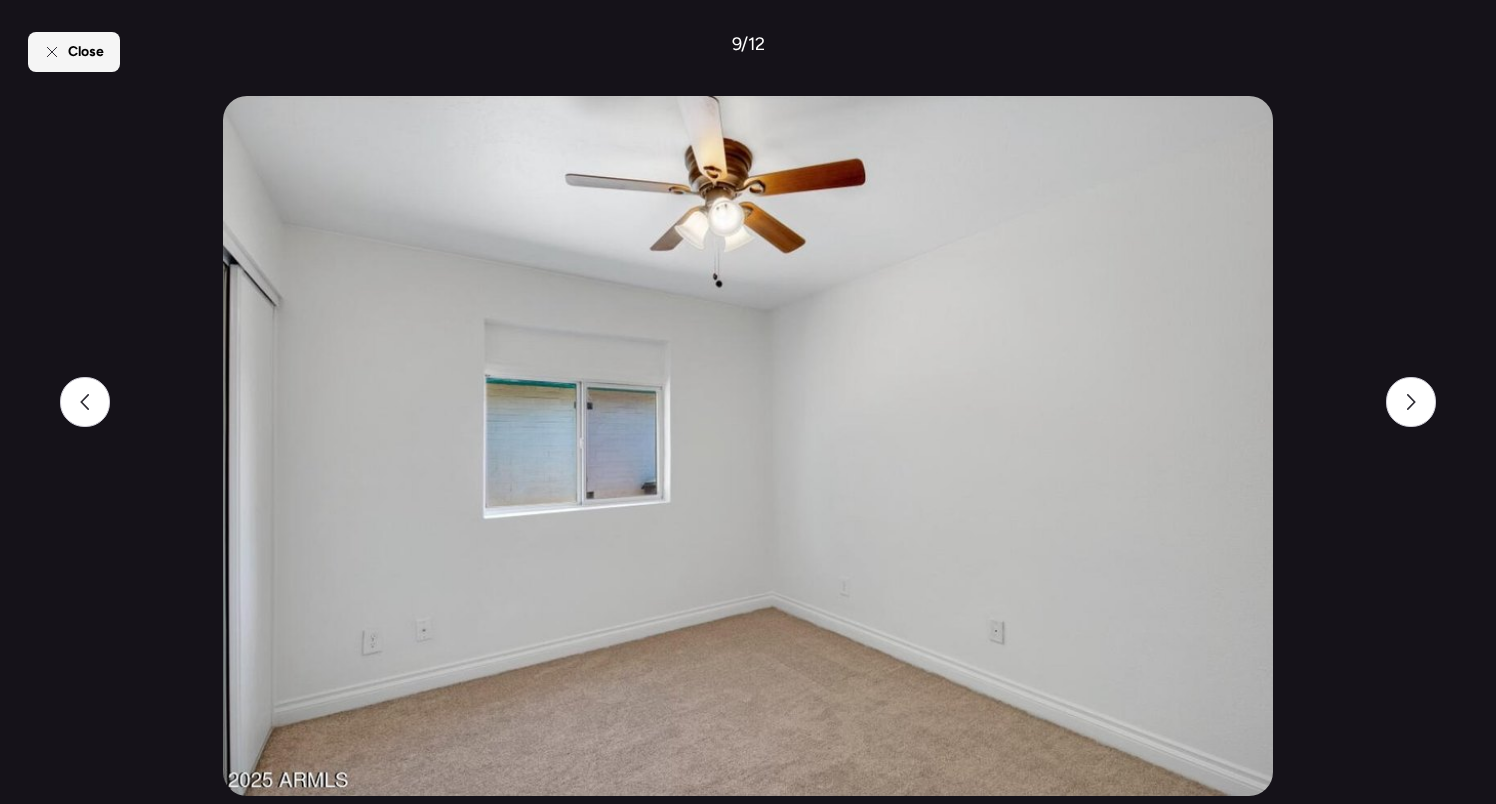 click on "Close" at bounding box center (74, 52) 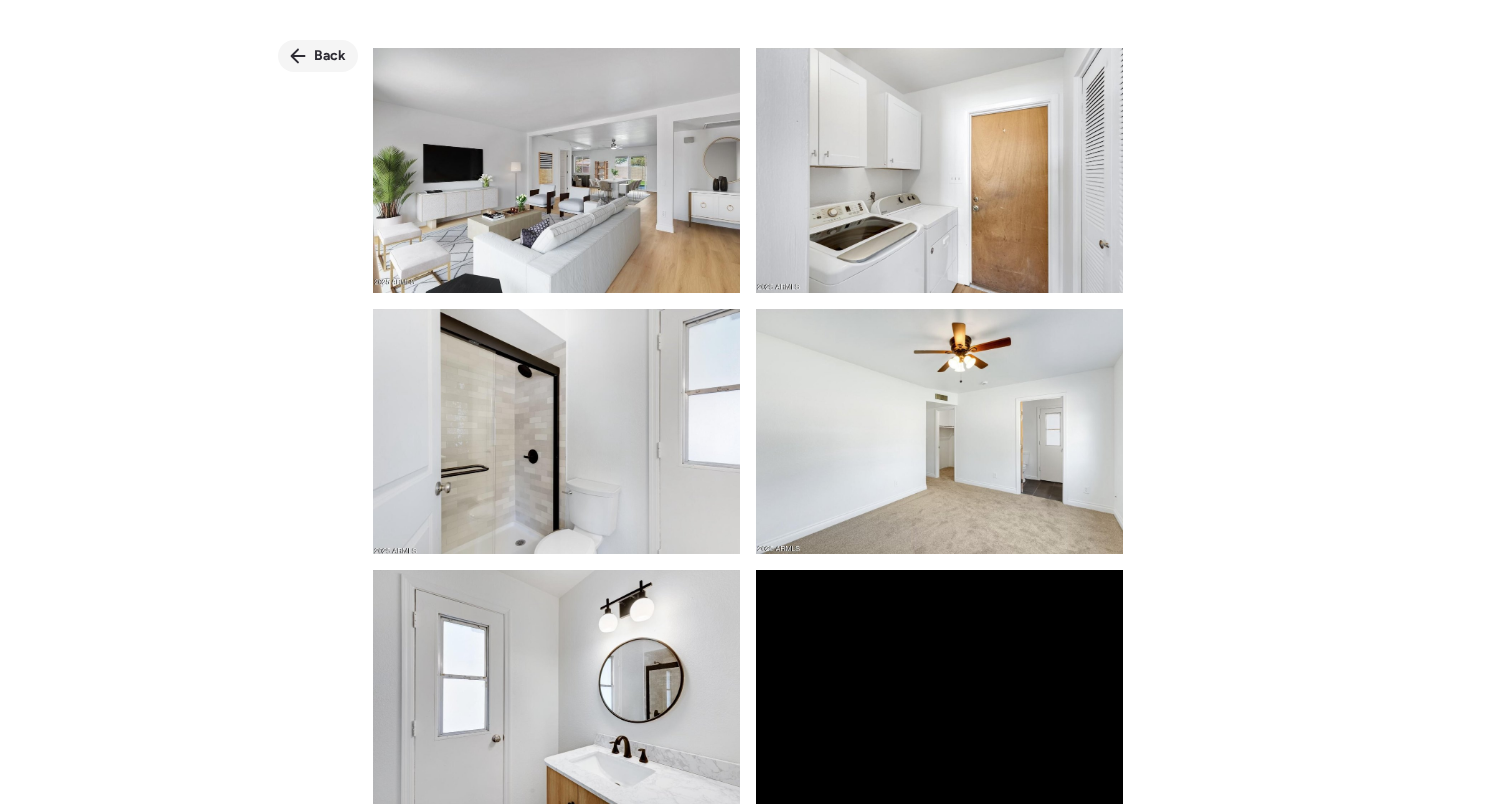 click on "Back" at bounding box center [330, 56] 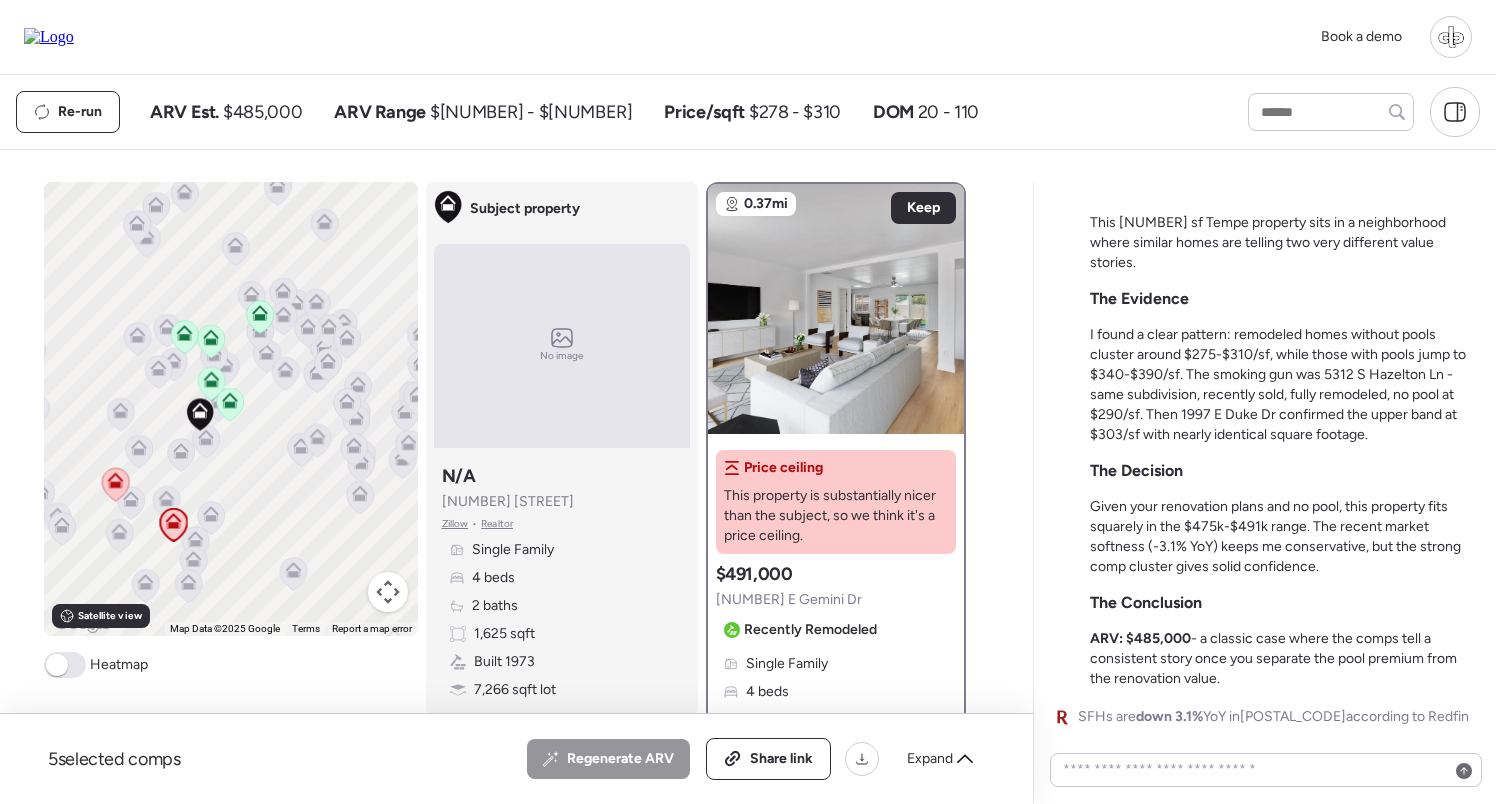 click on "Single Family" at bounding box center (787, 664) 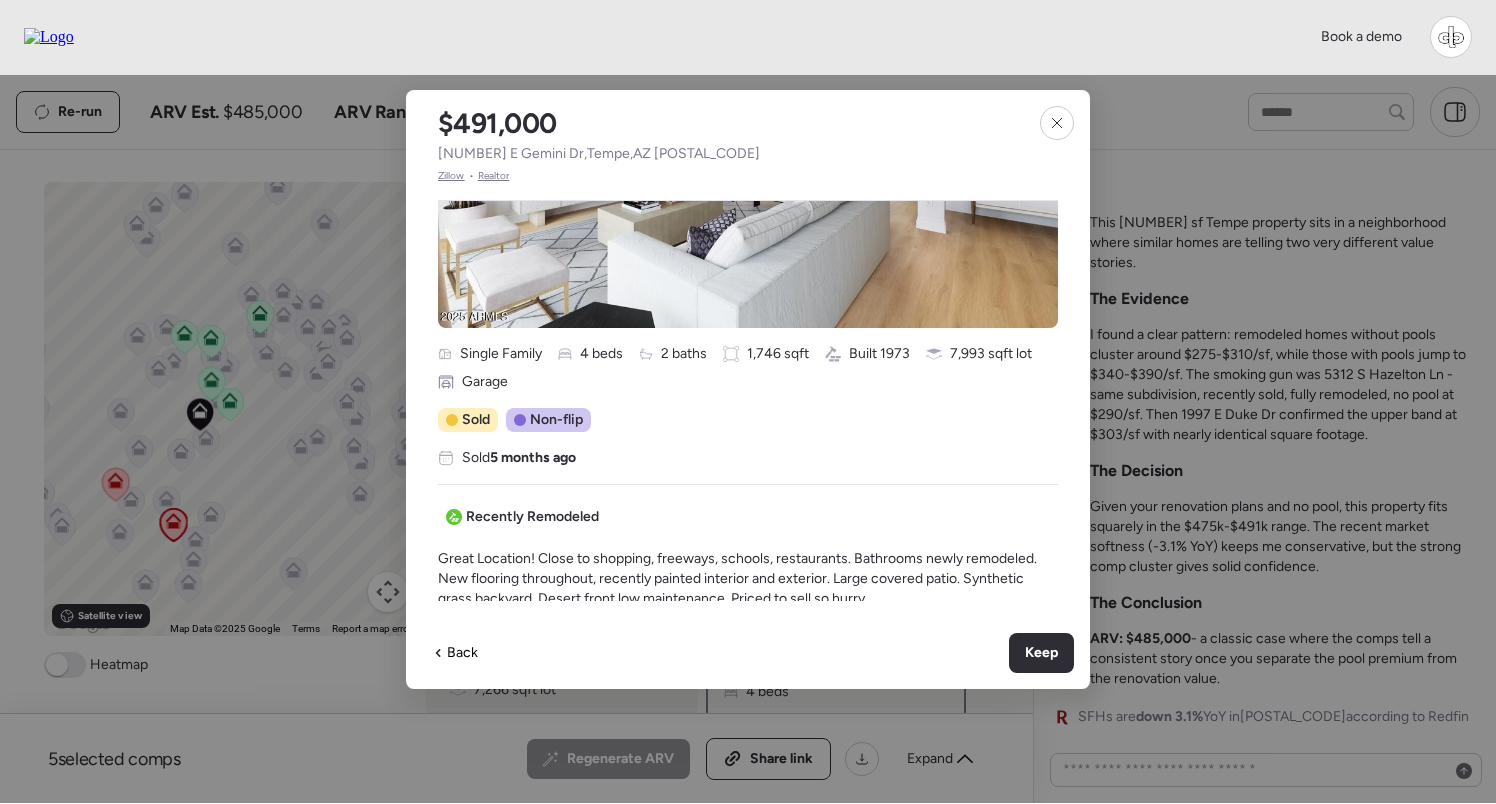 scroll, scrollTop: 364, scrollLeft: 0, axis: vertical 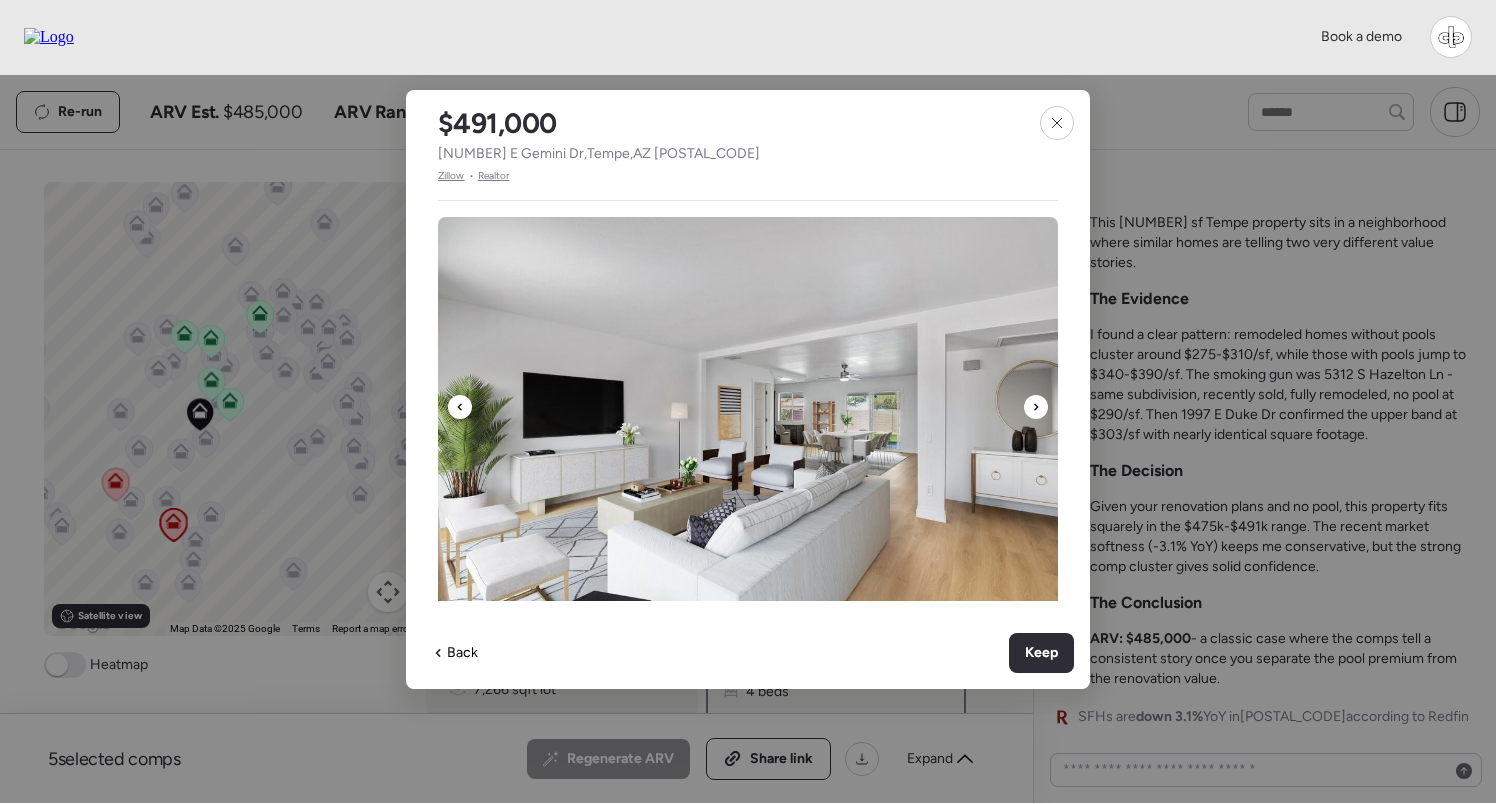 click at bounding box center (748, 417) 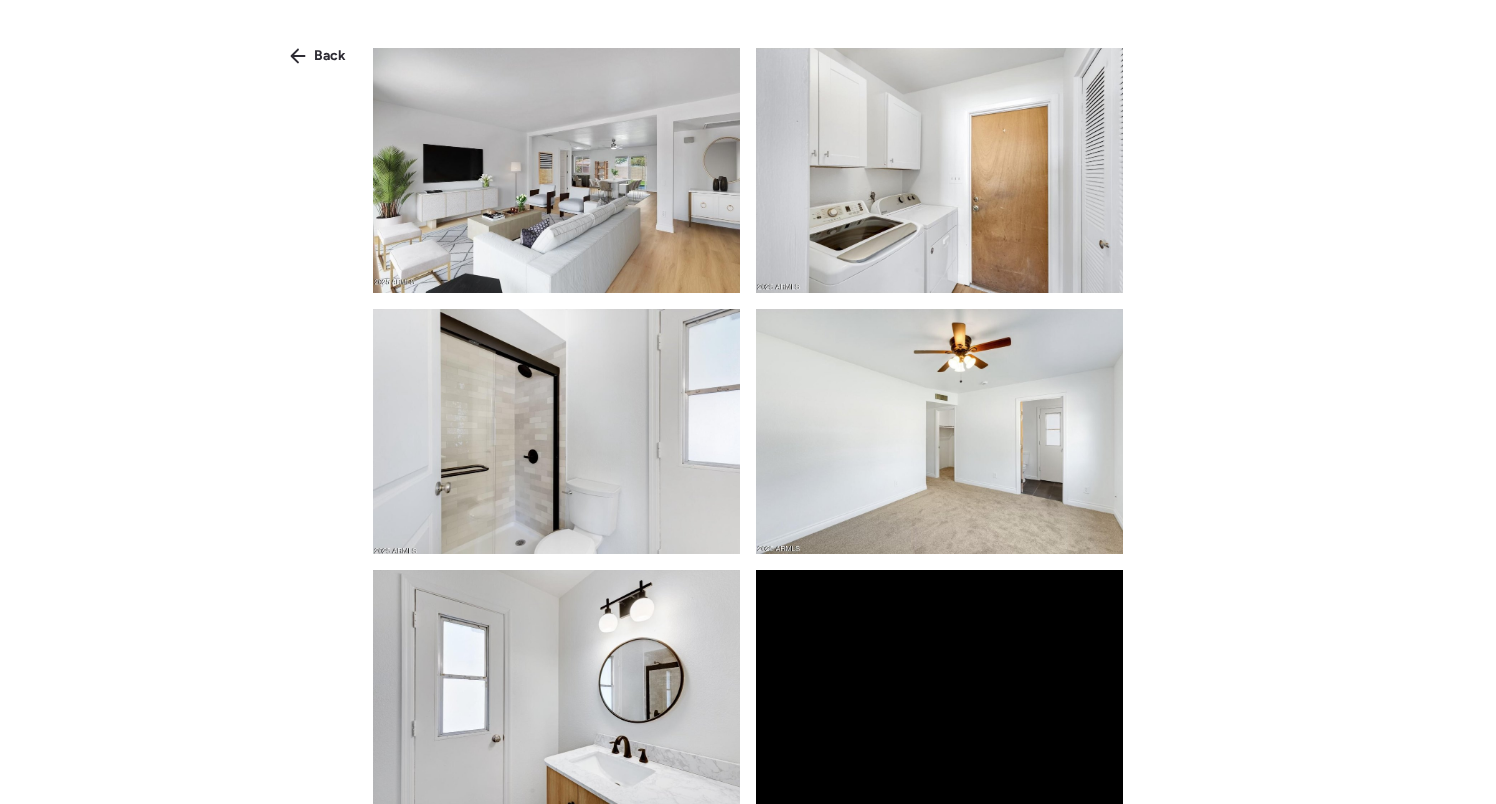 scroll, scrollTop: 0, scrollLeft: 0, axis: both 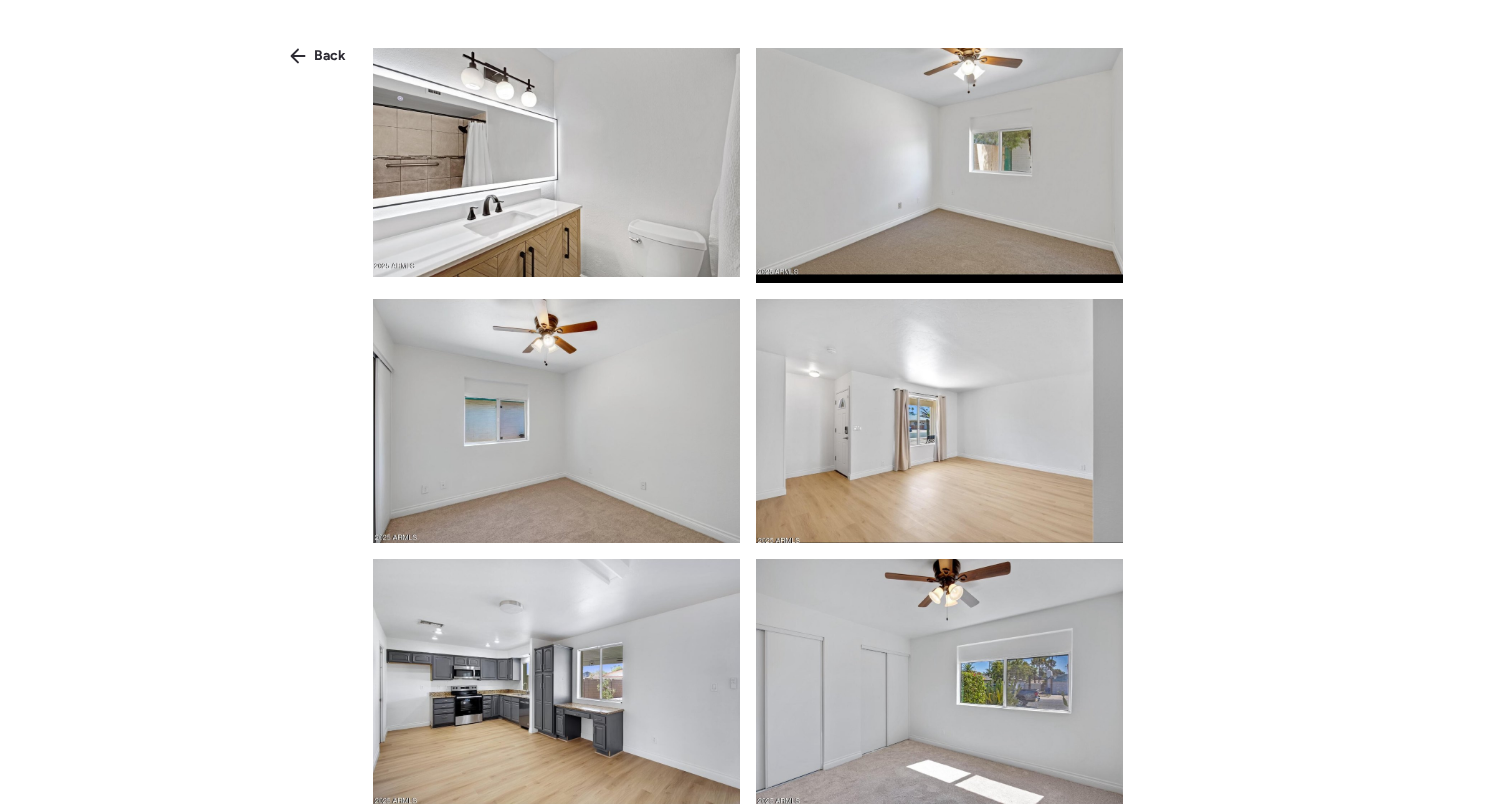 click at bounding box center [556, 681] 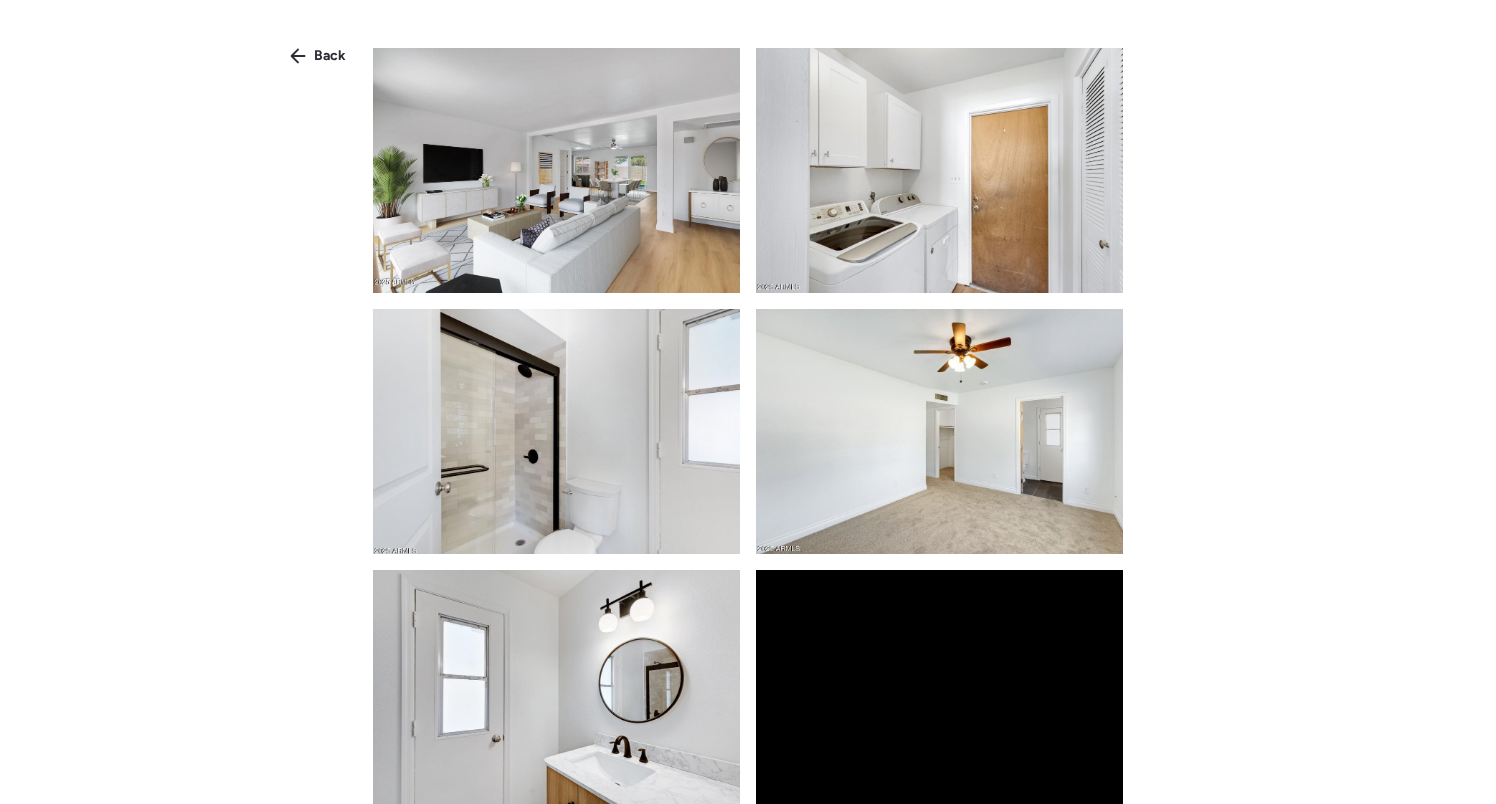 scroll, scrollTop: 0, scrollLeft: 0, axis: both 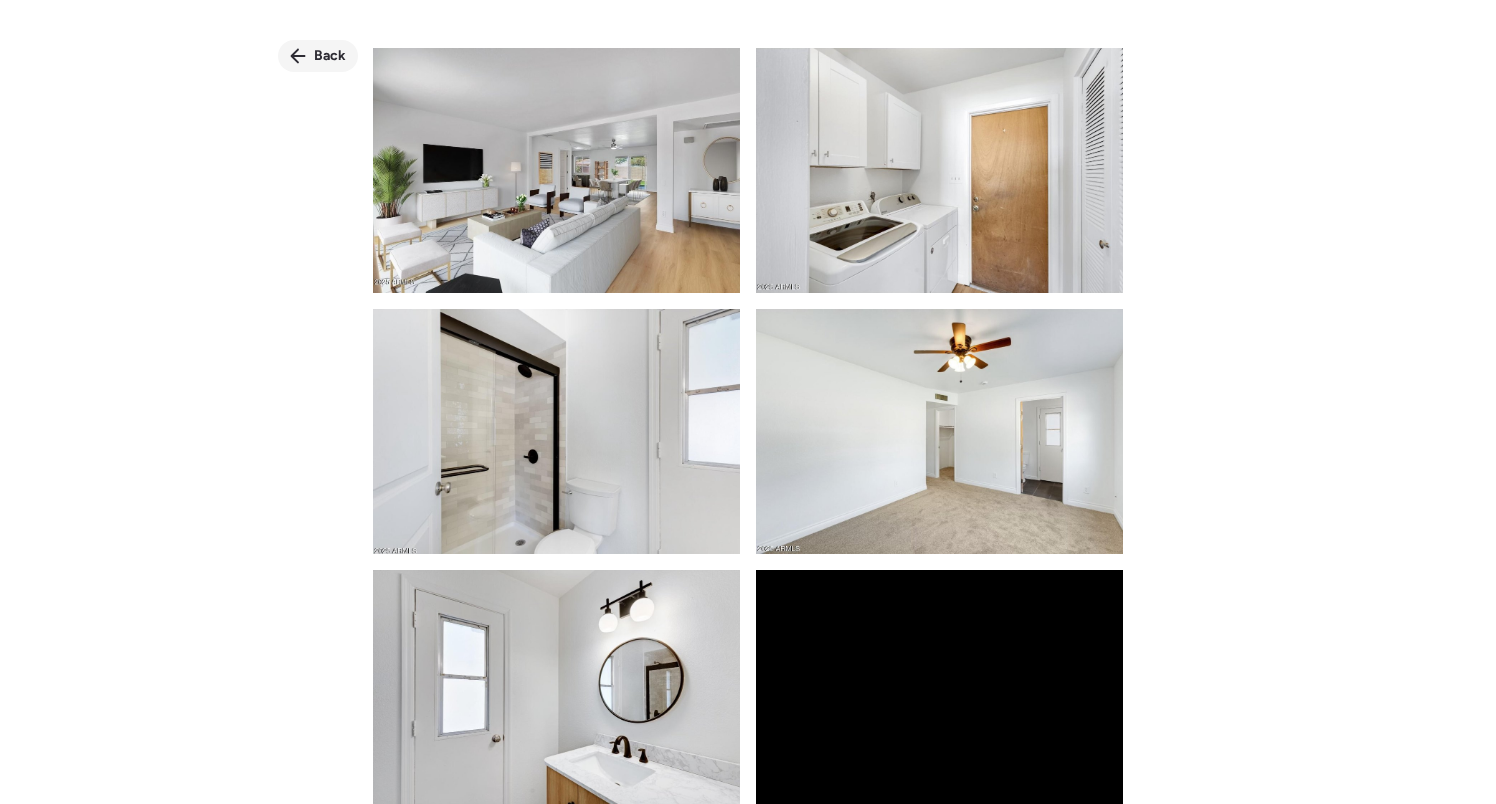 click 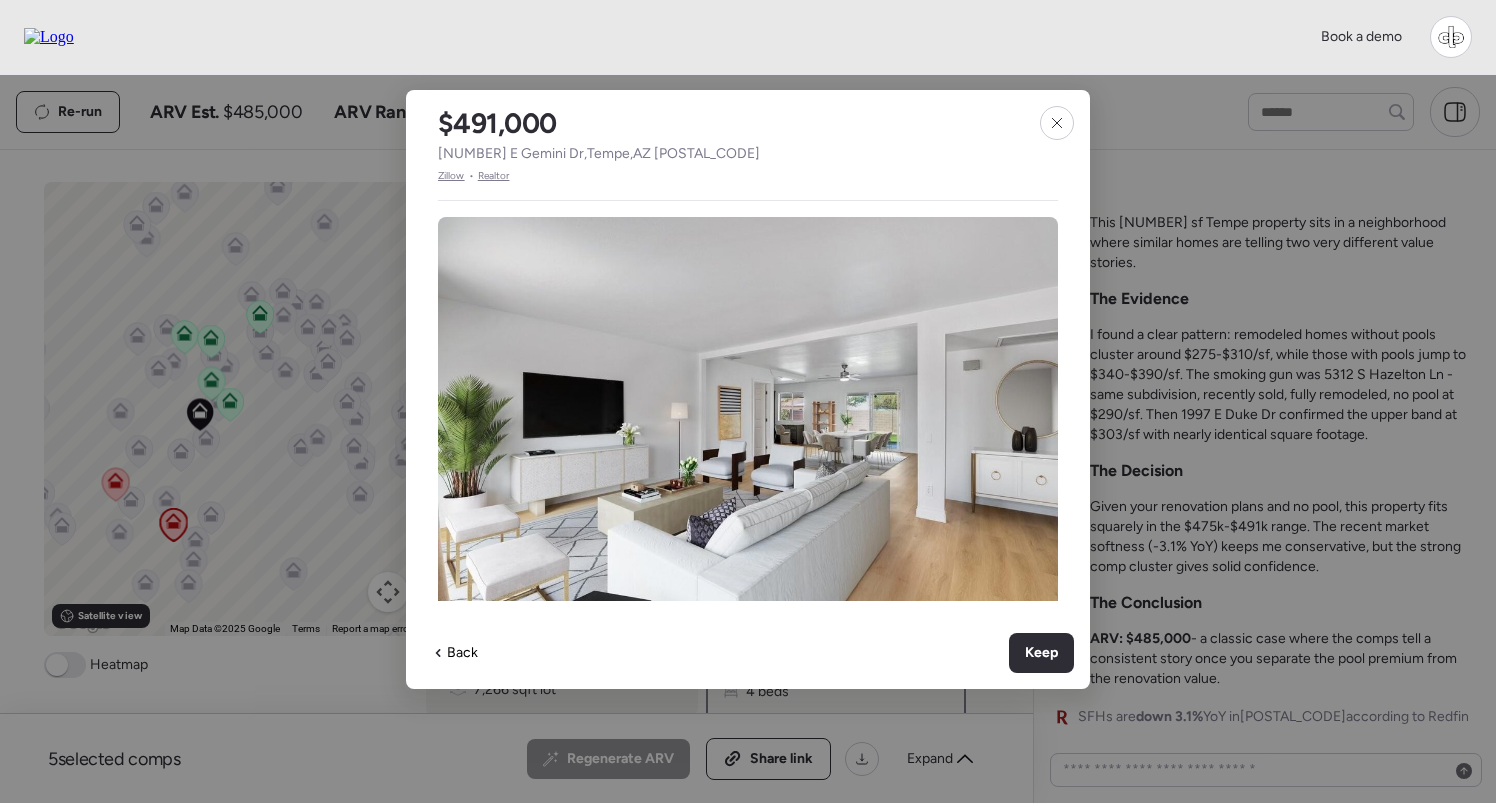 click on "Zillow" at bounding box center (451, 176) 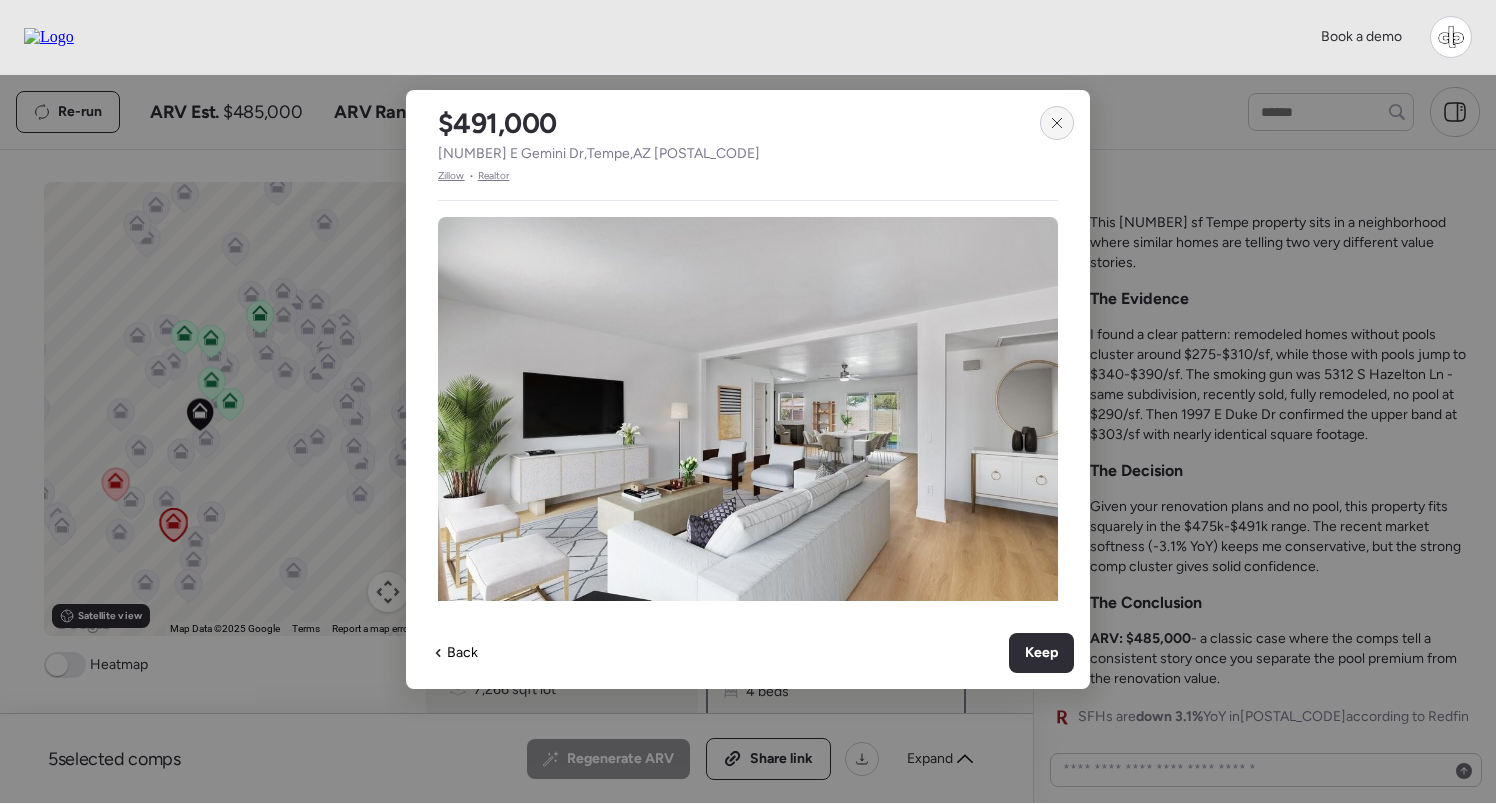 click 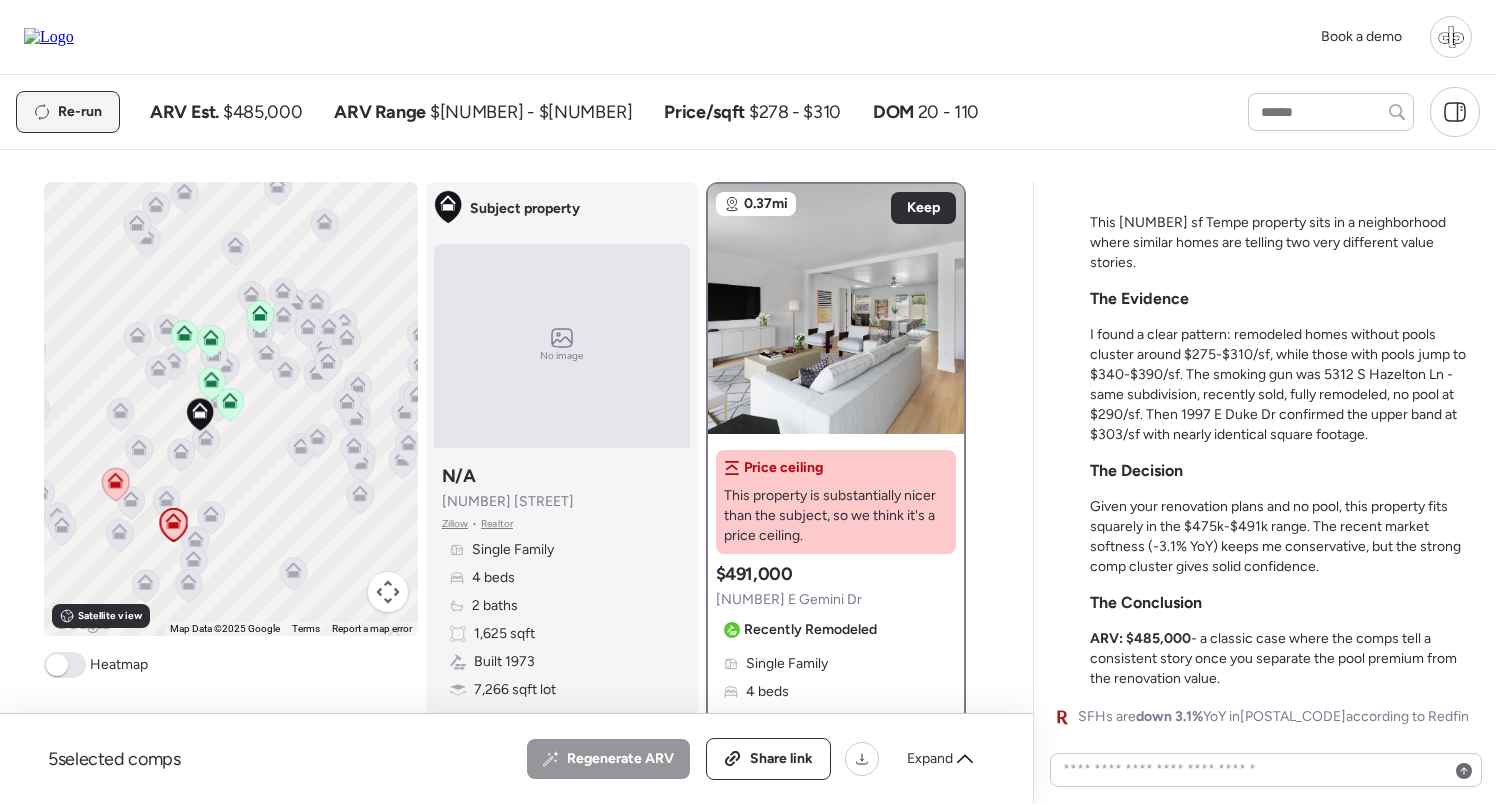 click on "Re-run" at bounding box center (80, 112) 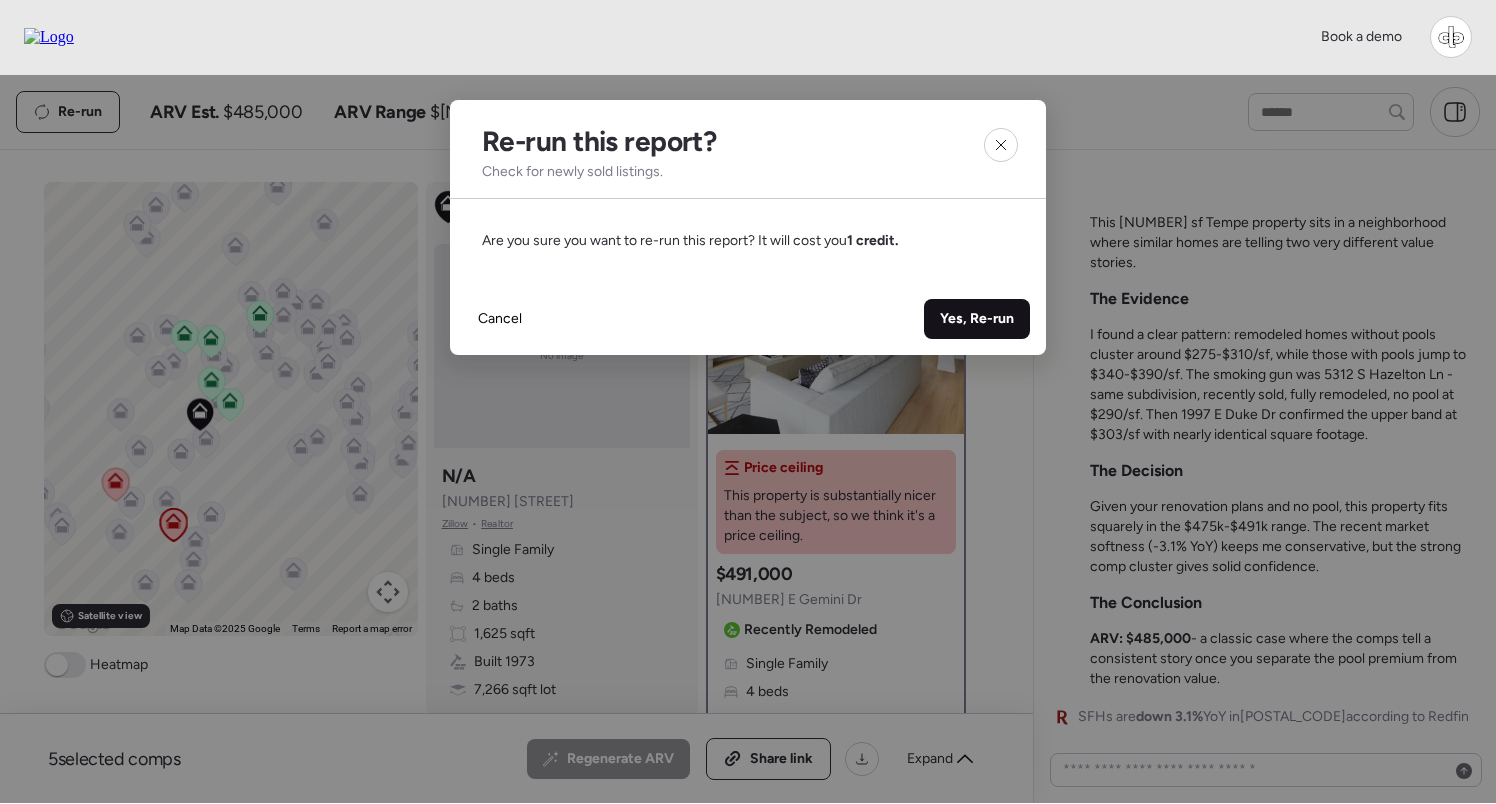 click on "Yes, Re-run" at bounding box center [977, 319] 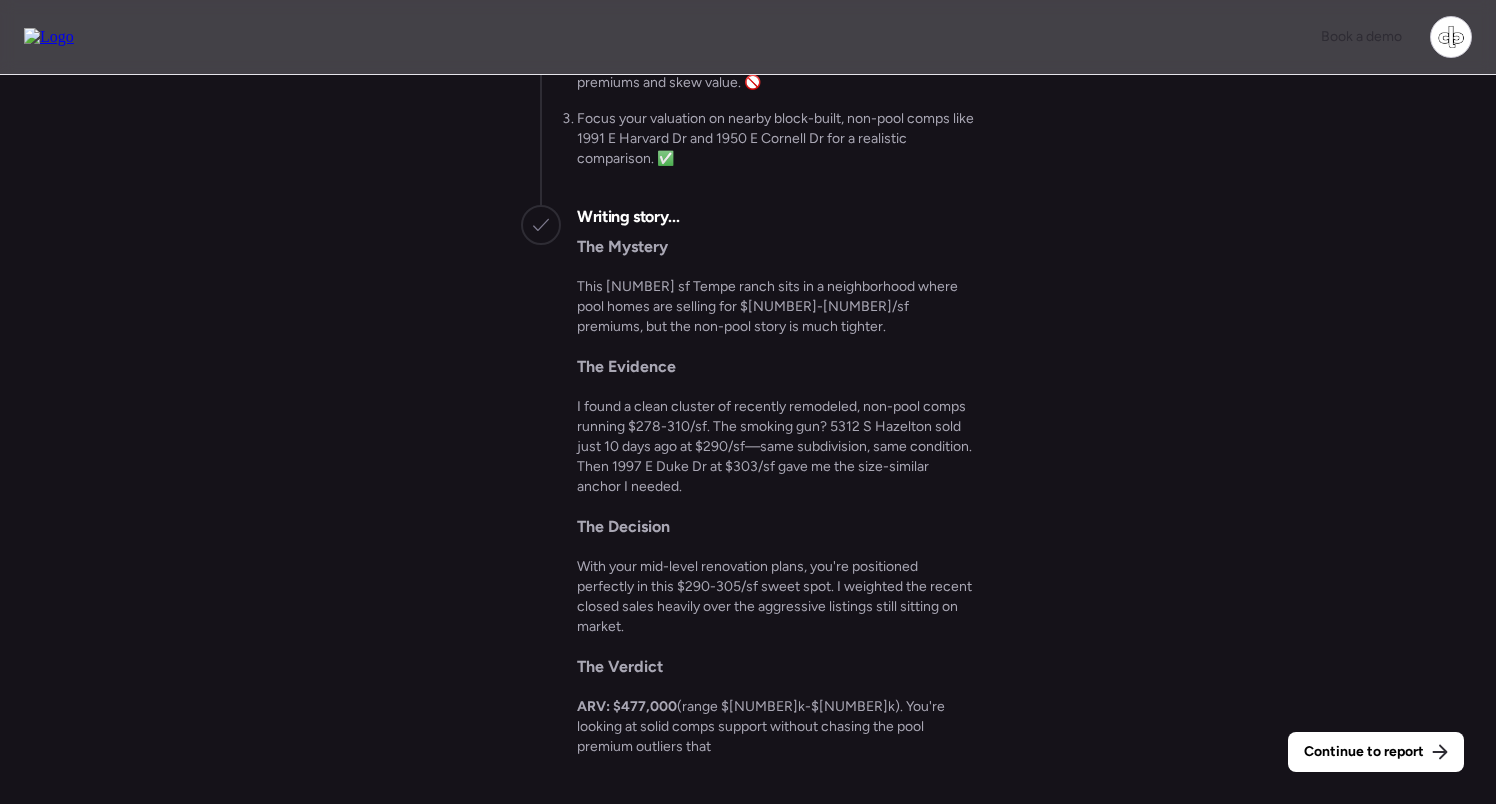 click on "Continue to report Gathering all comps... I found [NUMBER] possible comps near [NUMBER] E Cornell Dr, Tempe, AZ [POSTAL_CODE]
Getting Redfin market data... SFHs are down [NUMBER]% YoY in [POSTAL_CODE] according to Redfin
Getting US Census Bureau data... [NUMBER] E Cornell Dr is in an area with:
Median Household Income: $[NUMBER]K
Employment Rate: [NUMBER]%
Population Growth: [NUMBER]%
Analyzing subject's curb appeal...
Quiet interior lot with wide frontage and mature trees offers privacy and curb appeal 🌳.
No premium views; surrounded by similar single-family homes, no scenic vistas or open space.
Running market analysis...
Conventional Market  — Your neighborhood is driven by size and condition, not premium views or exclusive amenities. 👍
Exclude remodeled pool/flip outliers: [NUMBER] E Cornell Dr, [NUMBER] E Oxford Dr, [NUMBER] E Cornell Dr; they carry large renovation/pool premiums and skew value. 🚫
Writing story... The Mystery
The Evidence
The Decision
The Verdict
ARV: $[NUMBER]" at bounding box center [748, 442] 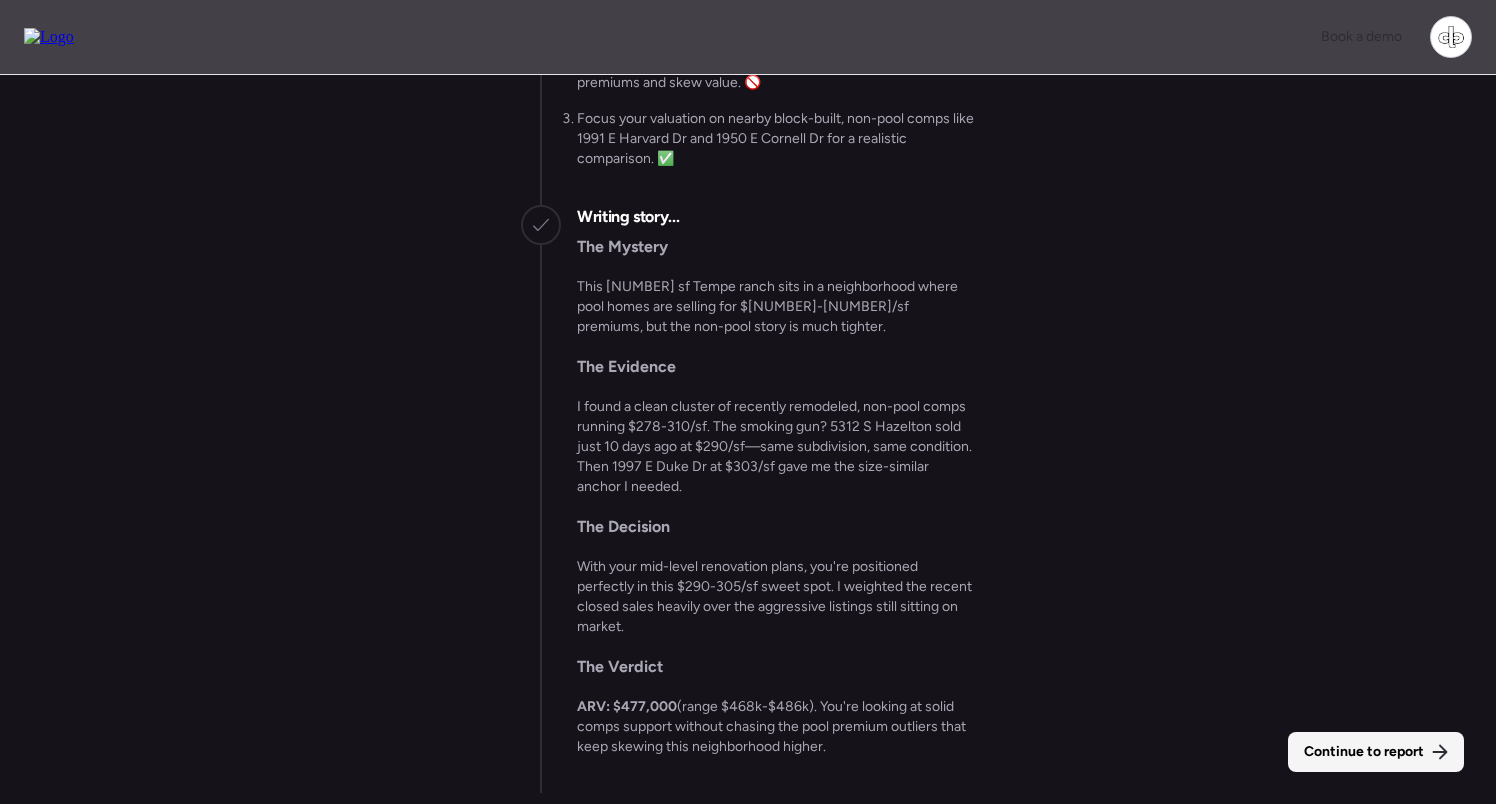 click on "Continue to report" at bounding box center [1376, 752] 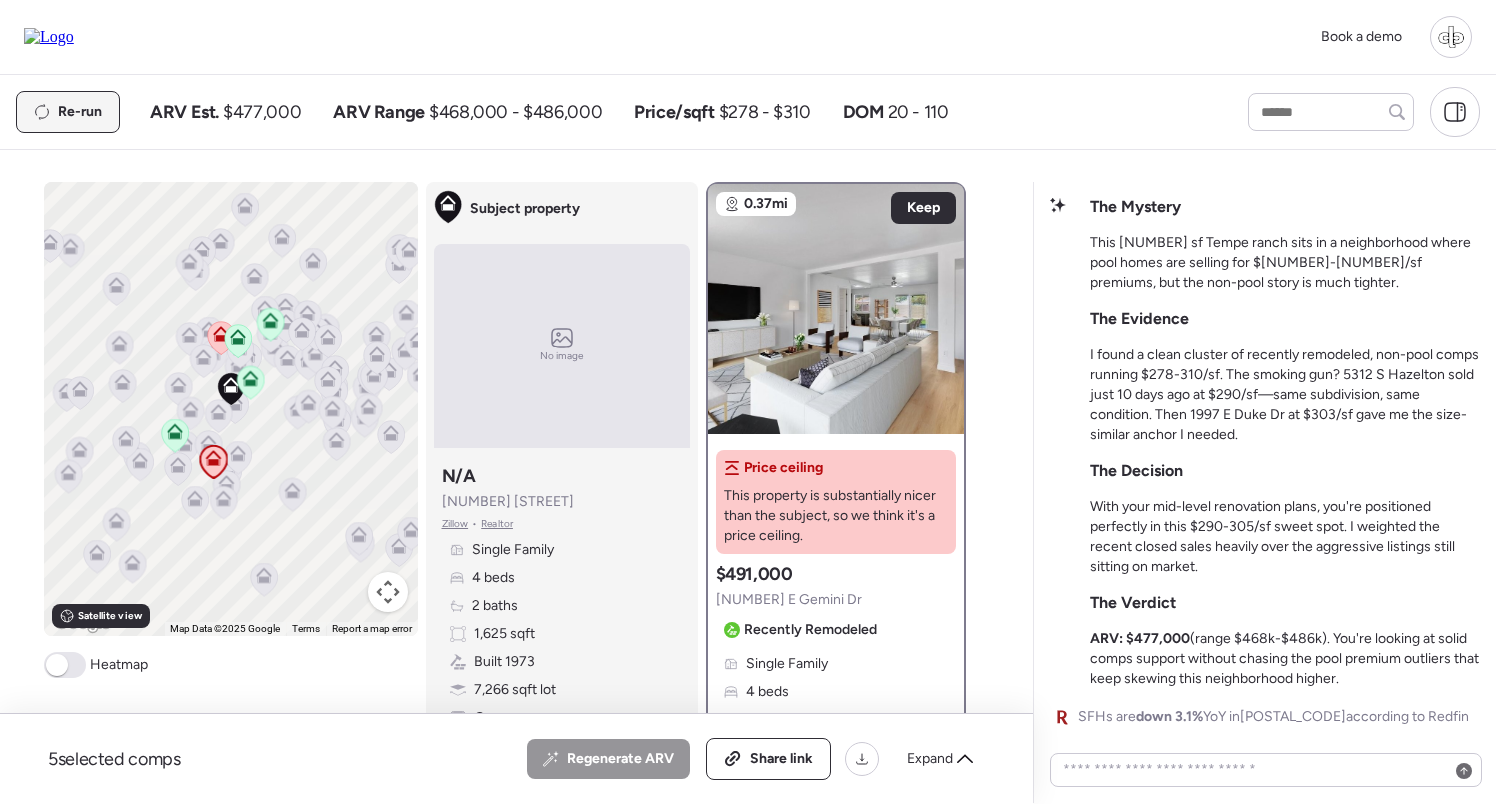 click on "Re-run" at bounding box center (68, 112) 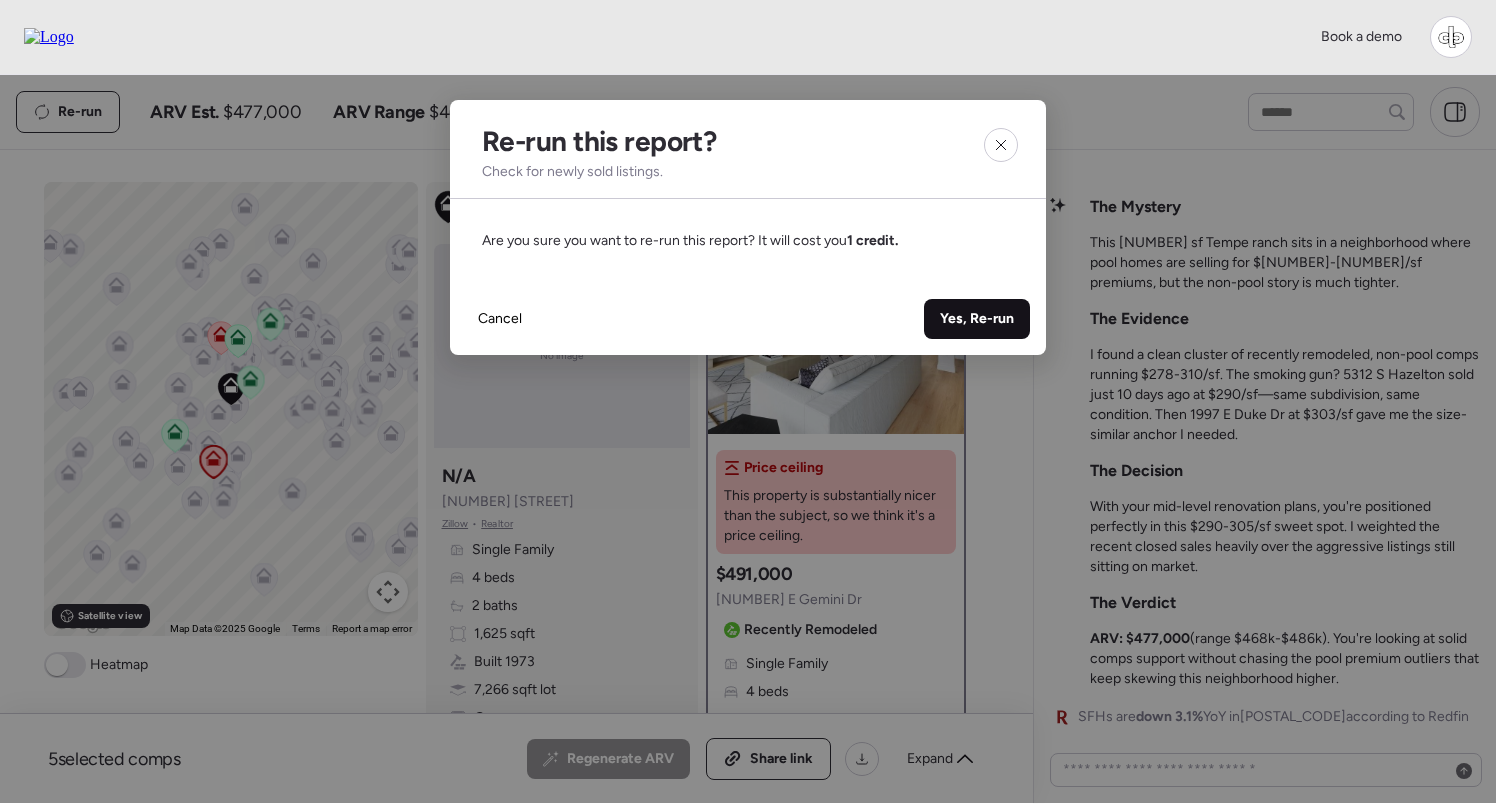 click on "Yes, Re-run" at bounding box center (977, 319) 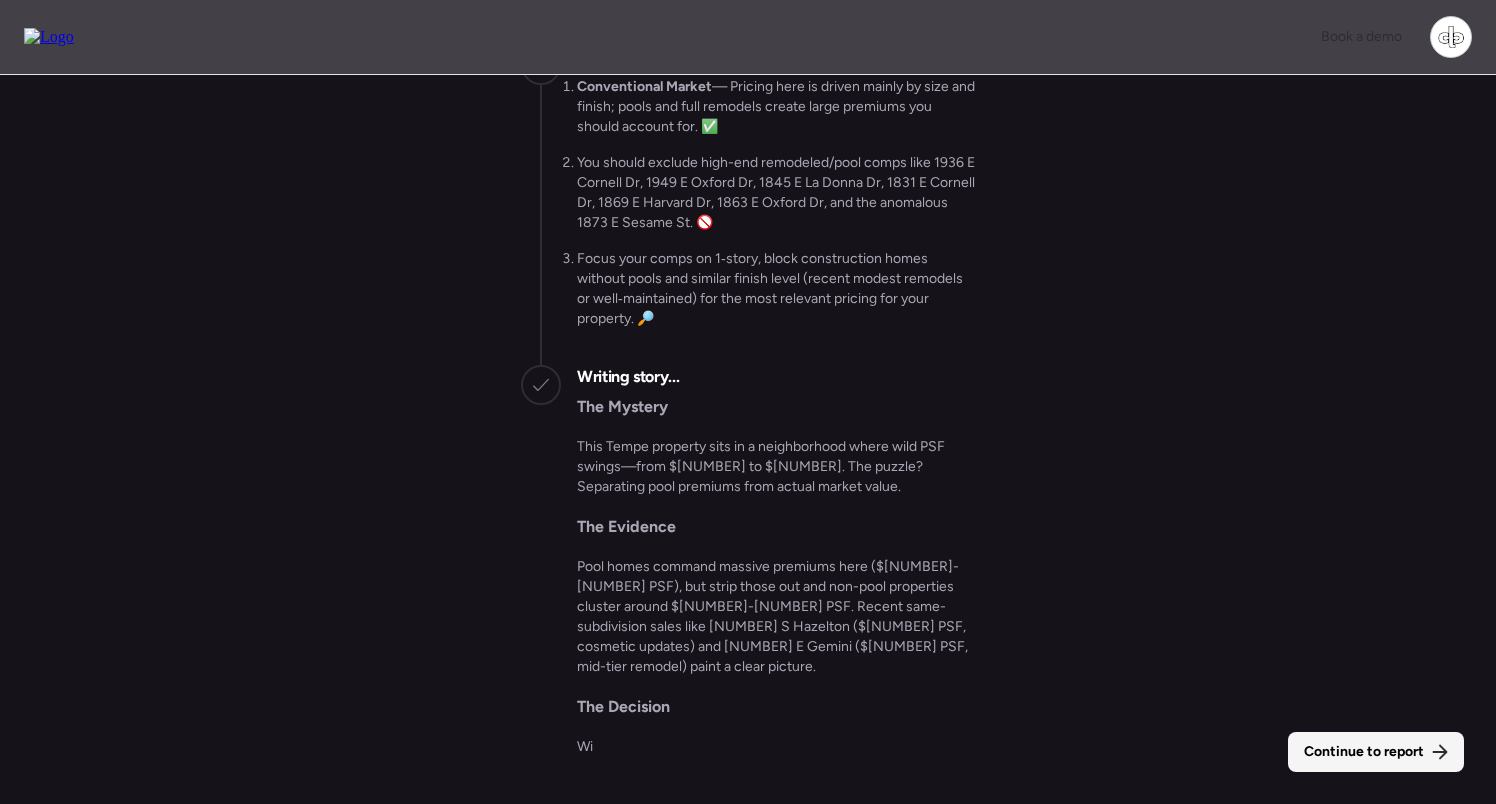 click on "Continue to report" at bounding box center (1364, 752) 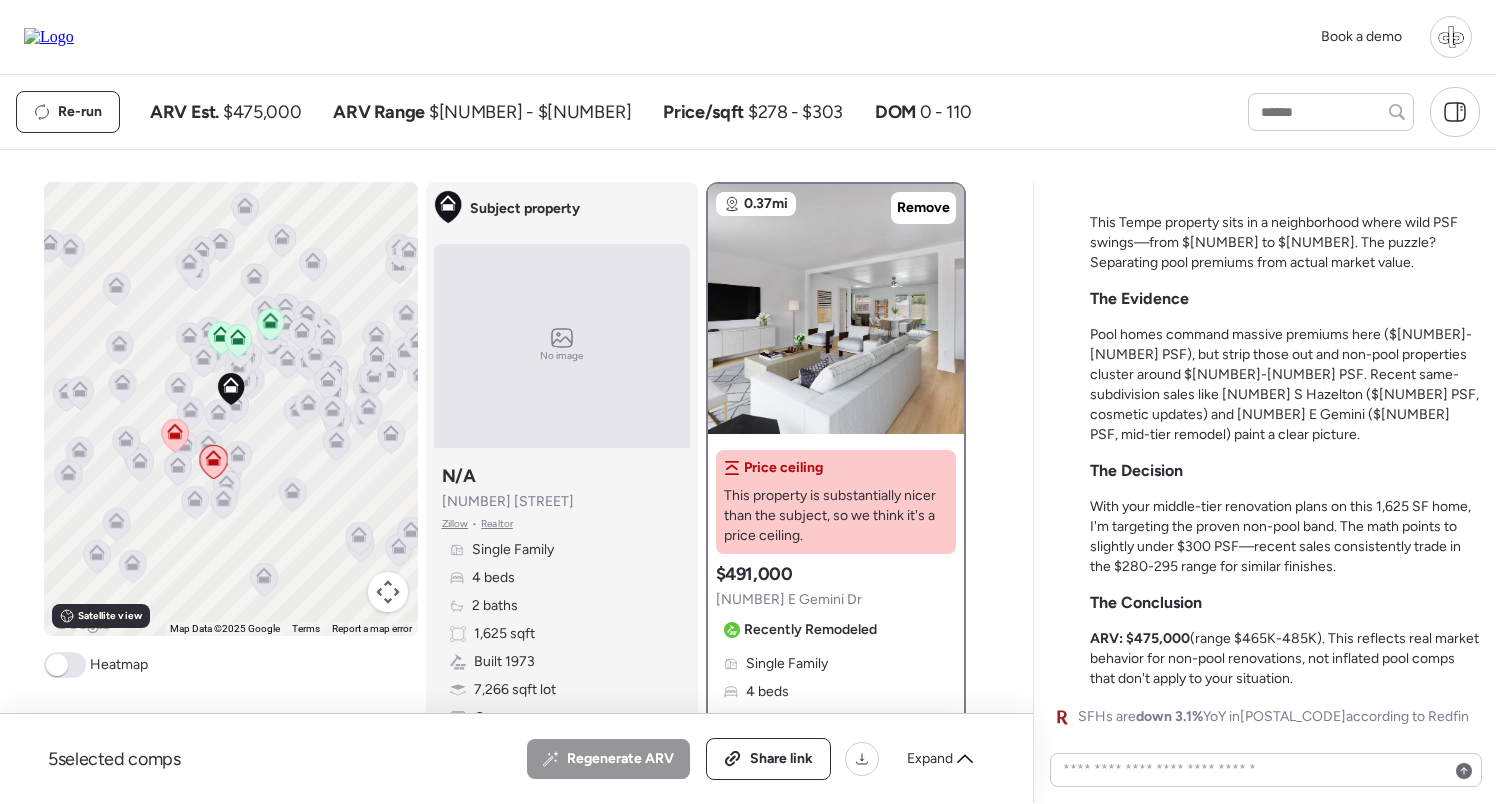 scroll, scrollTop: 0, scrollLeft: 0, axis: both 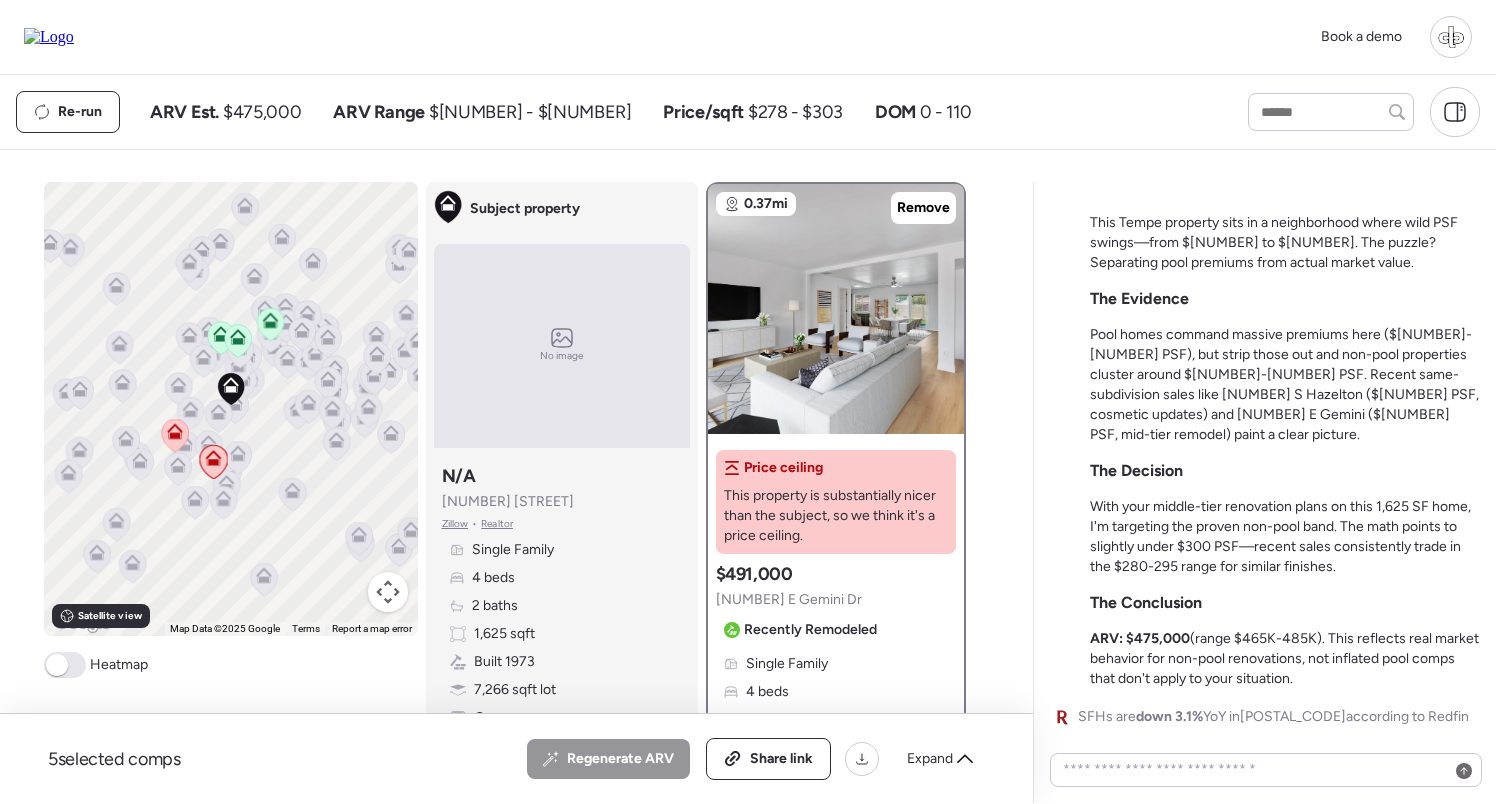 click 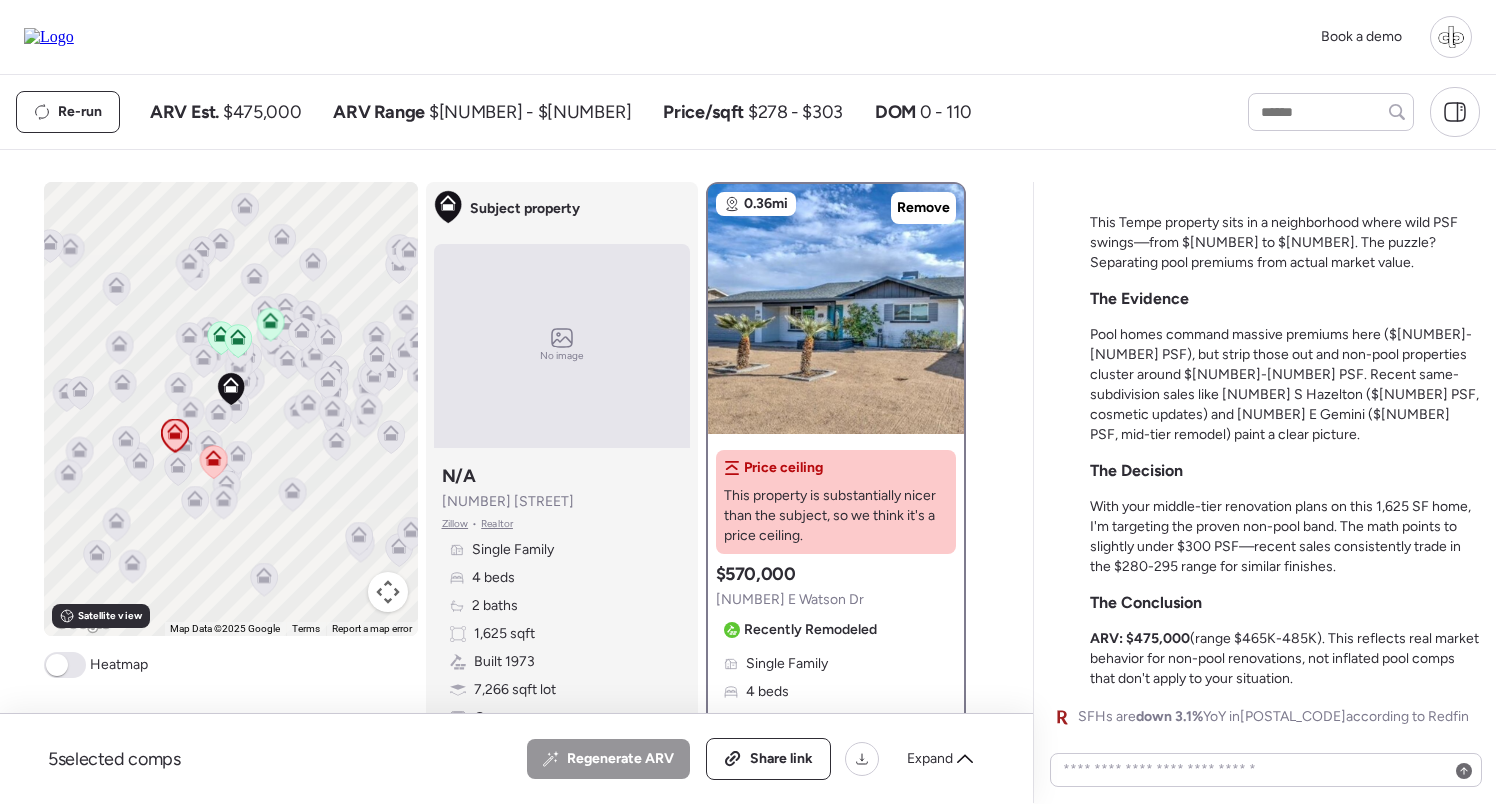 click on "Recently Remodeled" at bounding box center (810, 630) 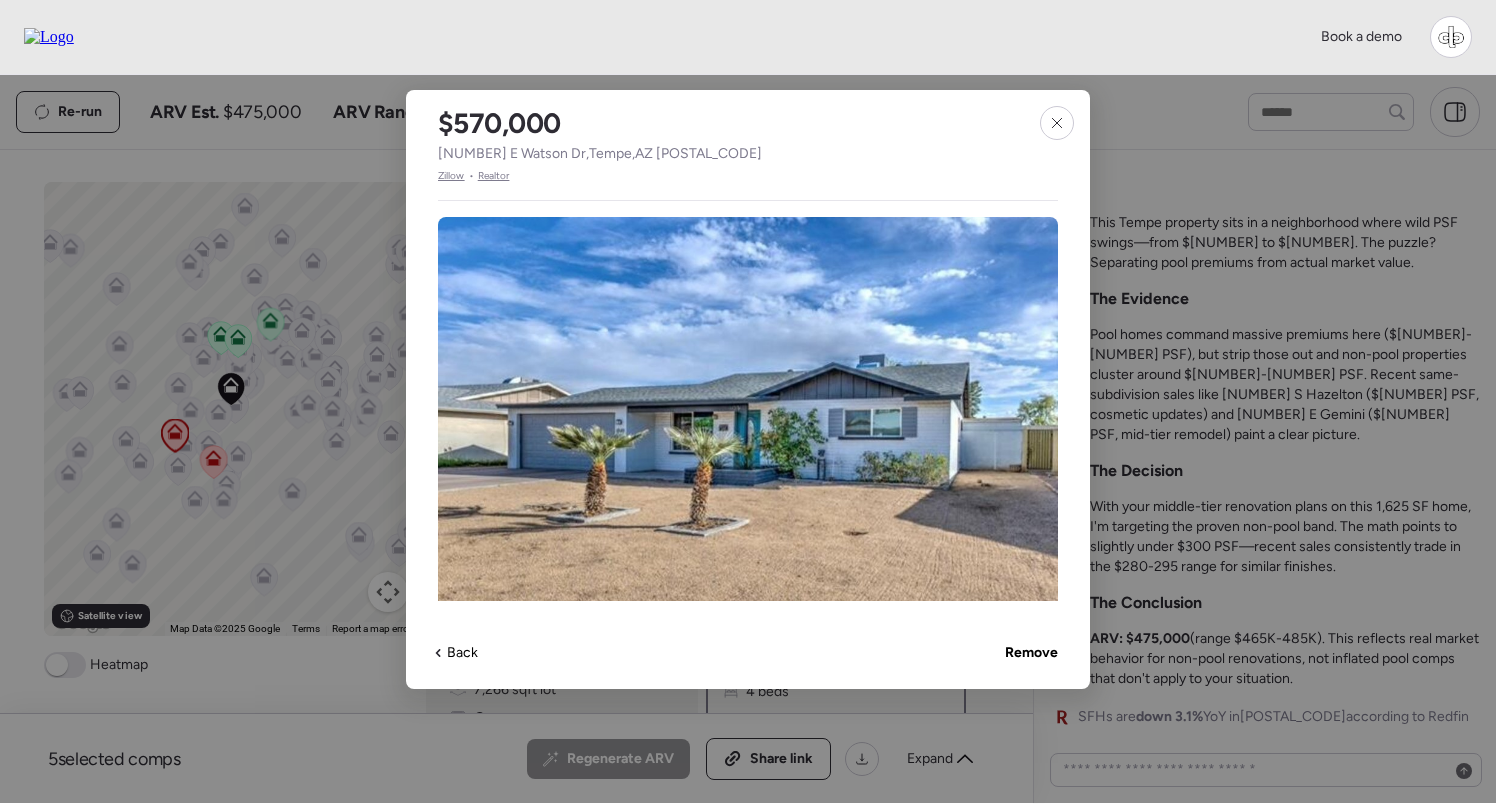 click on "Zillow" at bounding box center (451, 176) 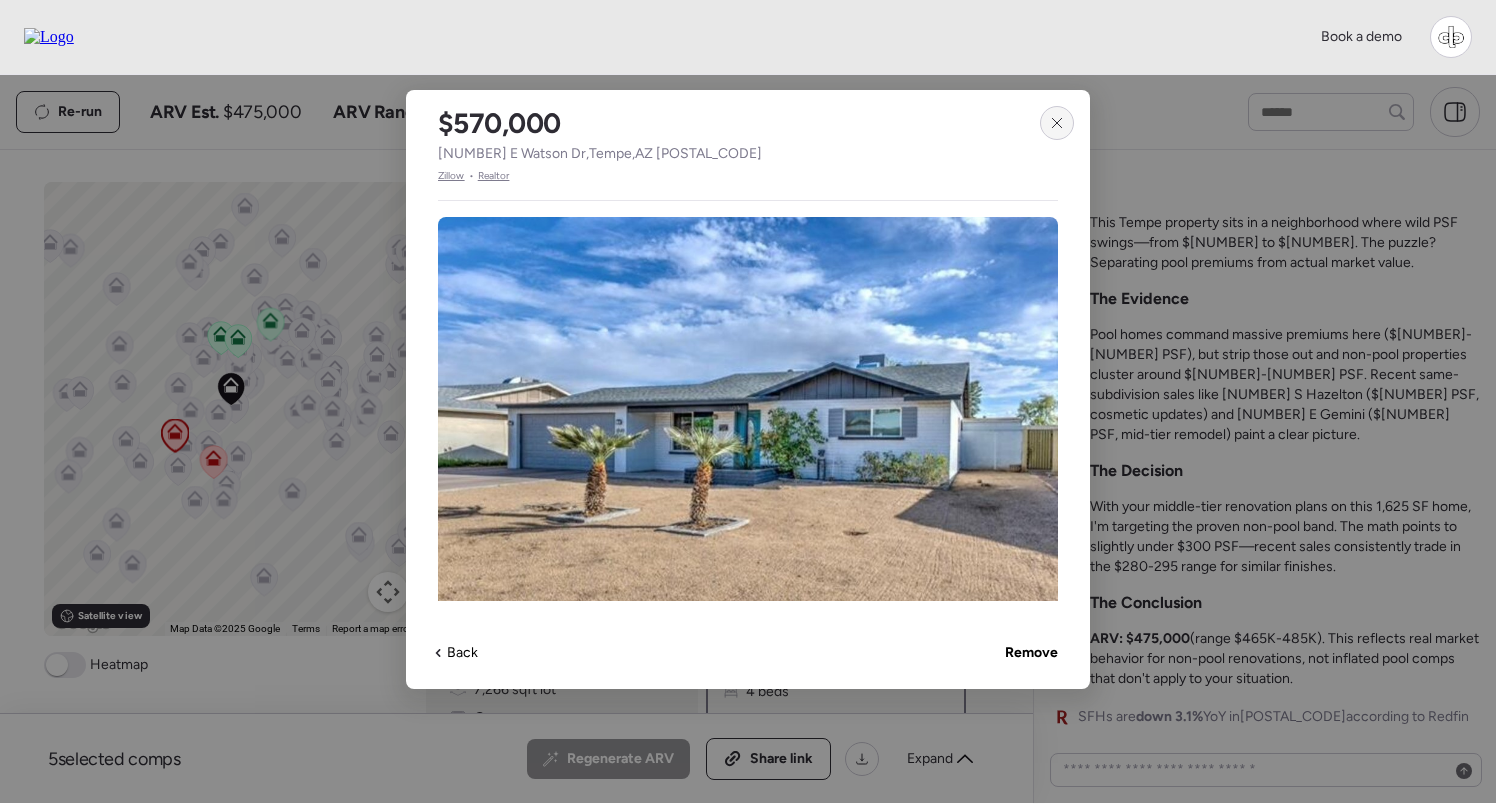 click 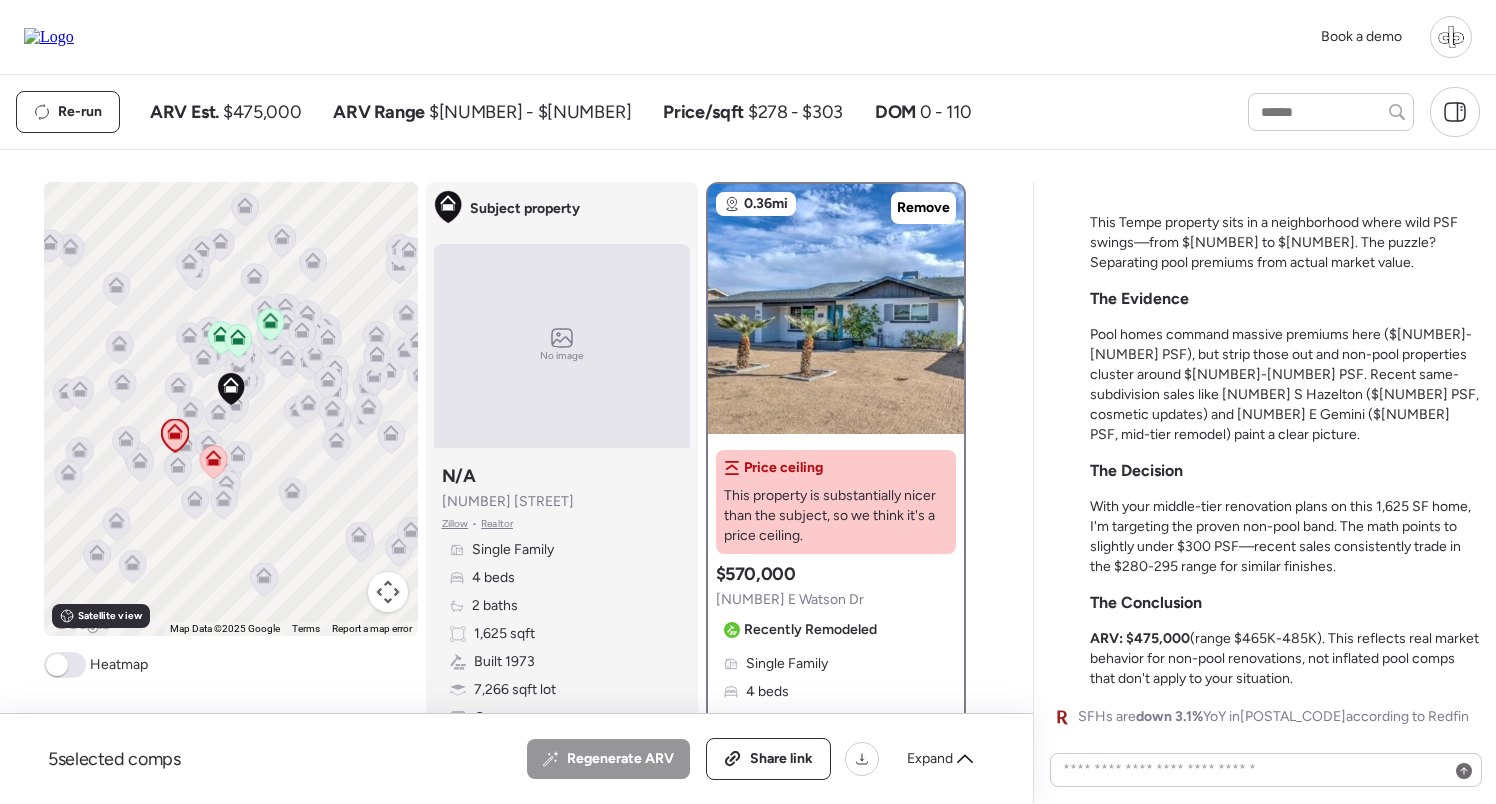click 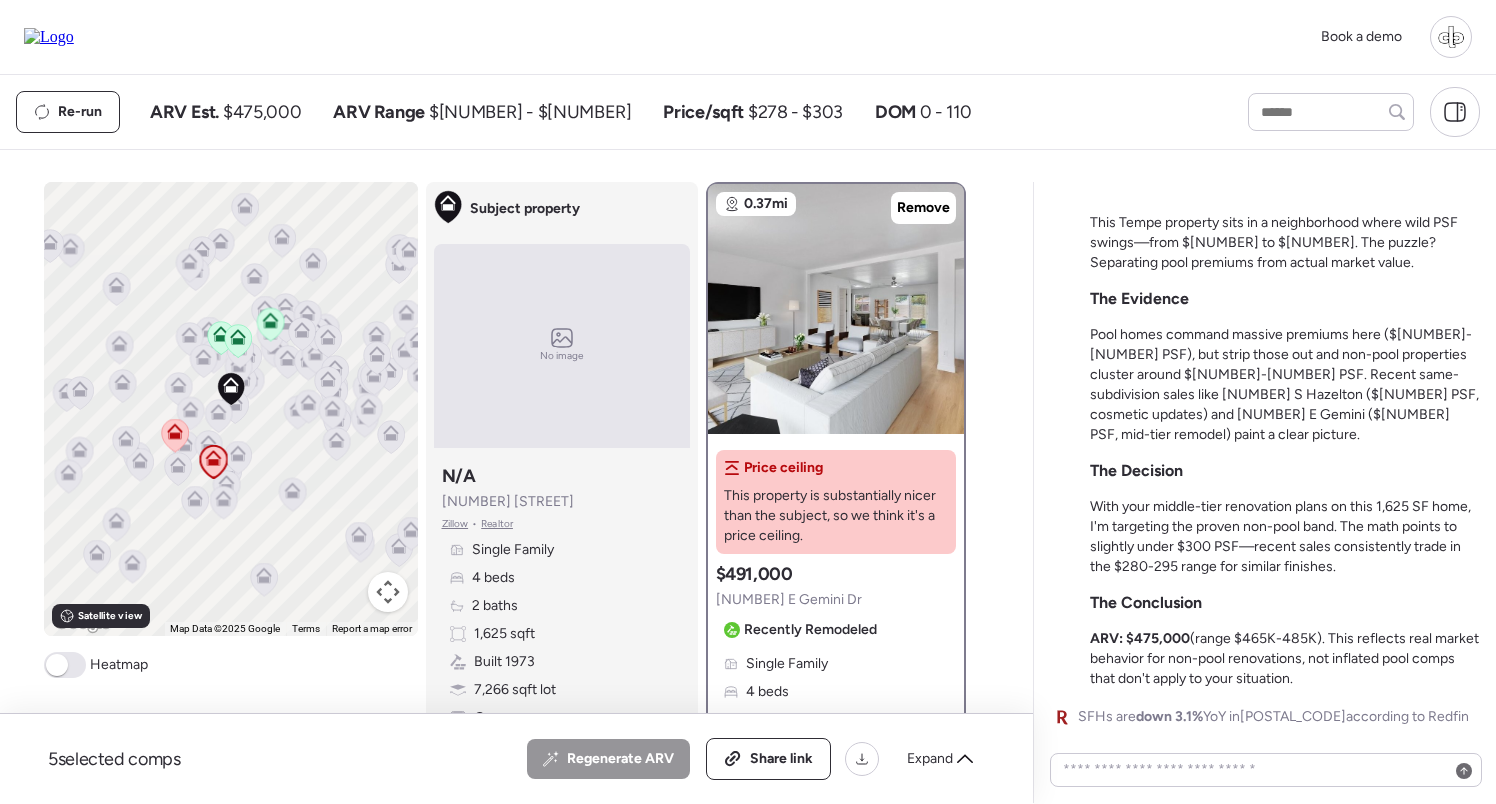 click on "Suggested comp $491,000 1910 E Gemini Dr Recently Remodeled Single Family 4 beds 2 baths 1,746 sqft + 7% Built 1973 7,993 sqft lot + 10% Garage Sold 5 months ago Sold Non-flip Non-flip Excellent condition comp, but not remodeled specifically for re-sale. 0 days until pending Feb 03, 2025 Listed $495,000 0 days until pending 0 total days on market Feb 03, 2025 Pending $495,000 Feb 28, 2025 Sold $491,000 -10.7% below initial list price" at bounding box center [836, 698] 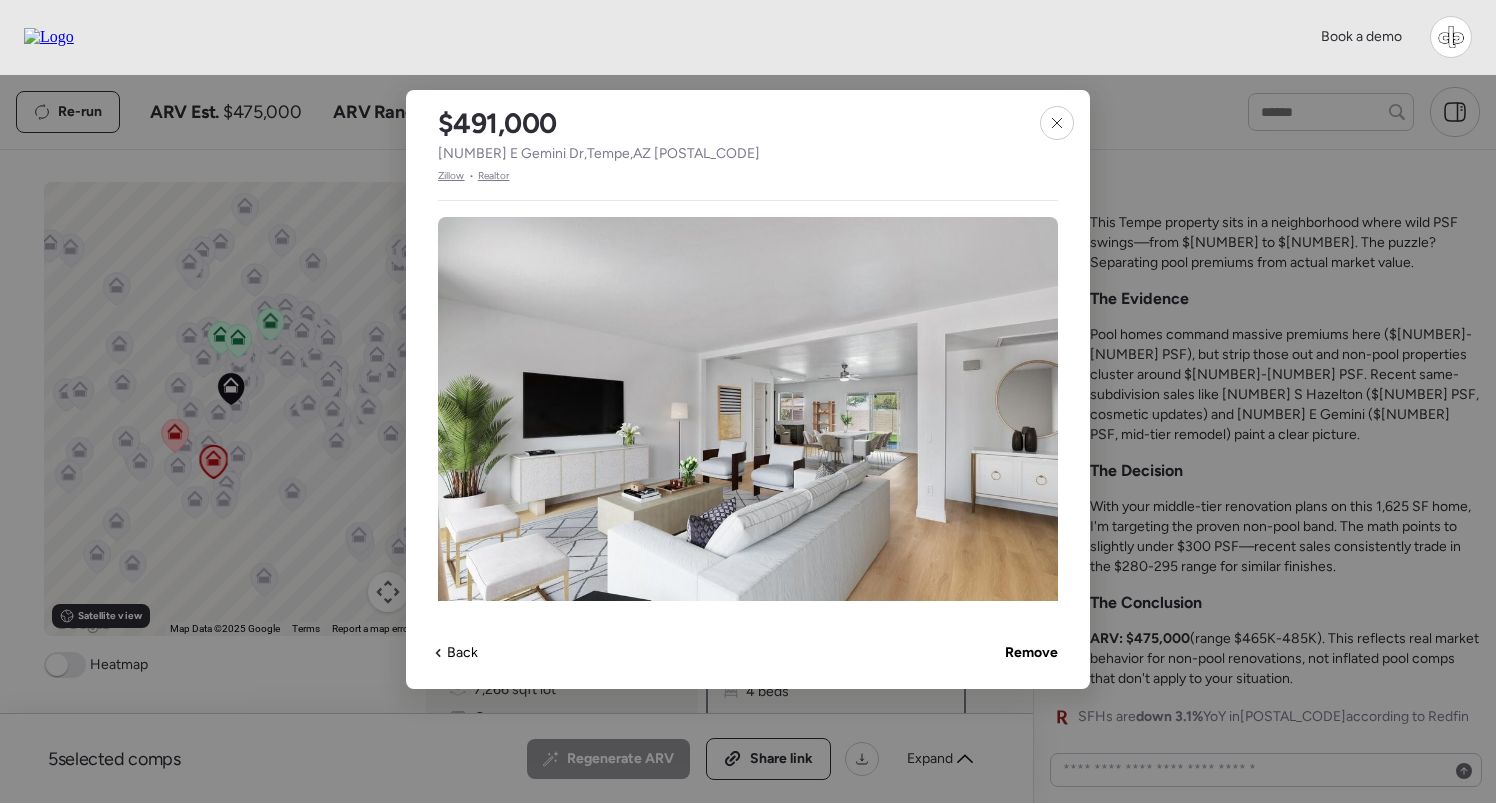 click on "Zillow" at bounding box center (451, 176) 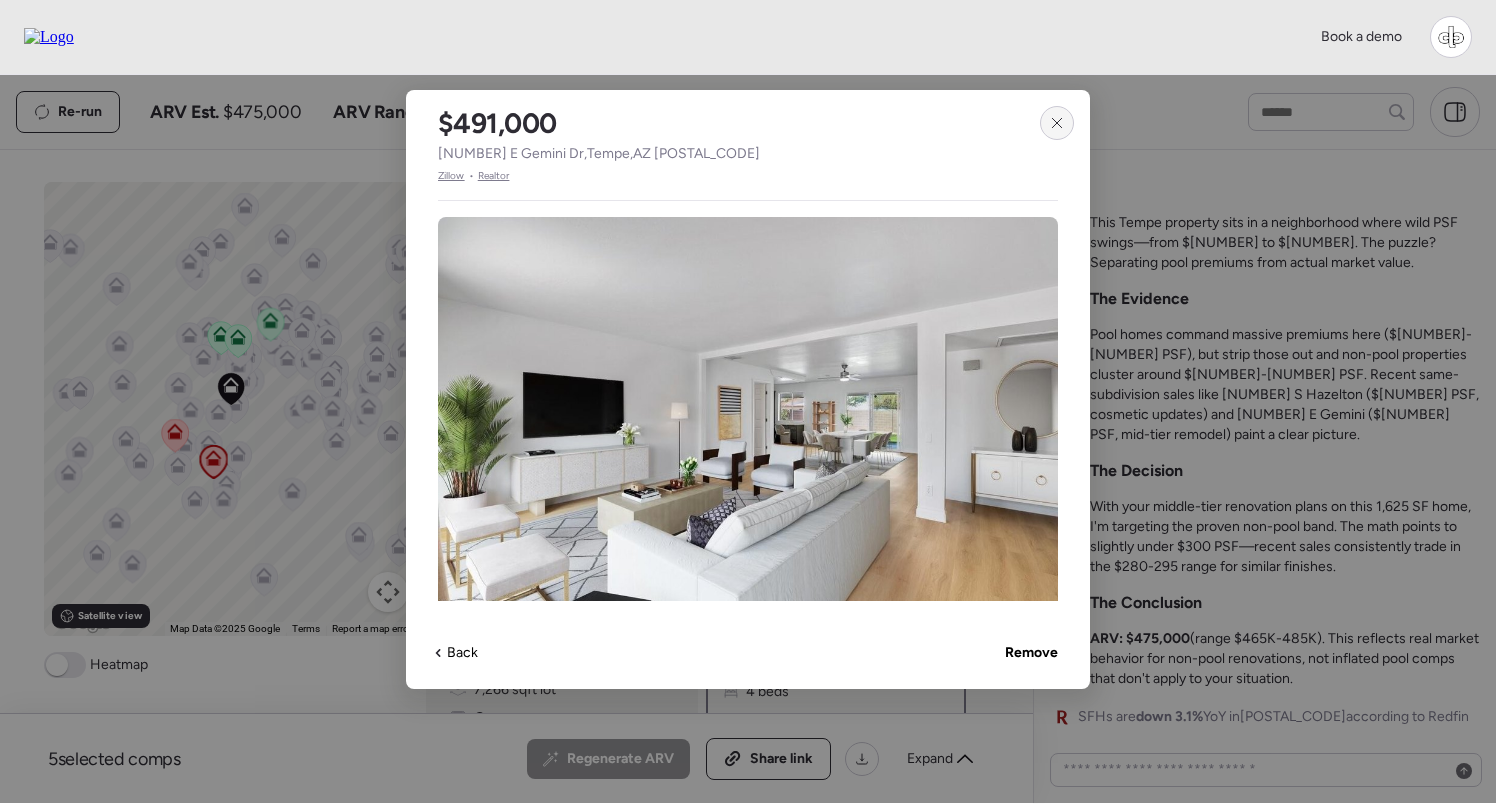 click 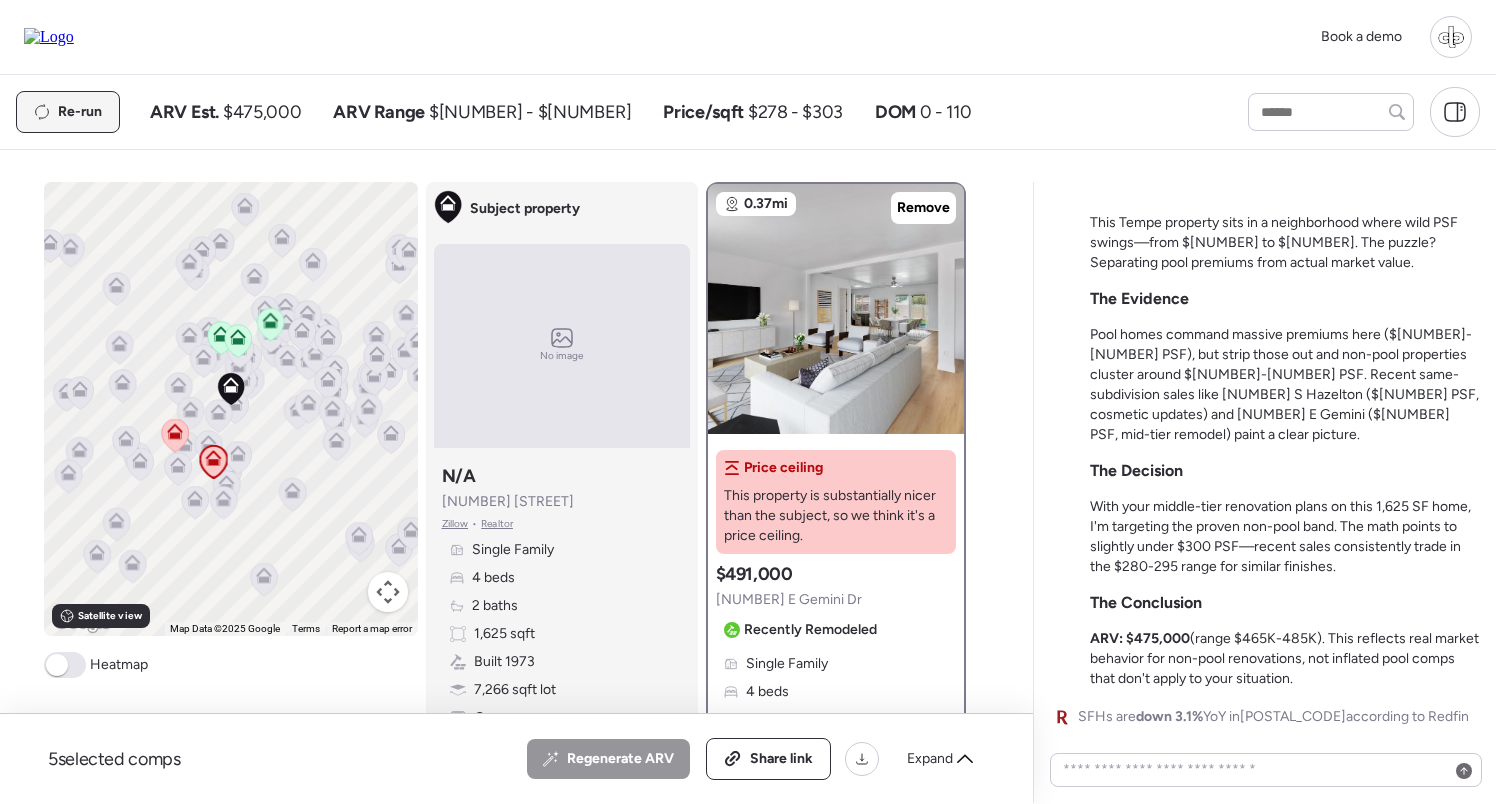 click on "Re-run" at bounding box center (68, 112) 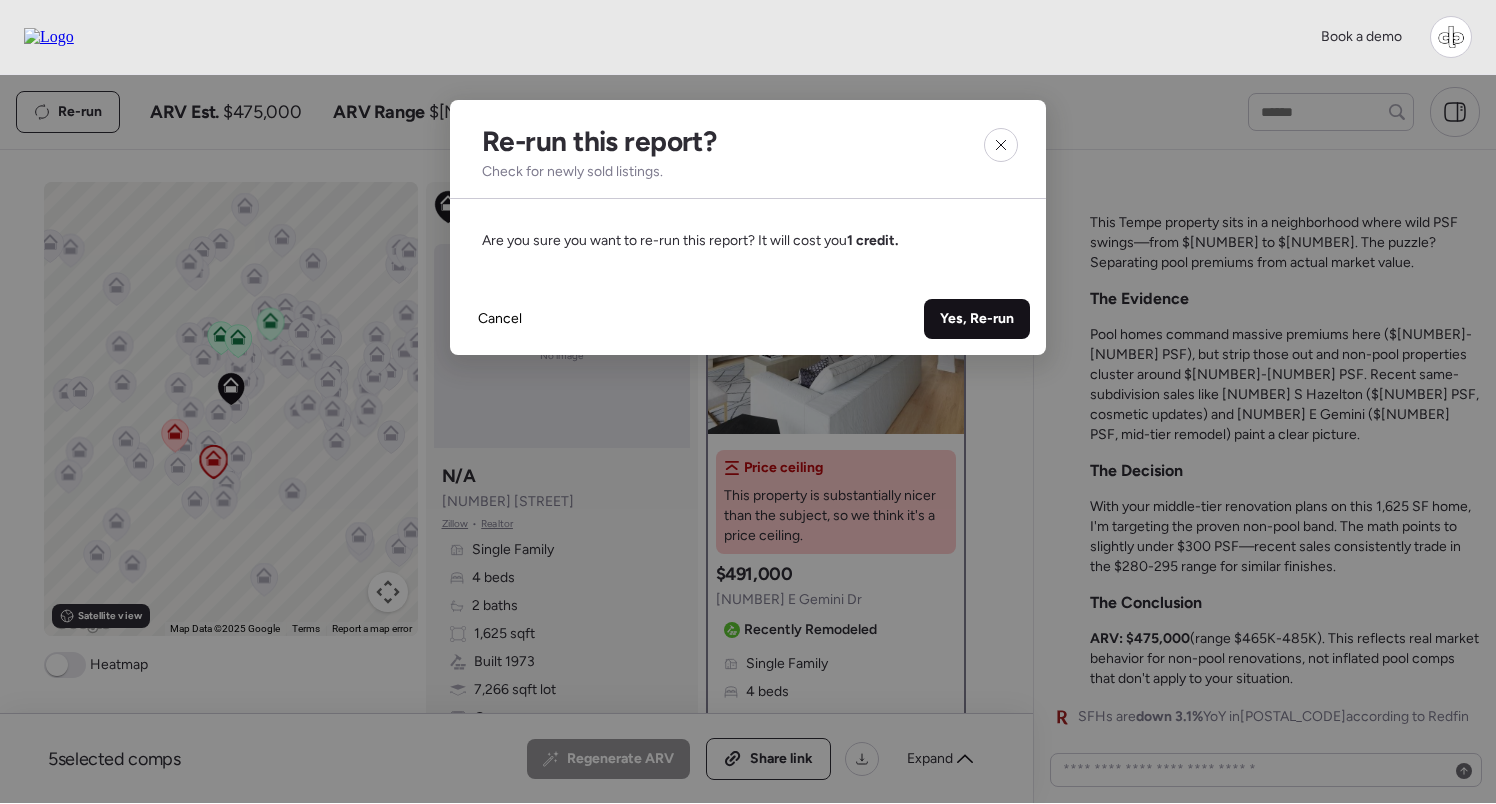 click on "Yes, Re-run" at bounding box center [977, 319] 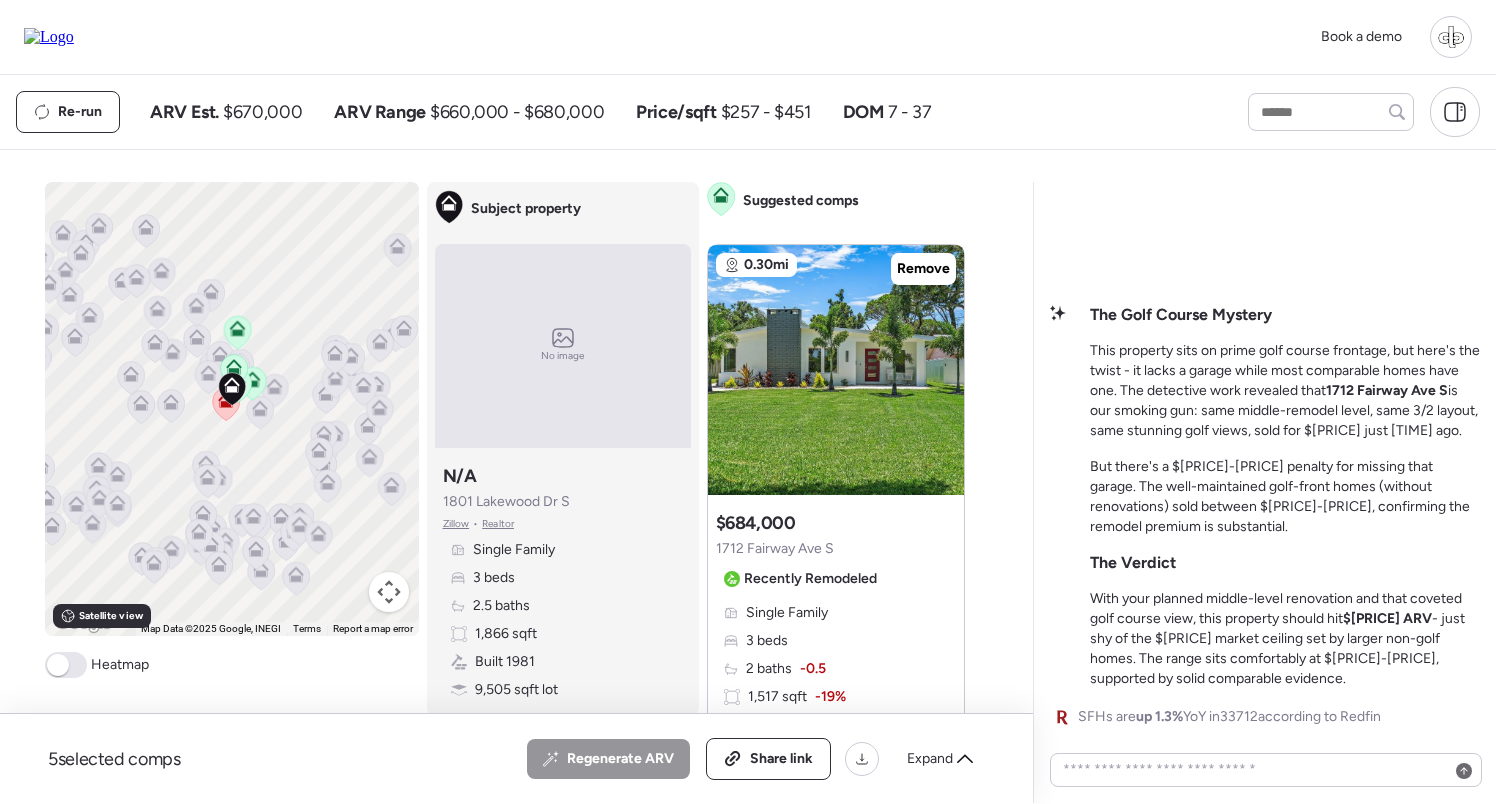 scroll, scrollTop: 0, scrollLeft: 0, axis: both 